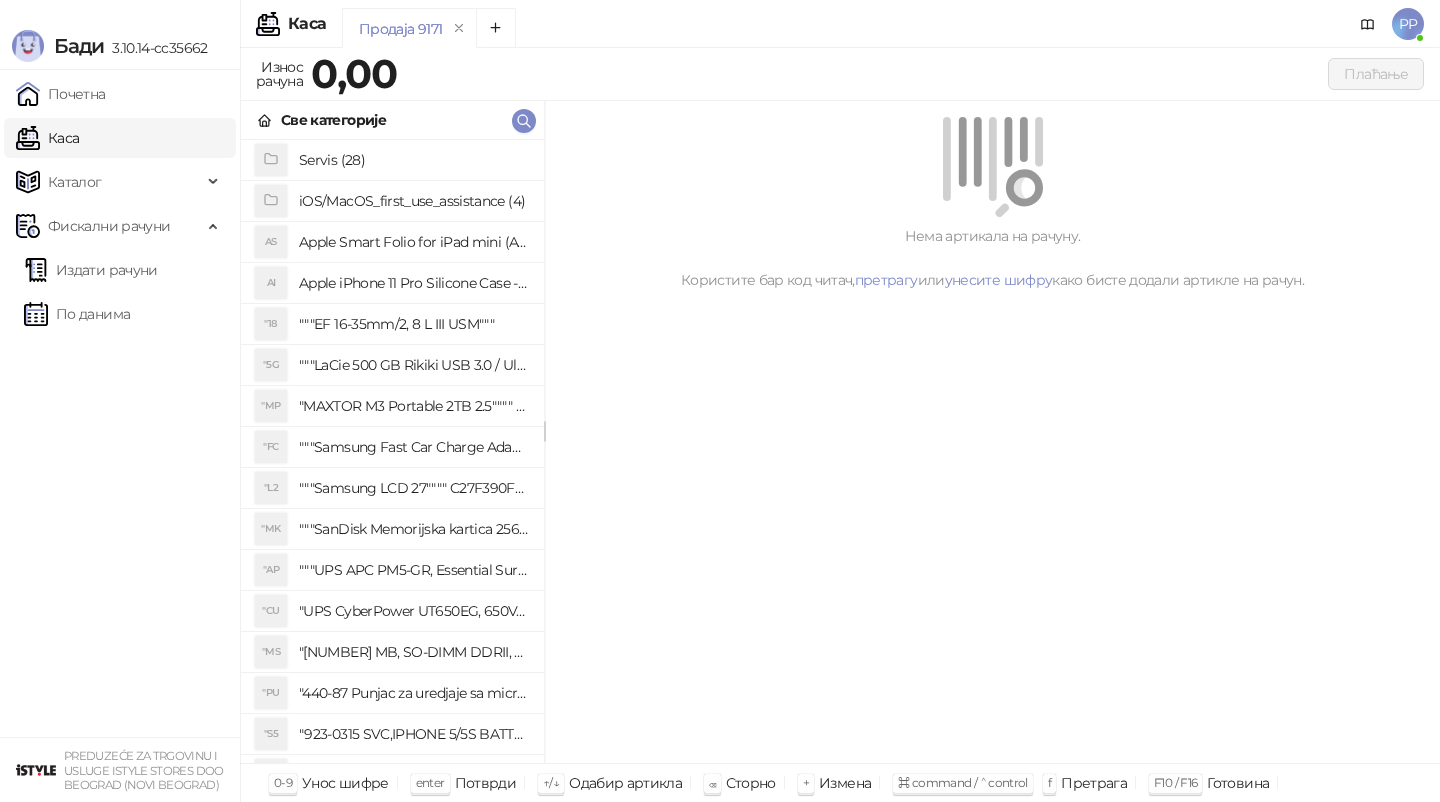 scroll, scrollTop: 0, scrollLeft: 0, axis: both 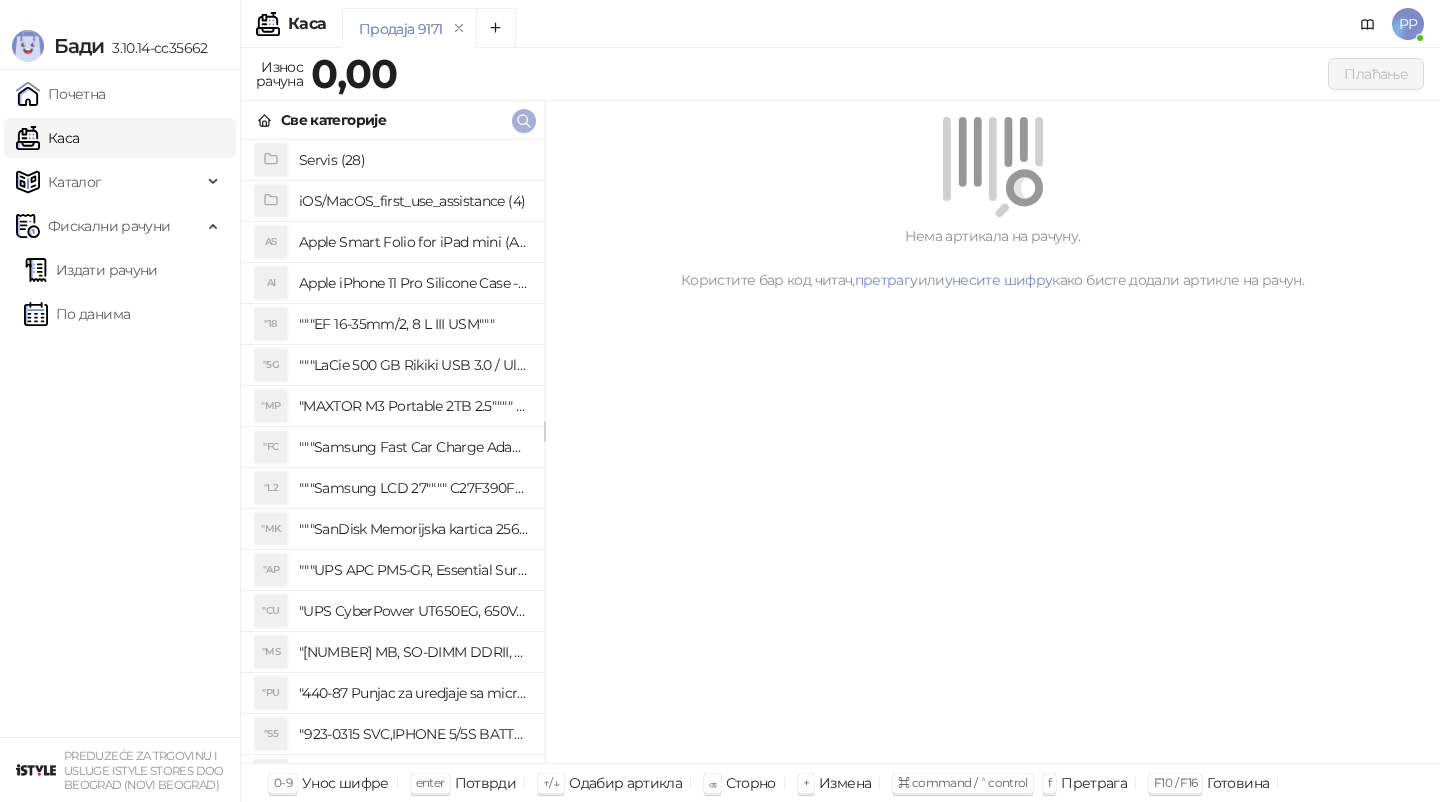 click 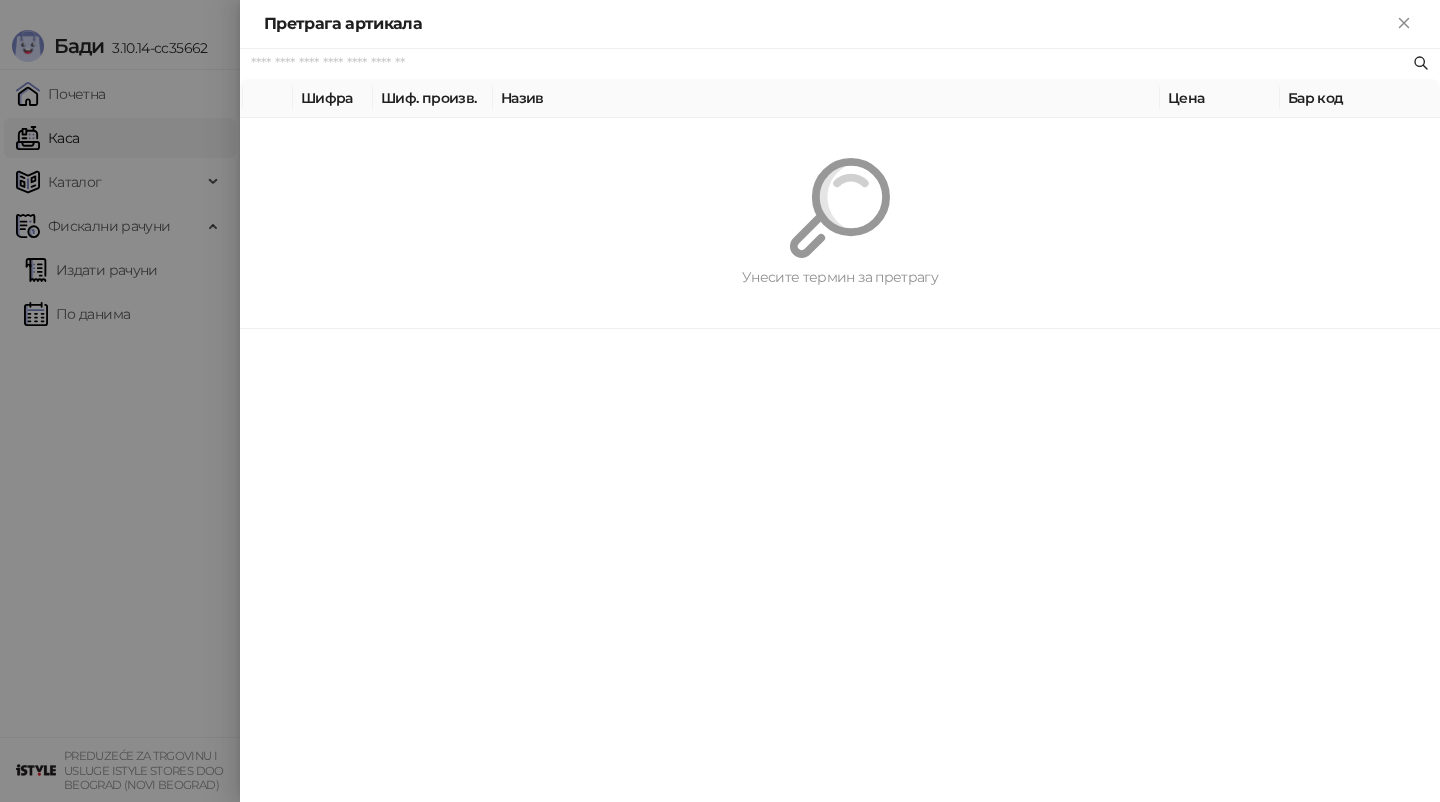 paste on "*********" 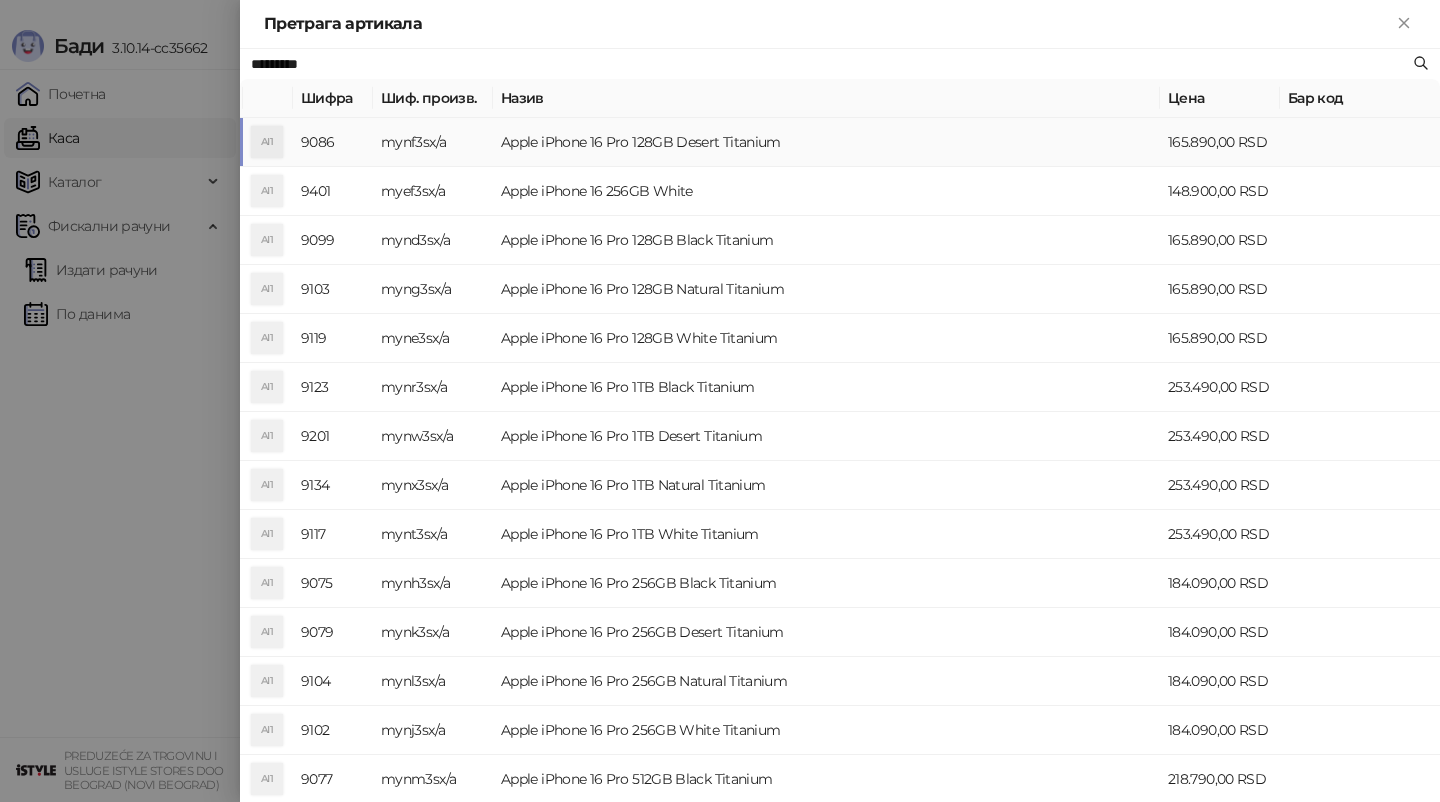type on "*********" 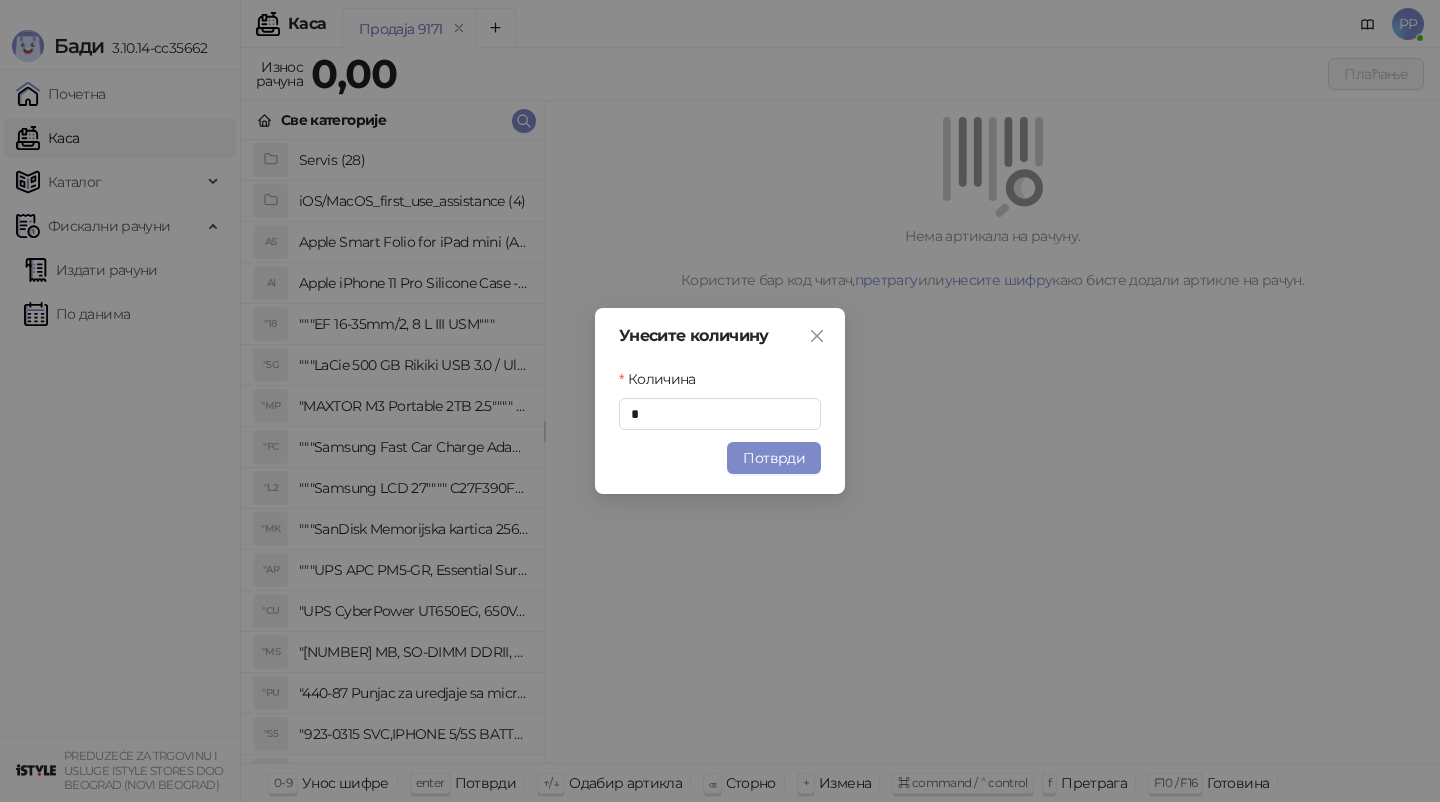 click on "Потврди" at bounding box center [774, 458] 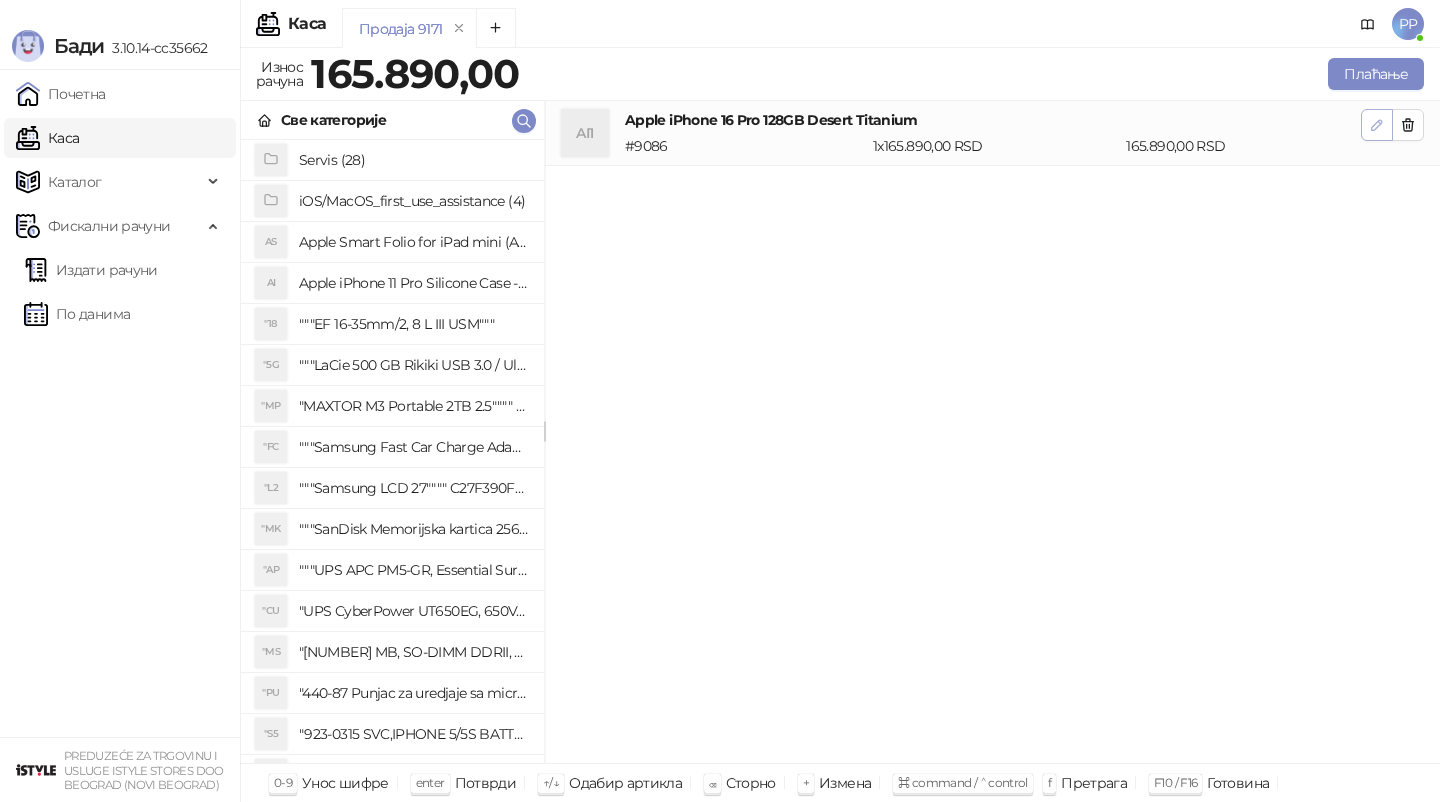 click 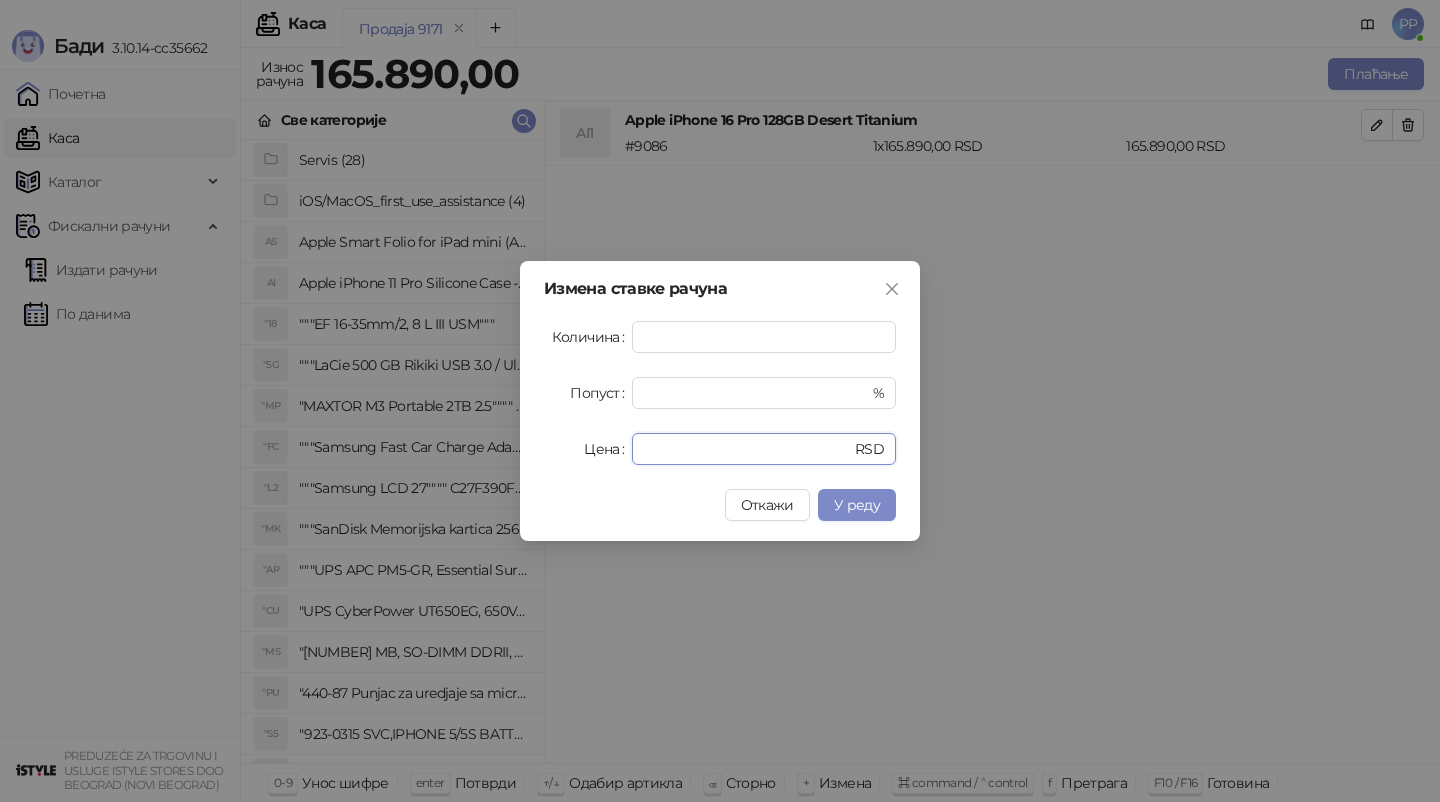 drag, startPoint x: 731, startPoint y: 446, endPoint x: 548, endPoint y: 437, distance: 183.22118 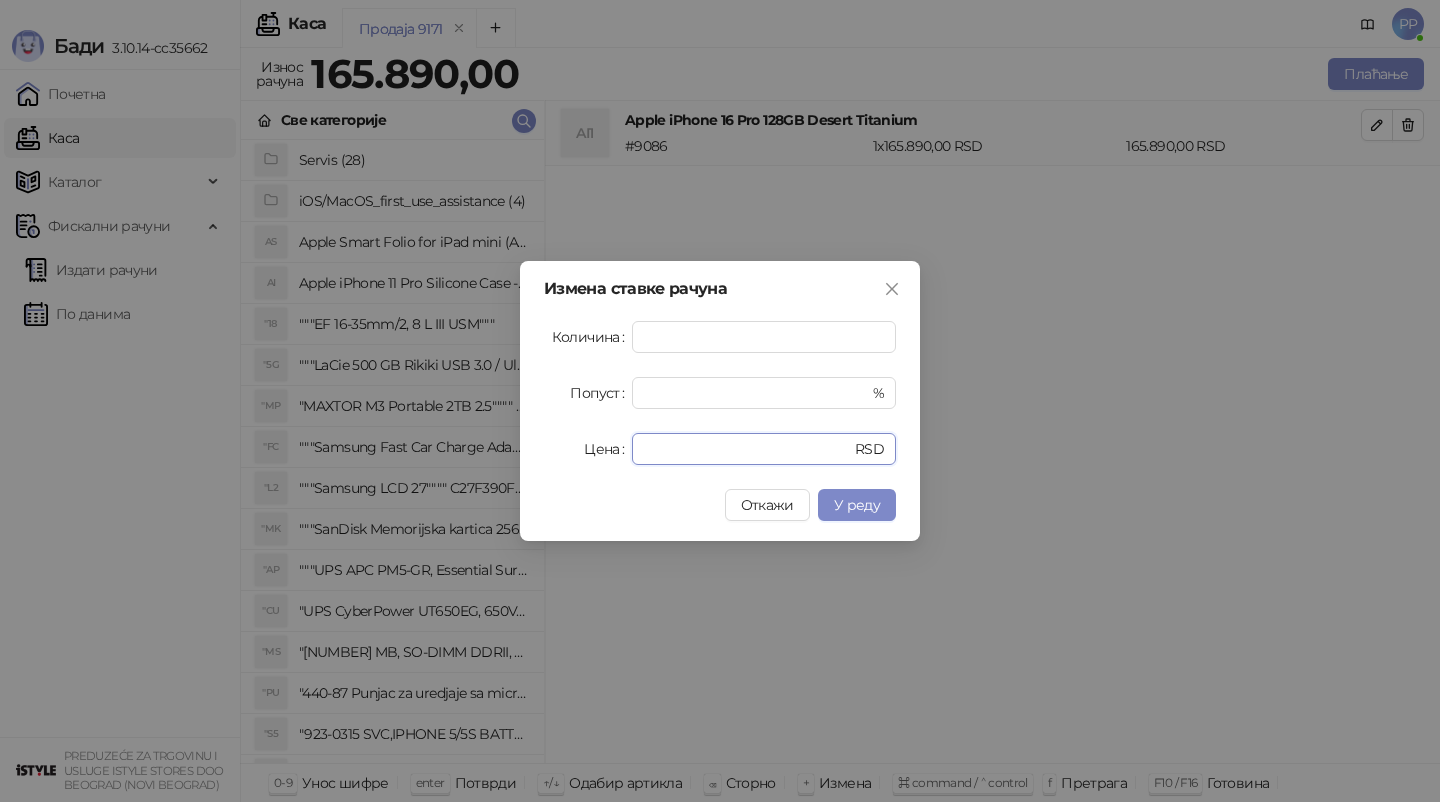 type on "******" 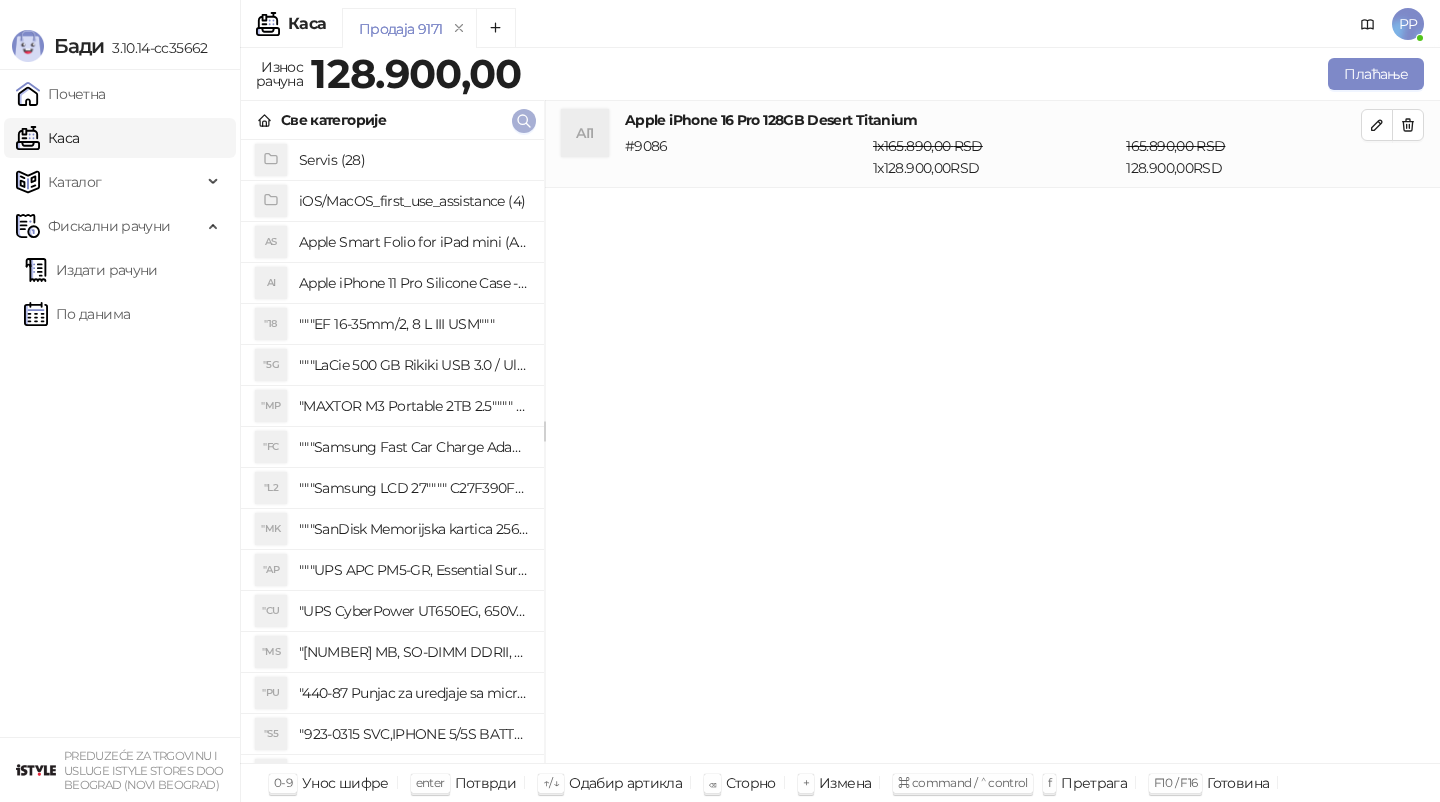 click 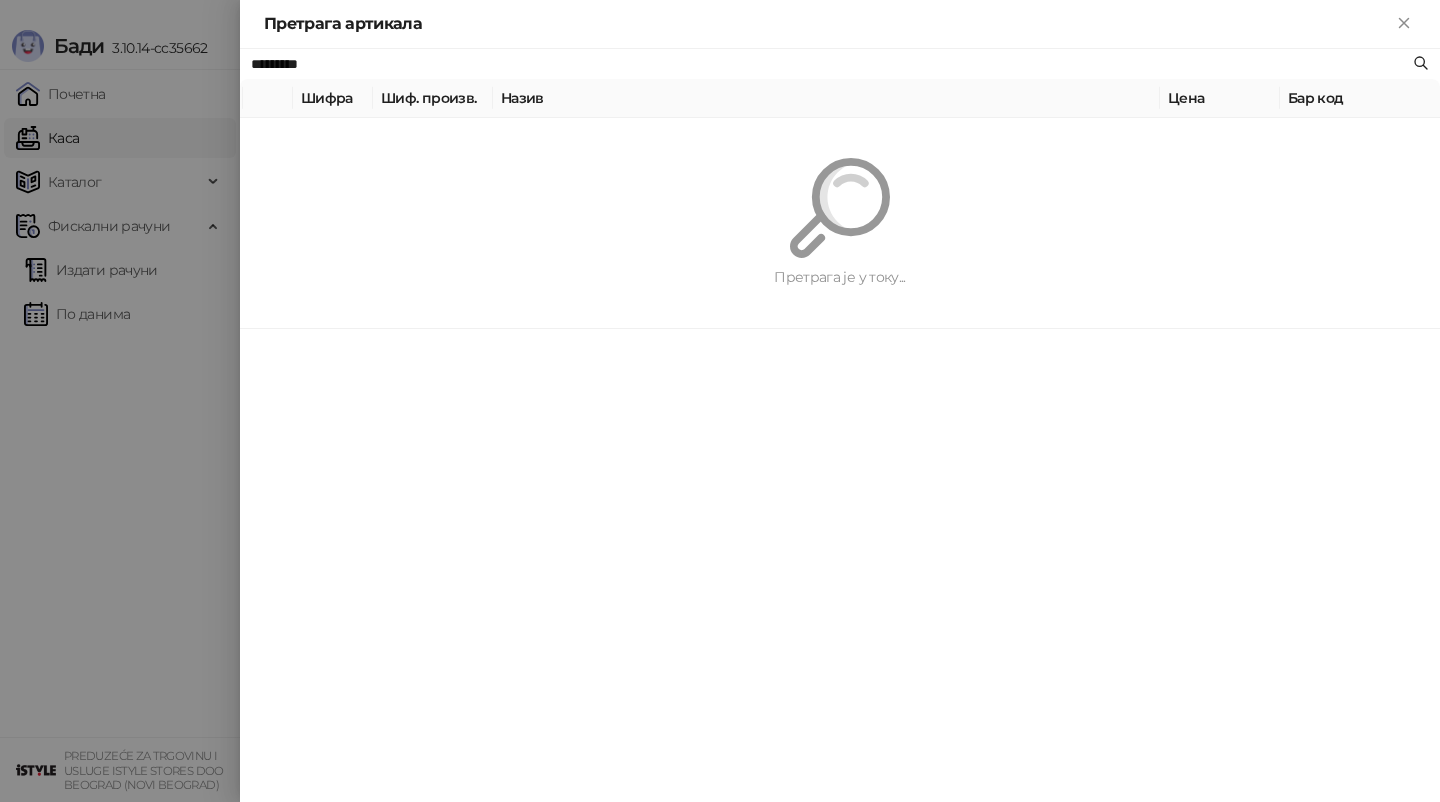 paste on "******" 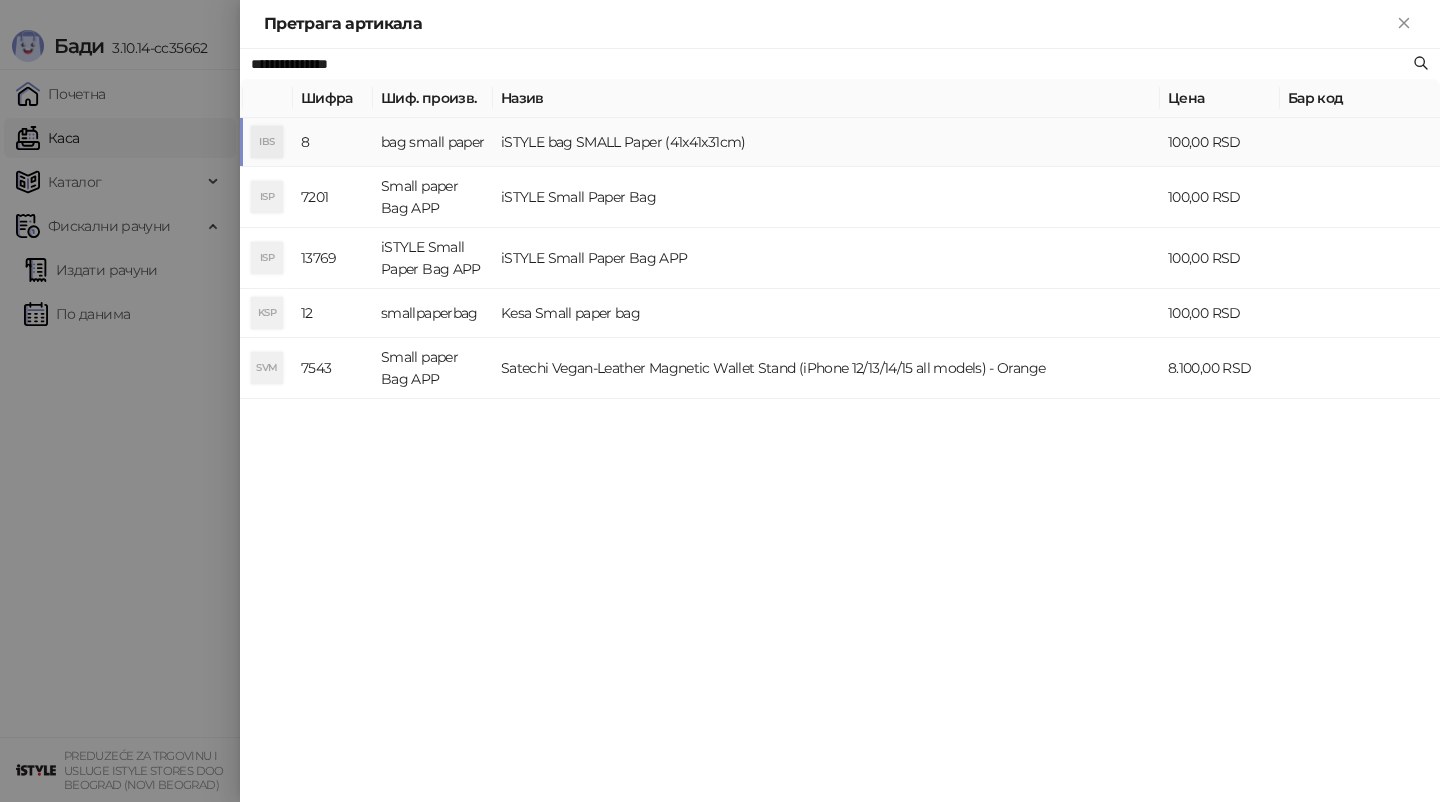 type on "**********" 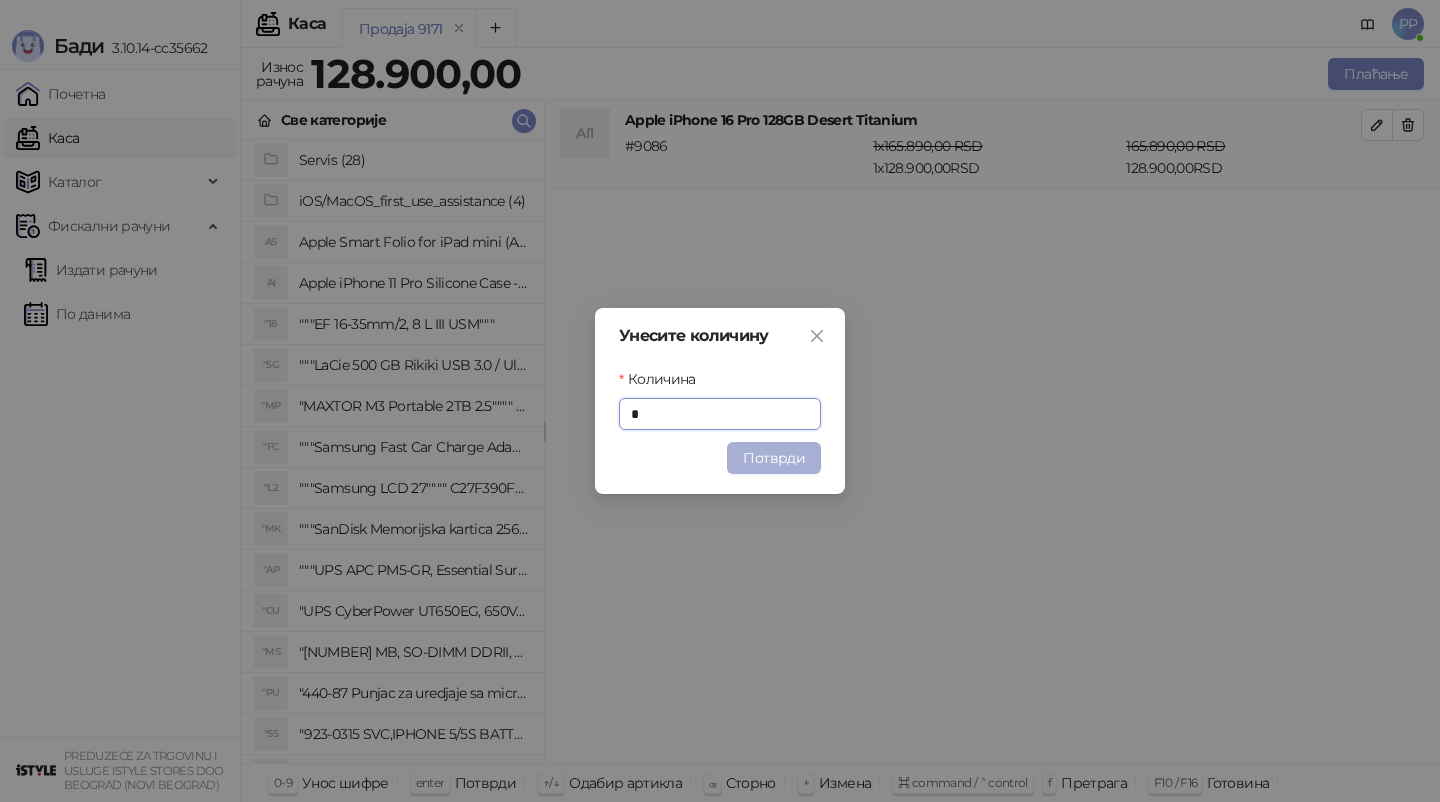 click on "Потврди" at bounding box center [774, 458] 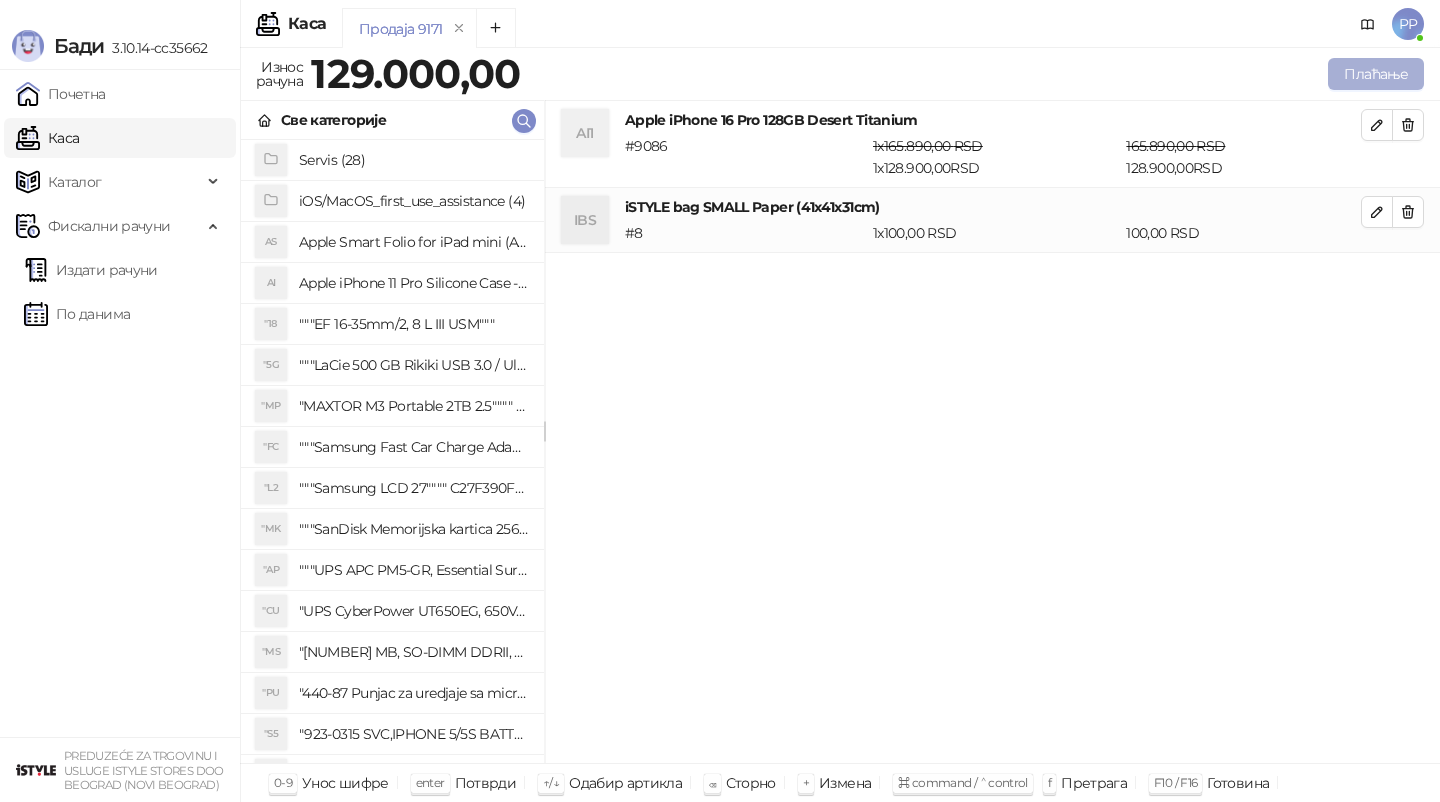 click on "Плаћање" at bounding box center [1376, 74] 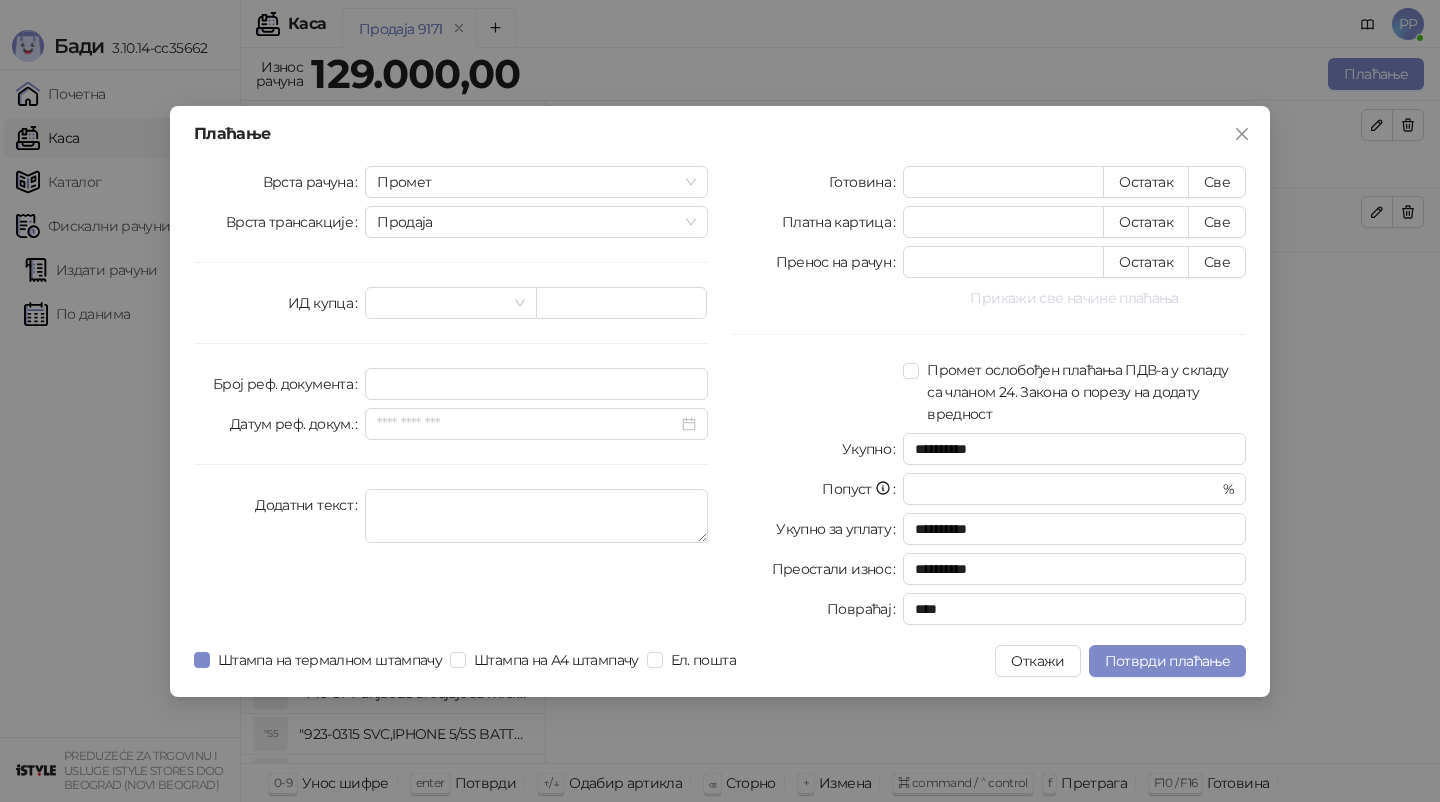 click on "Прикажи све начине плаћања" at bounding box center [1074, 298] 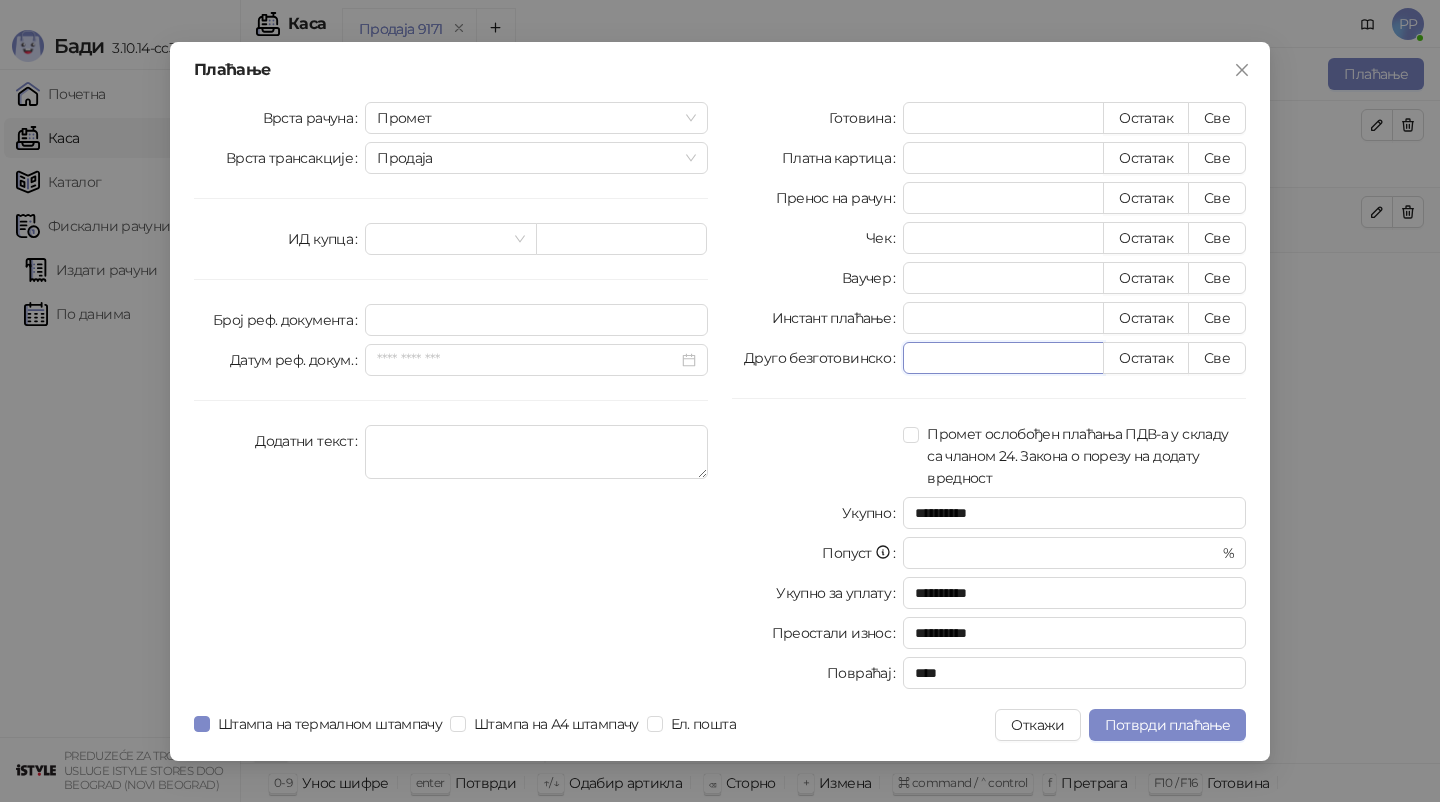 drag, startPoint x: 954, startPoint y: 362, endPoint x: 865, endPoint y: 349, distance: 89.94443 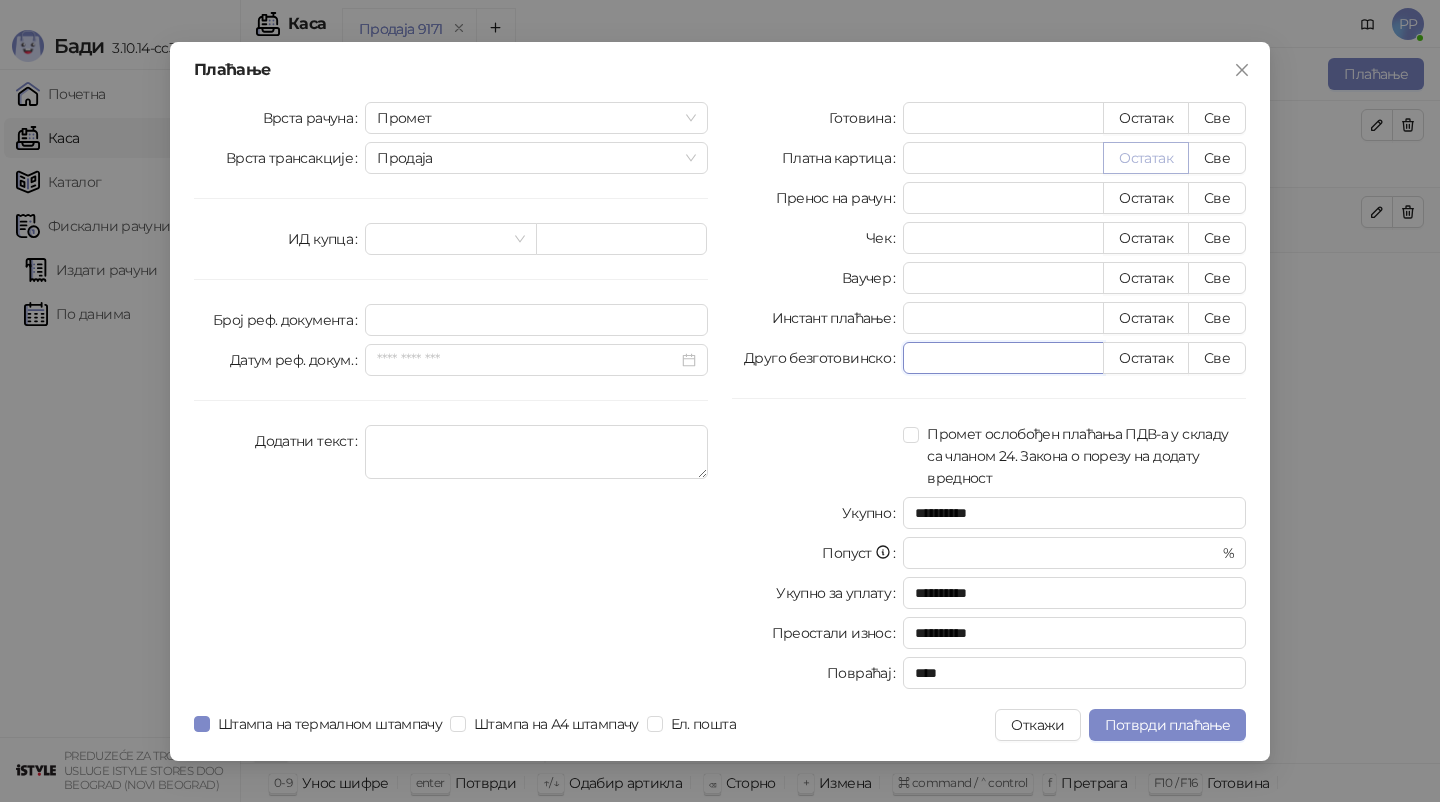 type on "*****" 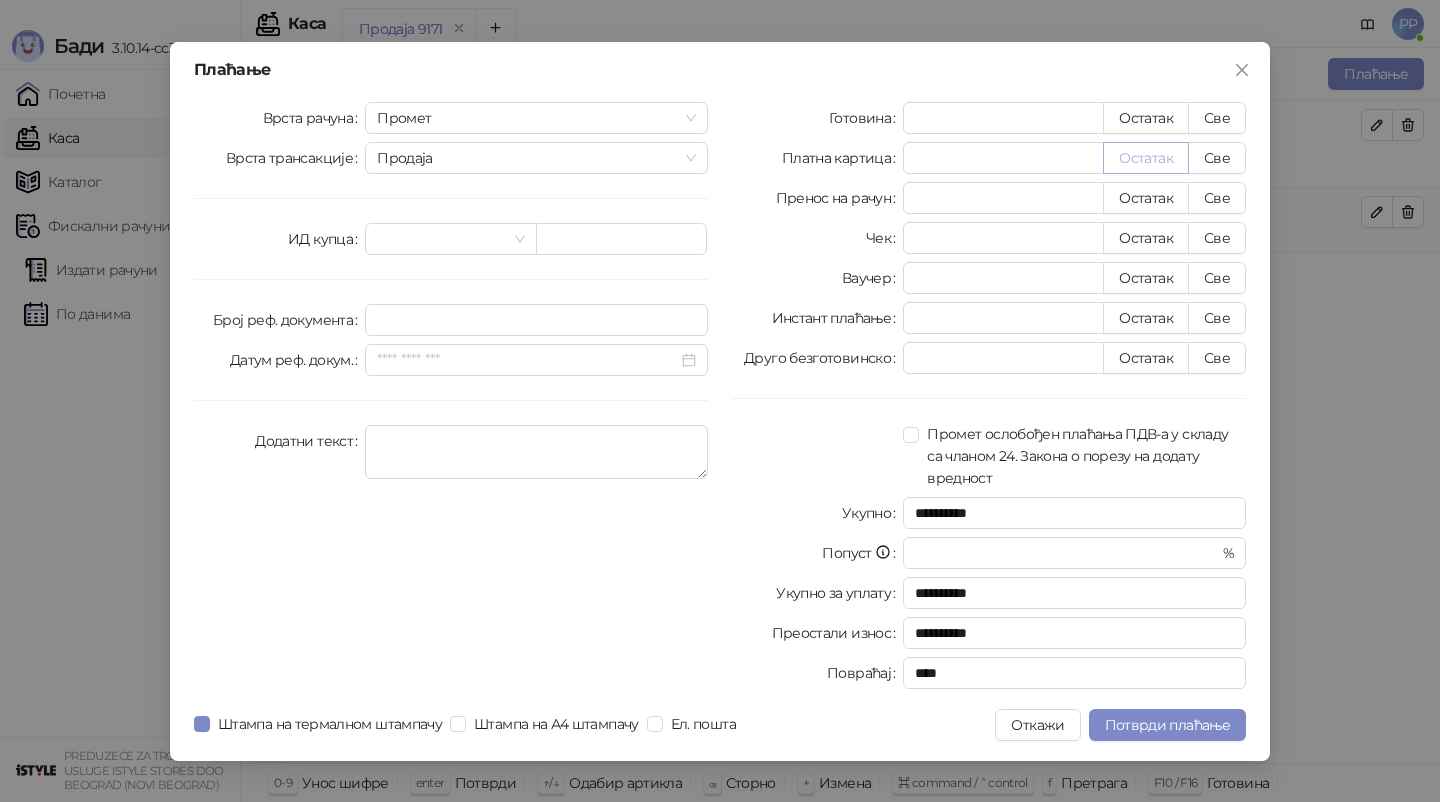 click on "Остатак" at bounding box center [1146, 158] 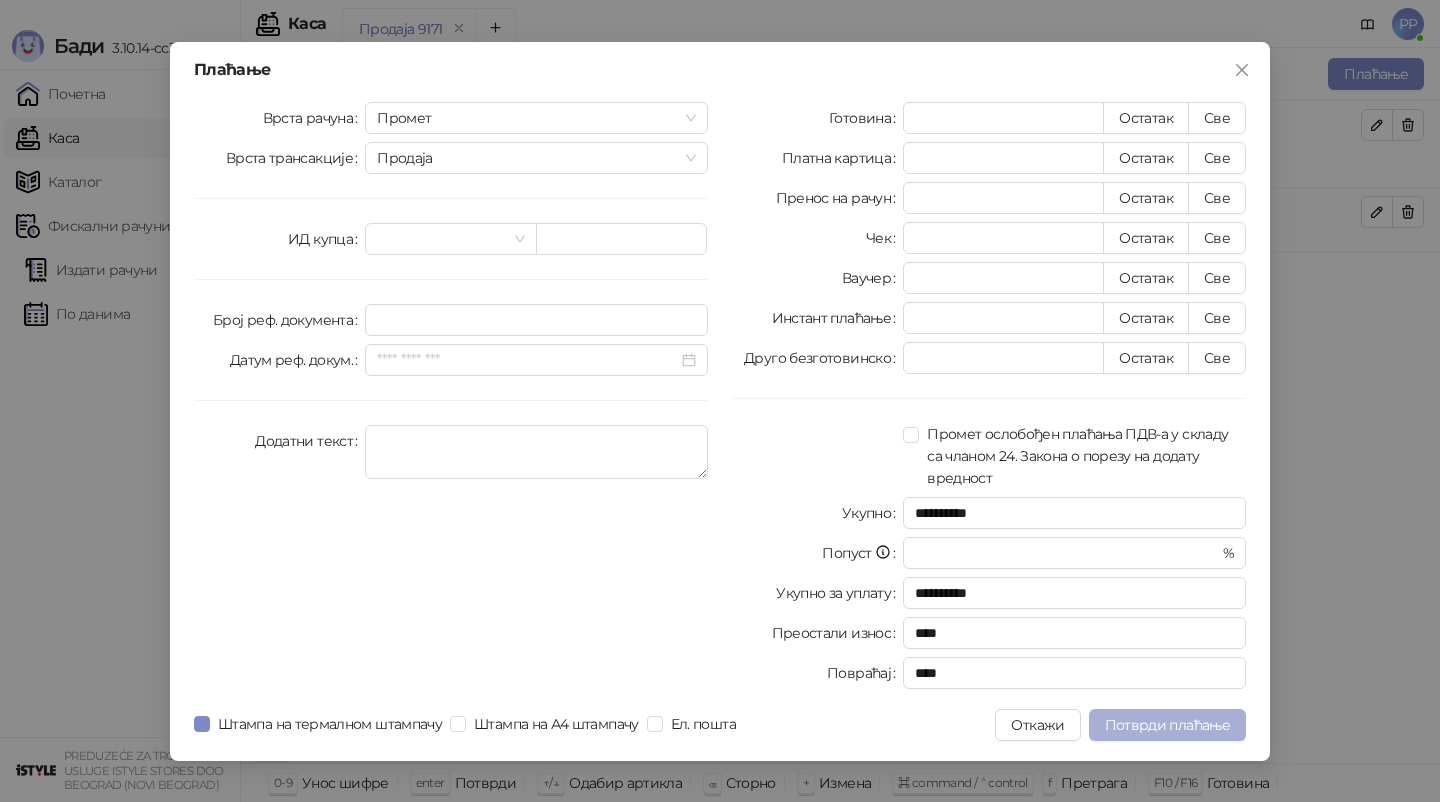 click on "Потврди плаћање" at bounding box center (1167, 725) 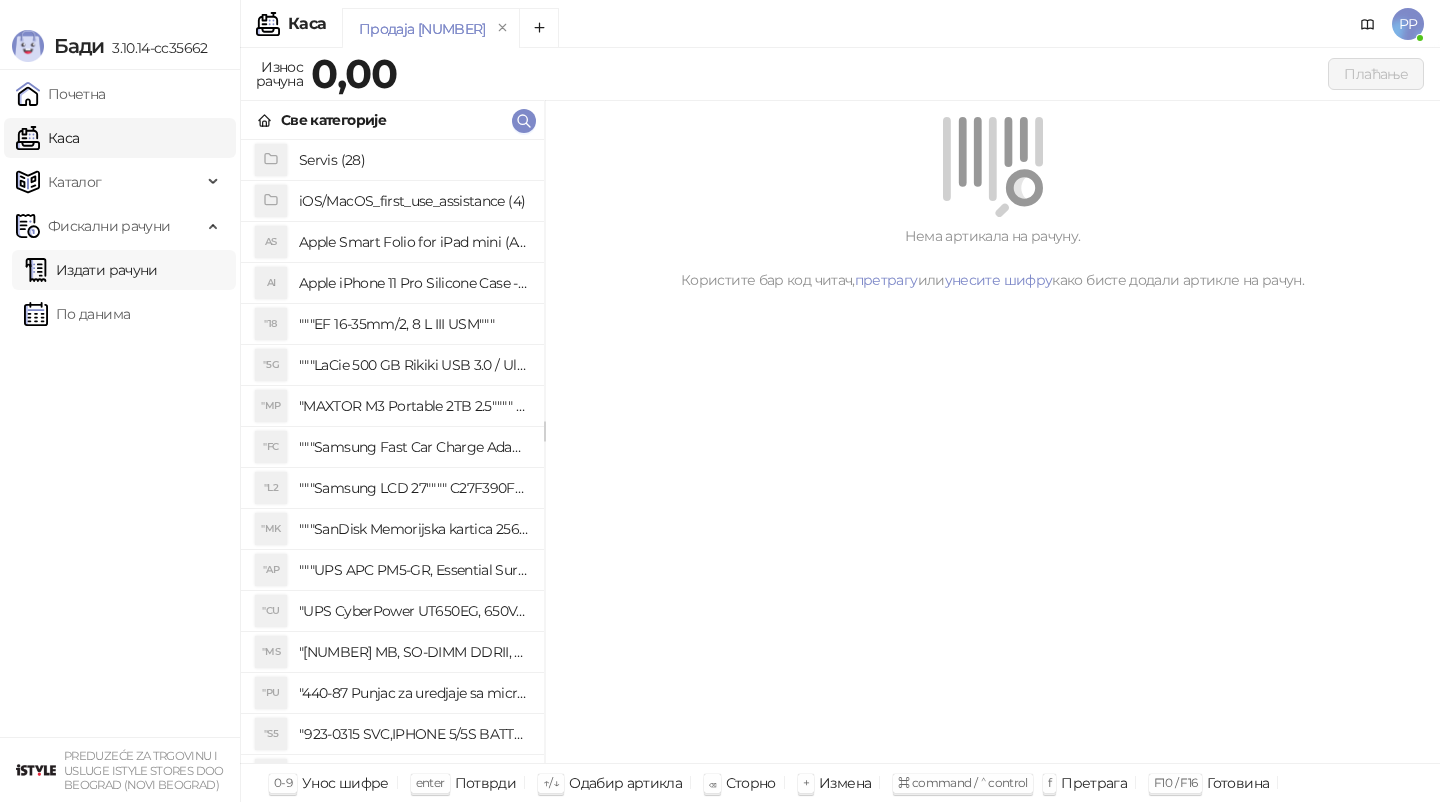 click on "Издати рачуни" at bounding box center [91, 270] 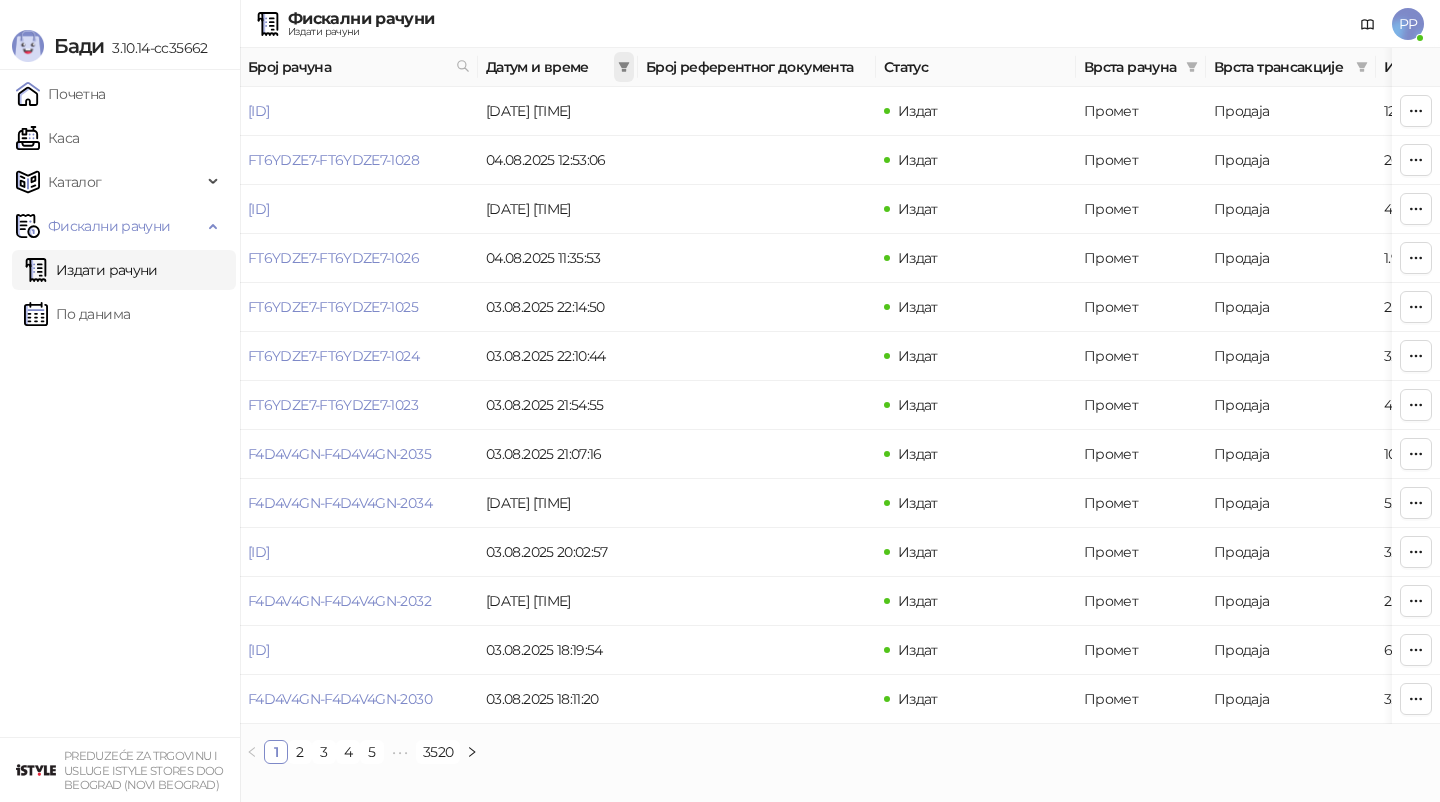 click 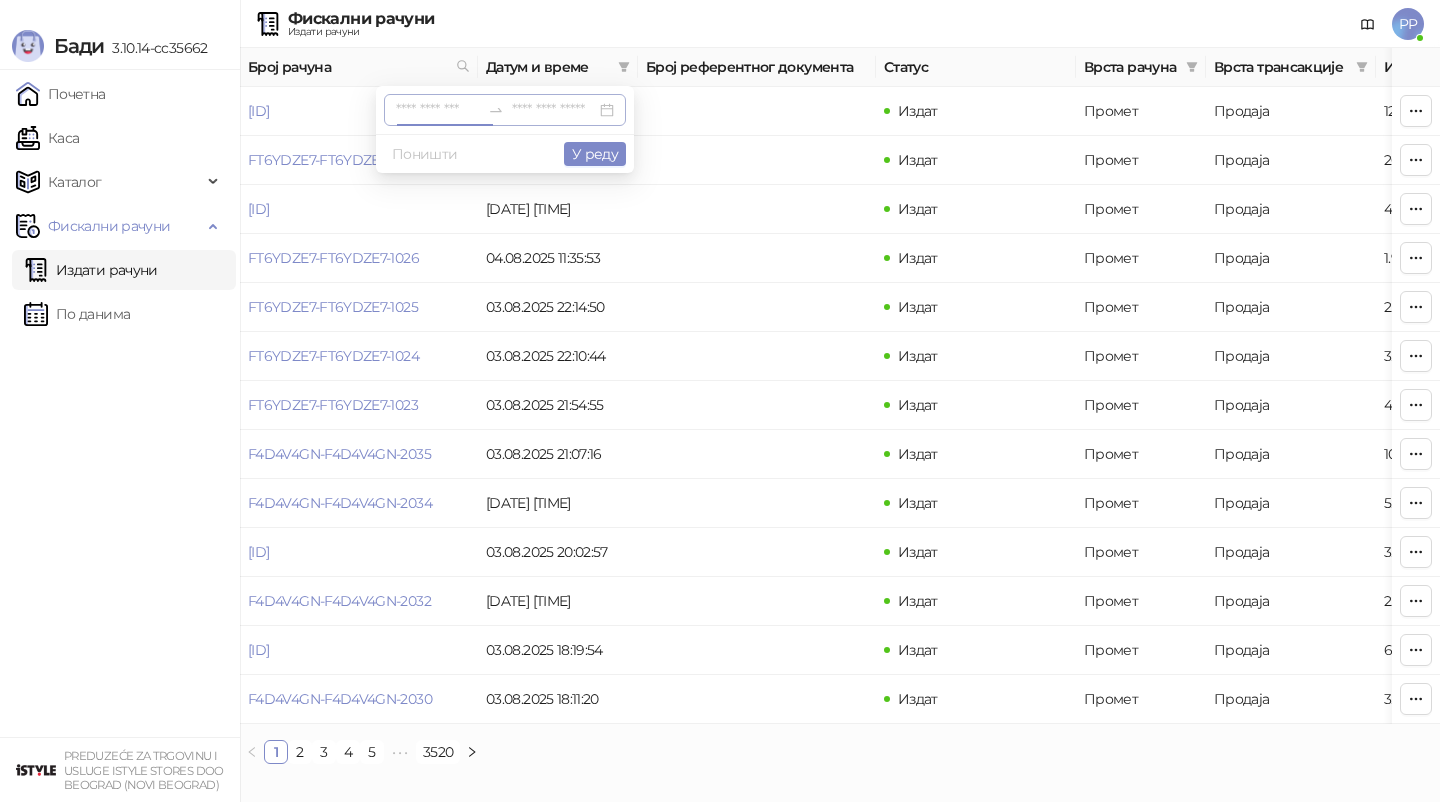 click at bounding box center [438, 110] 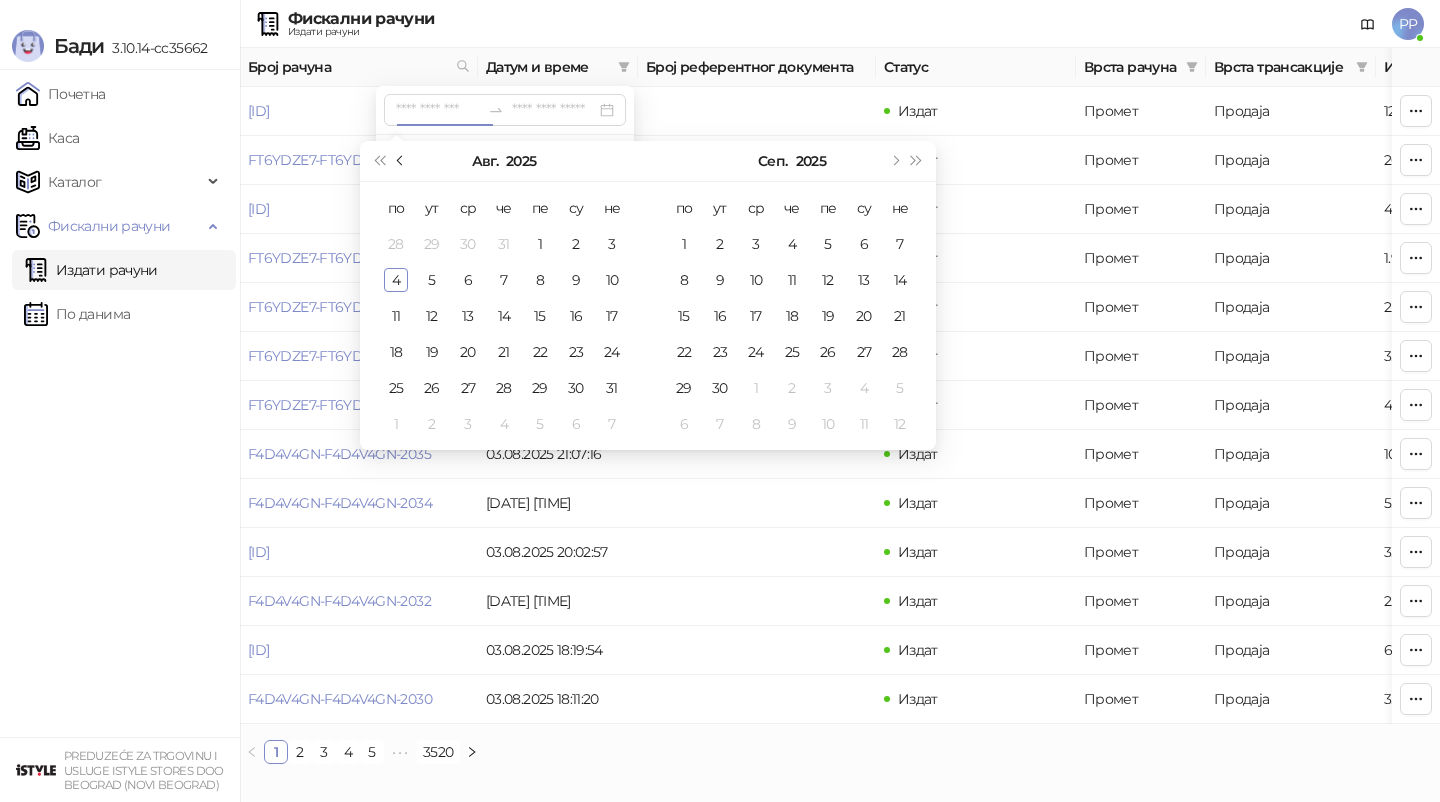 click at bounding box center [402, 161] 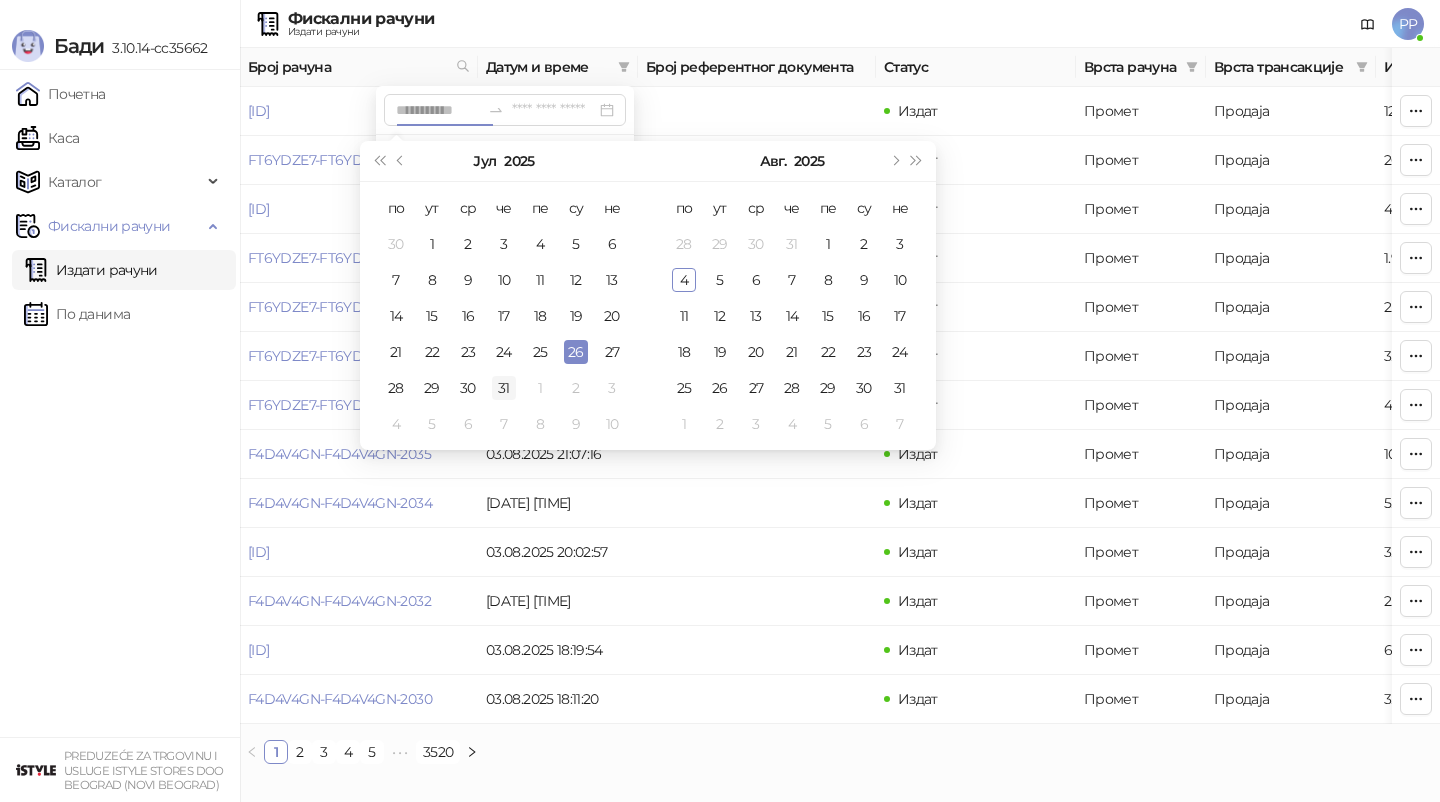 type on "**********" 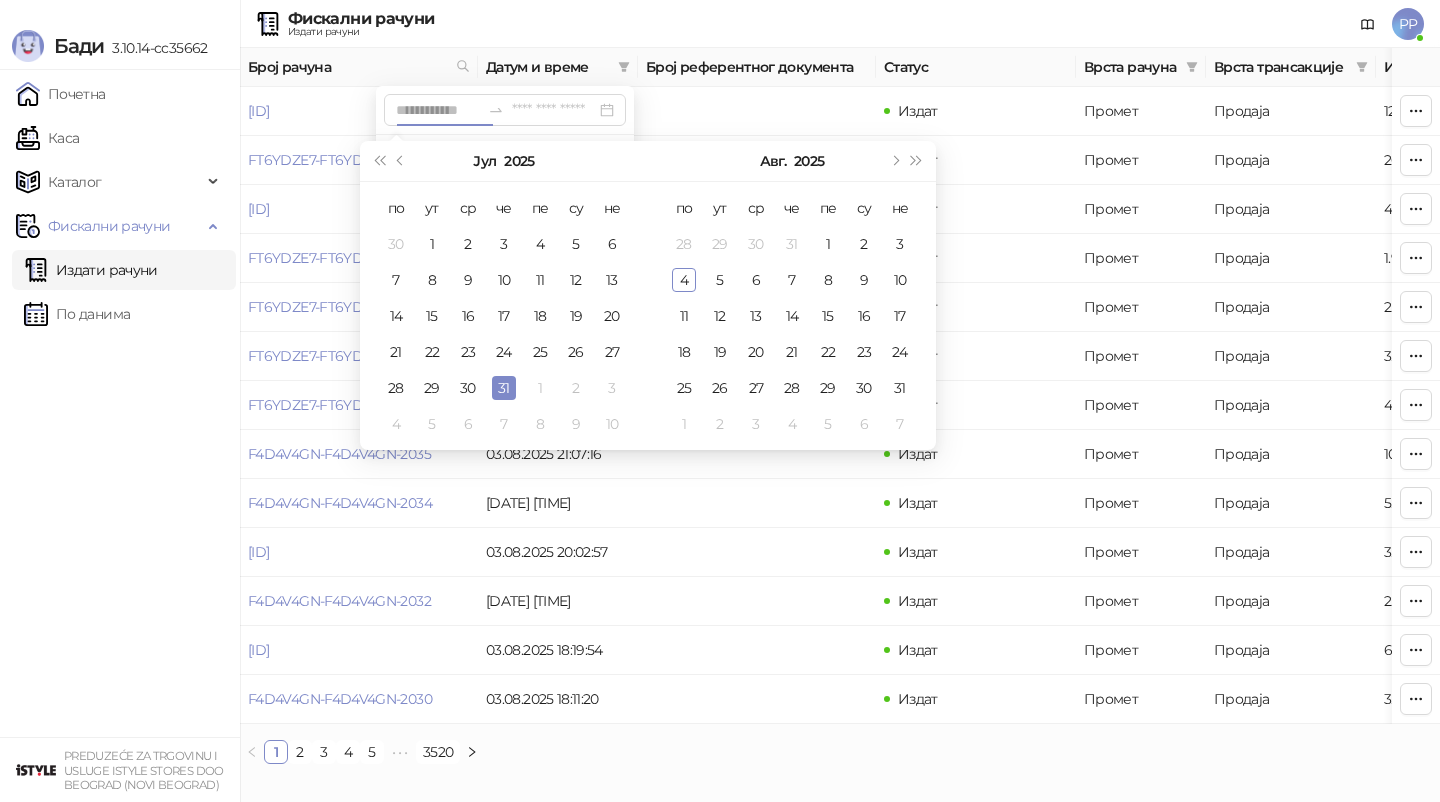 click on "31" at bounding box center (504, 388) 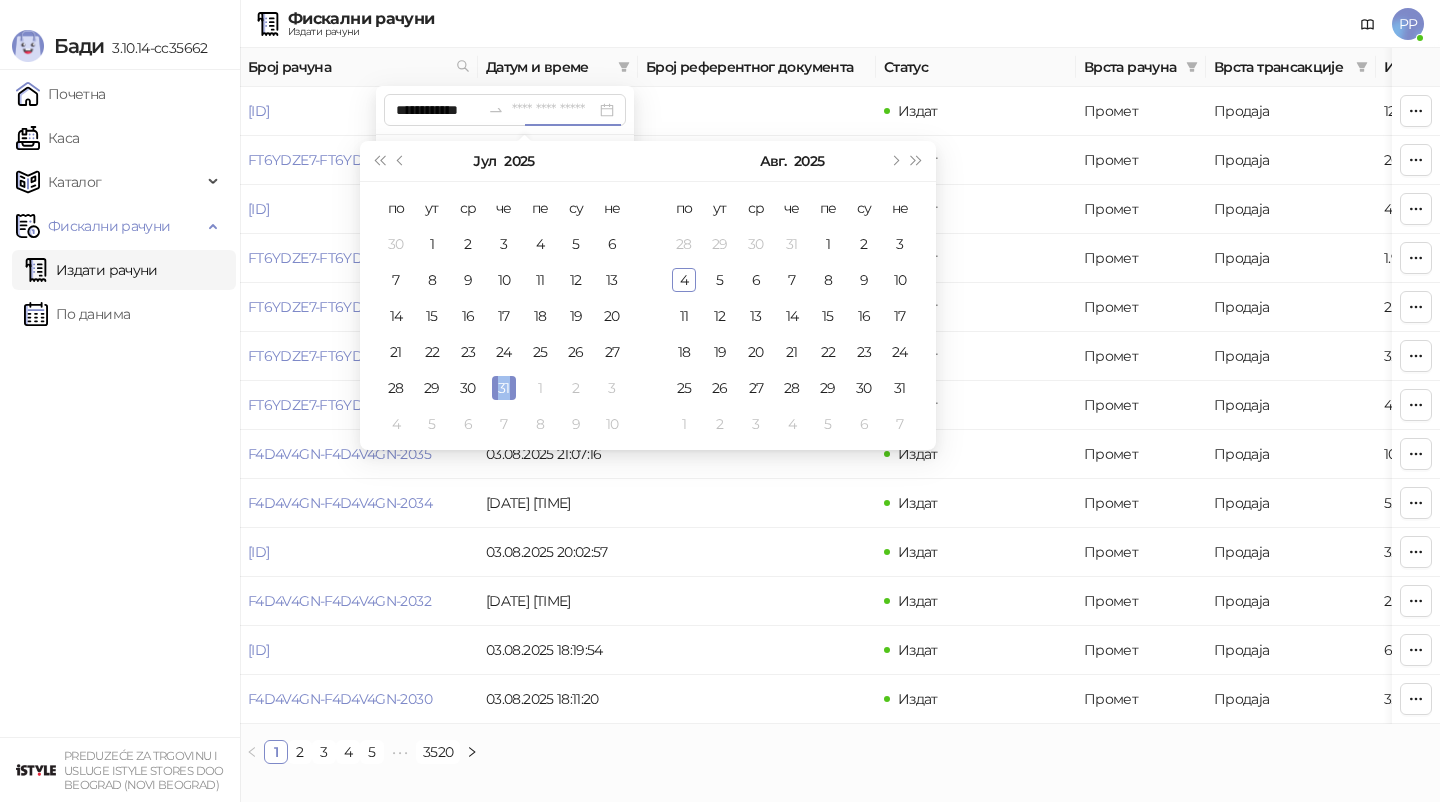 click on "31" at bounding box center [504, 388] 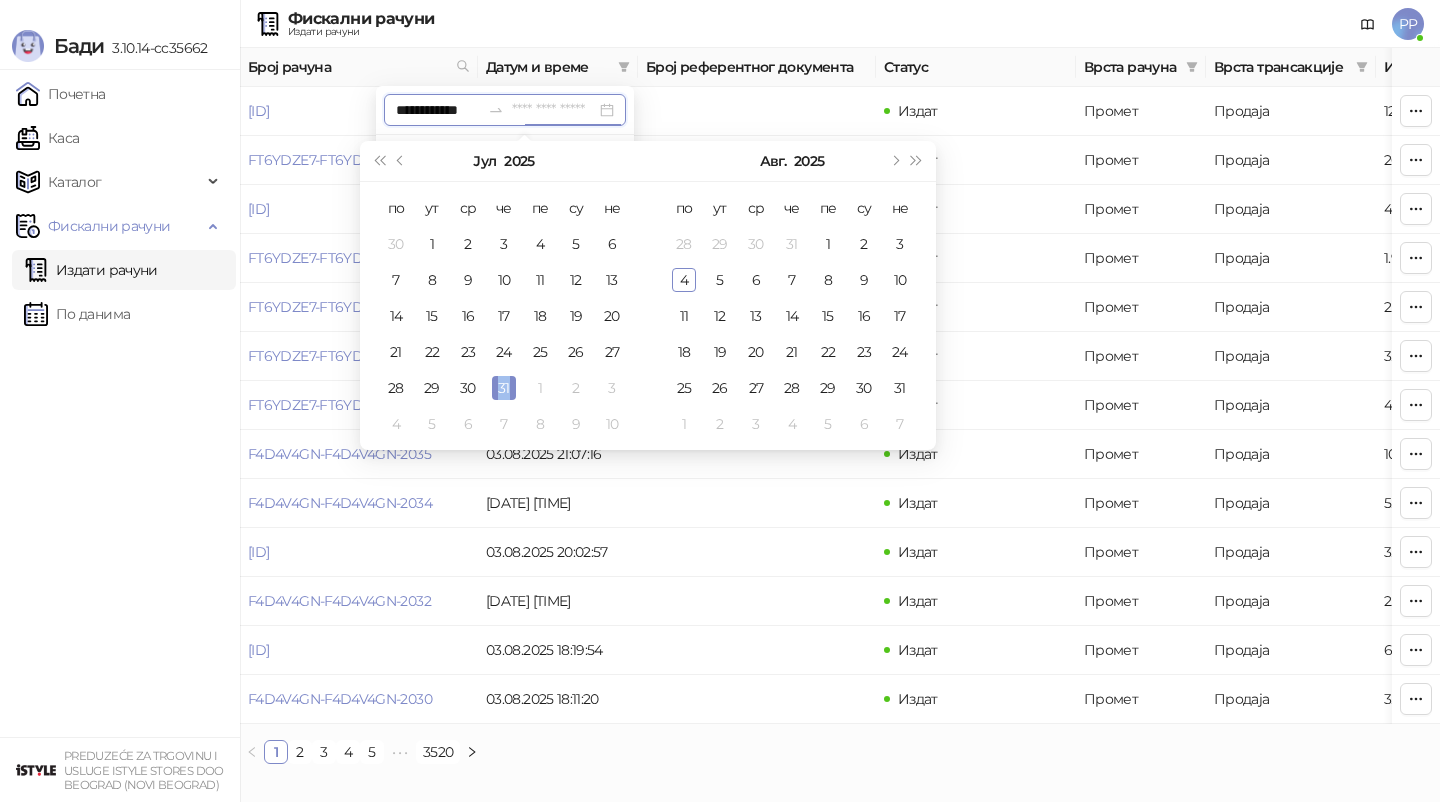 type on "**********" 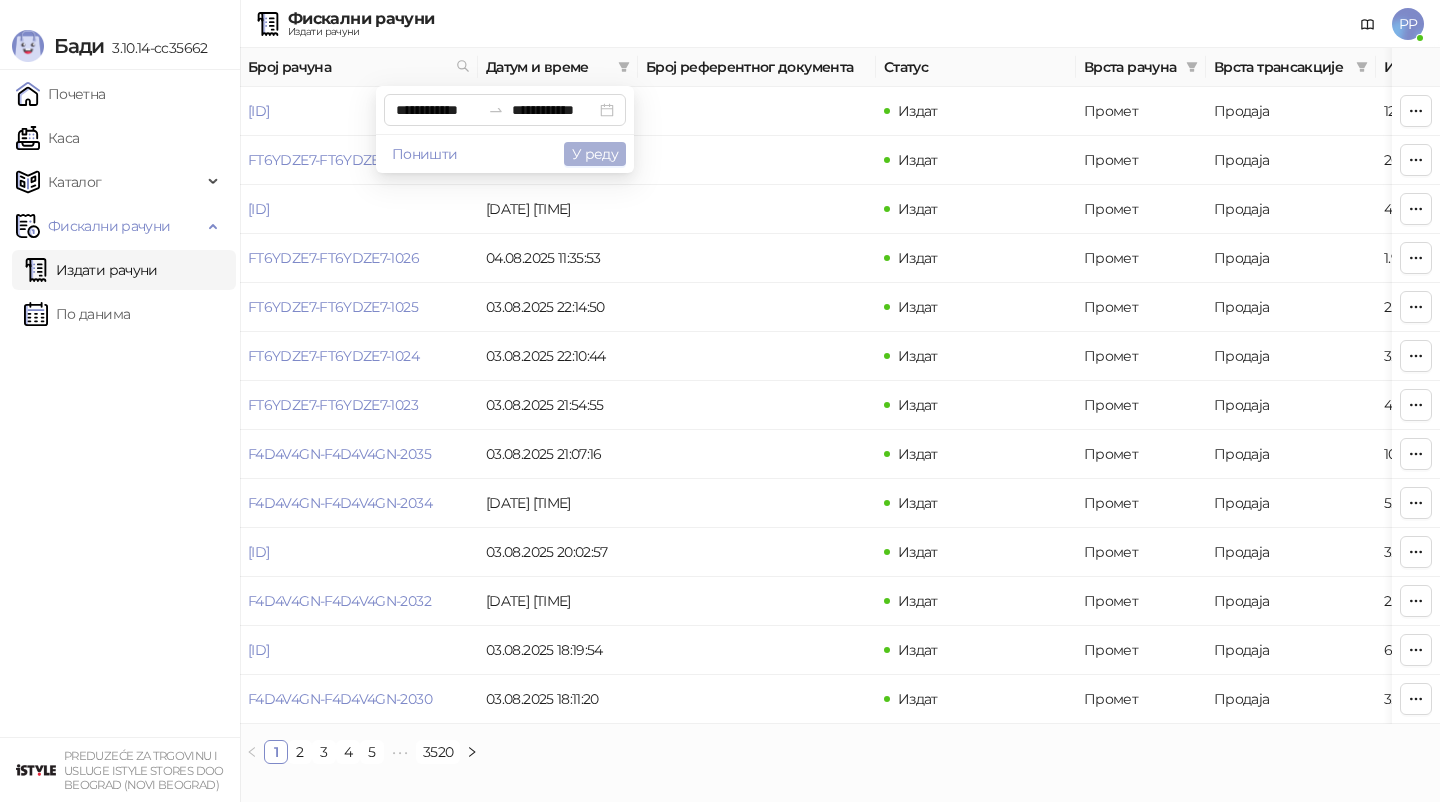 click on "У реду" at bounding box center [595, 154] 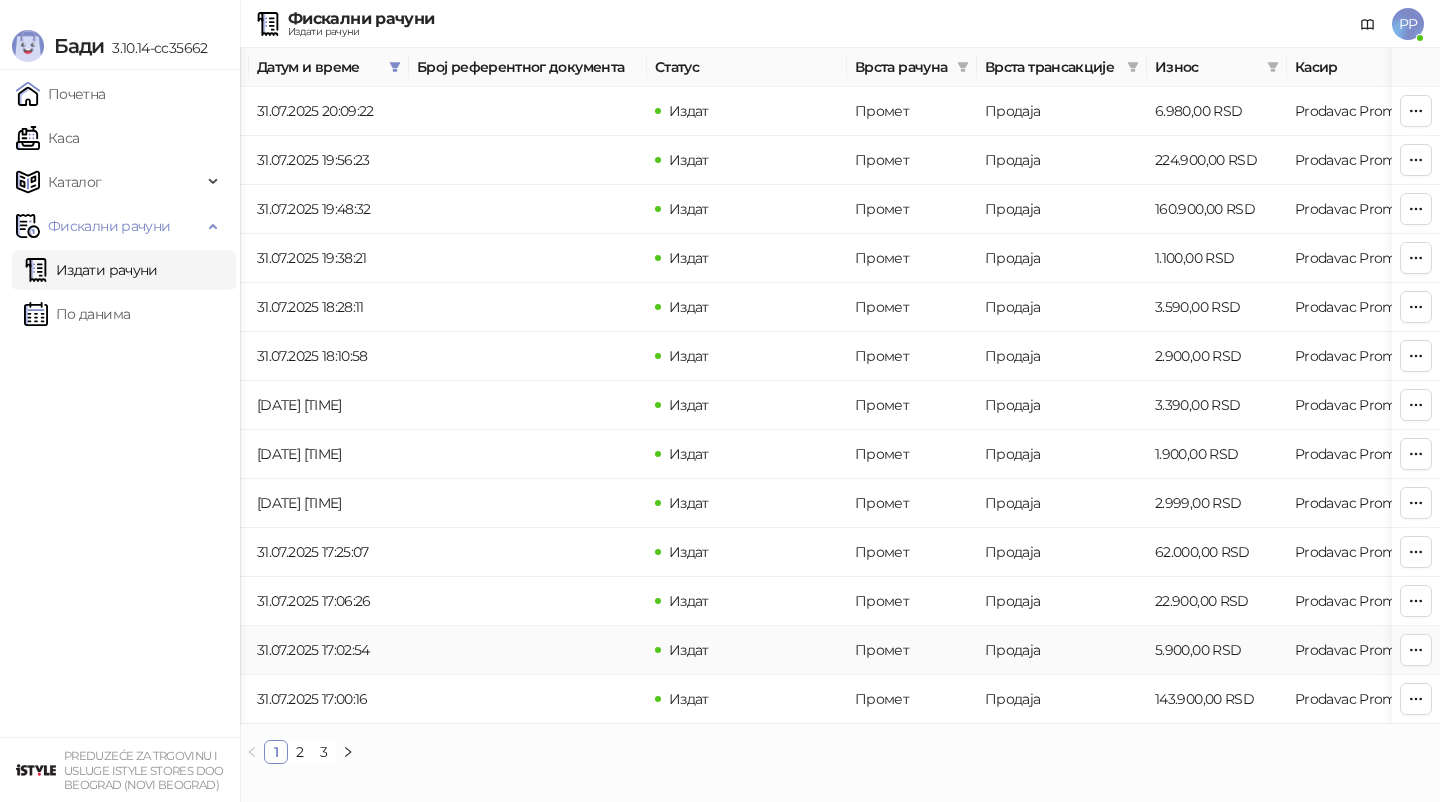scroll, scrollTop: 0, scrollLeft: 0, axis: both 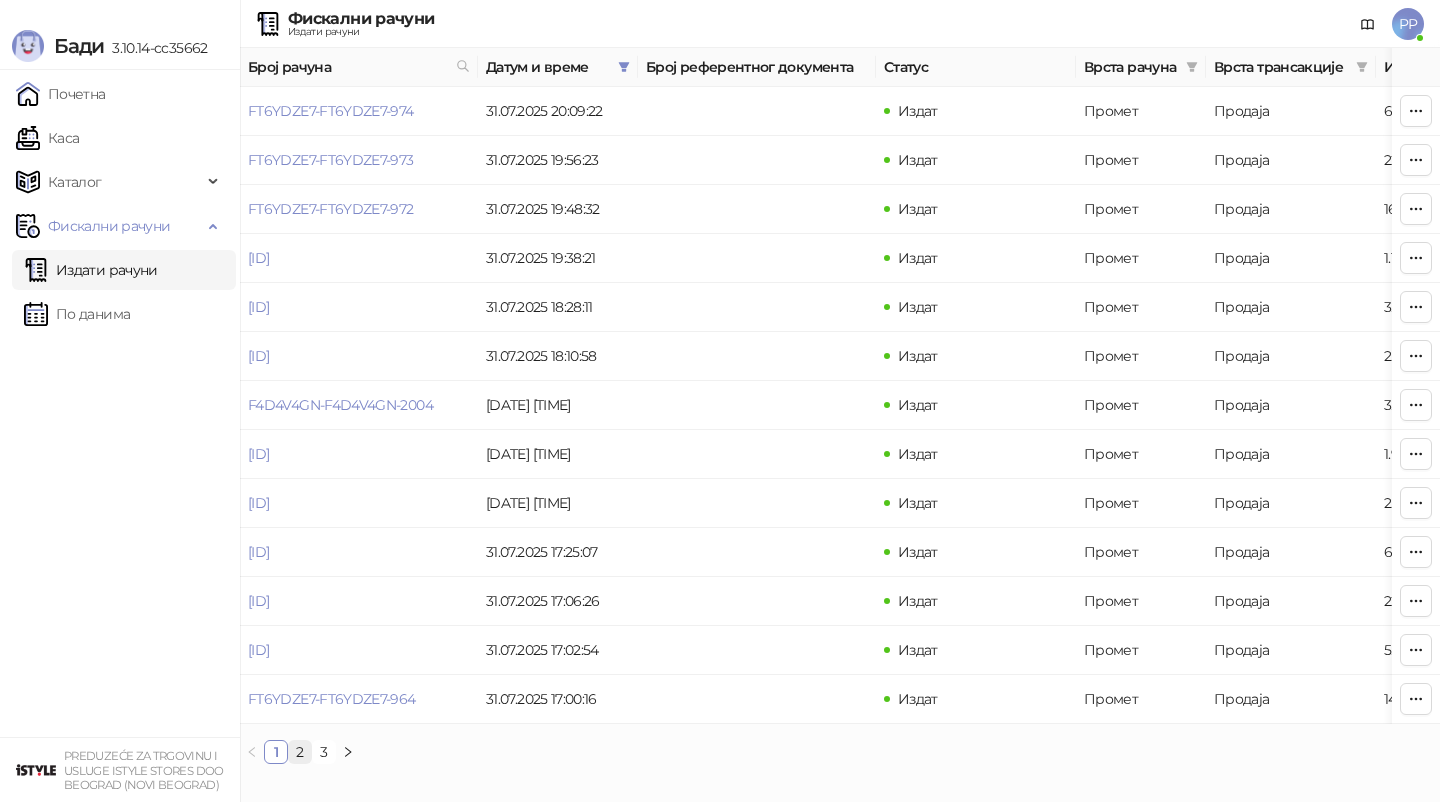 click on "2" at bounding box center [300, 752] 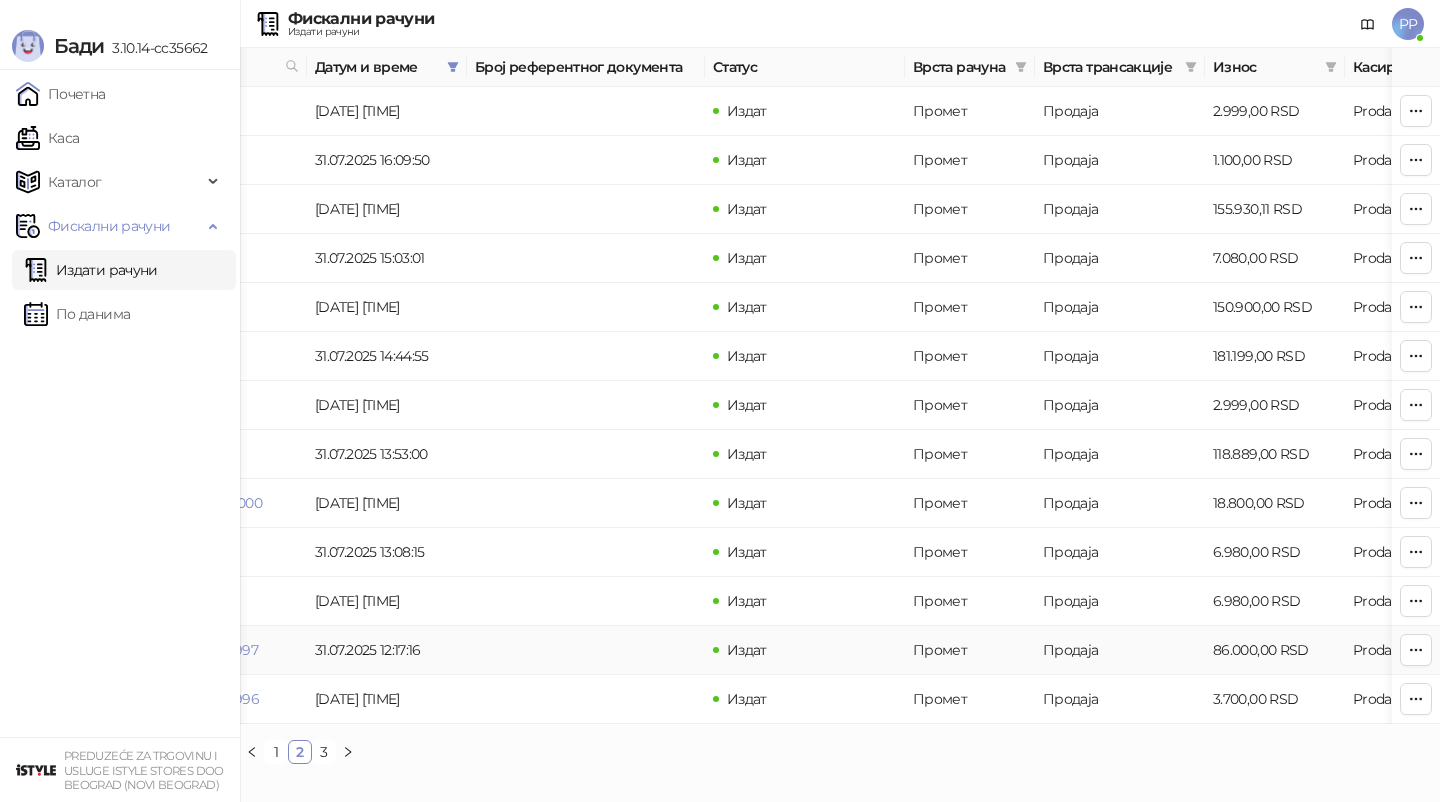 scroll, scrollTop: 0, scrollLeft: 112, axis: horizontal 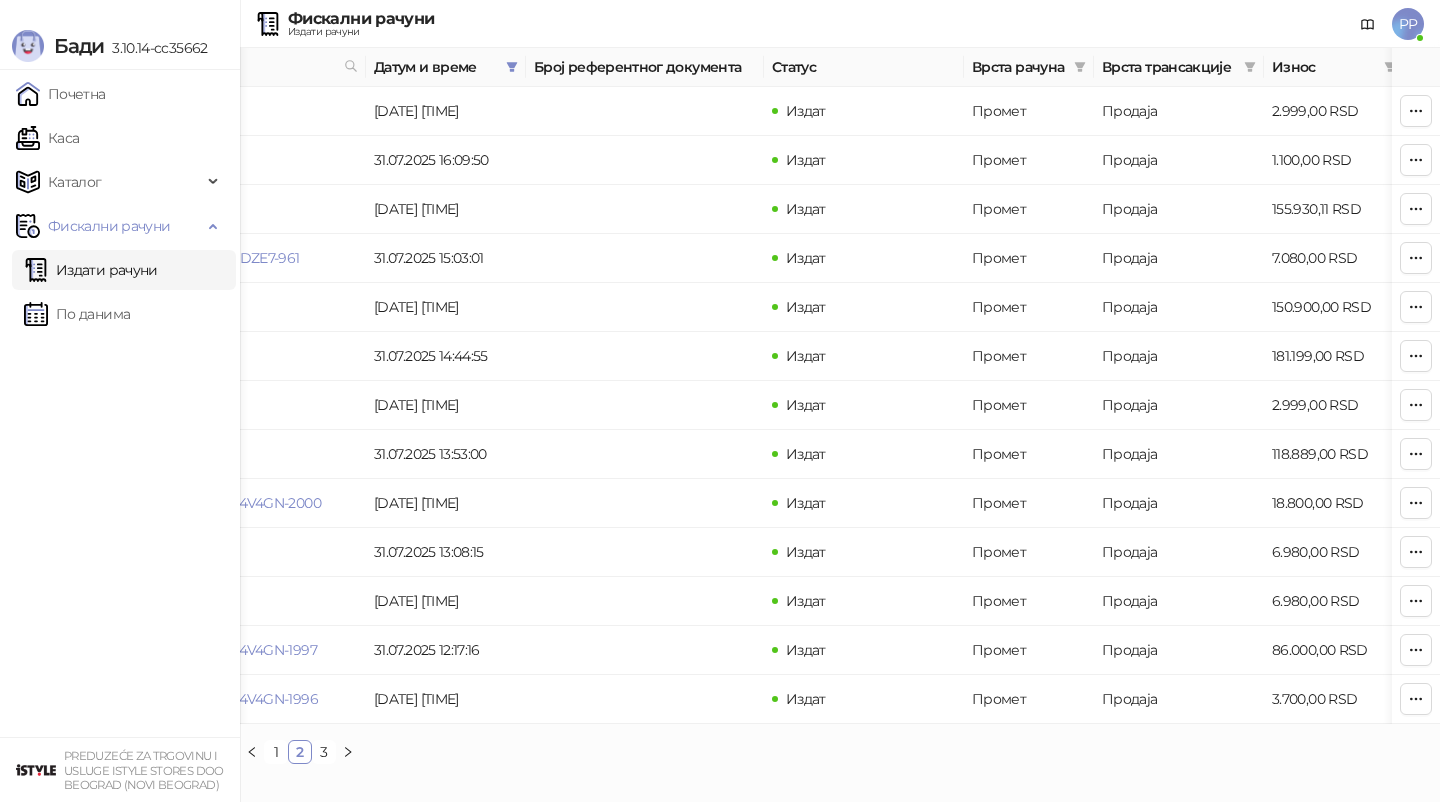 click on "3" at bounding box center [324, 752] 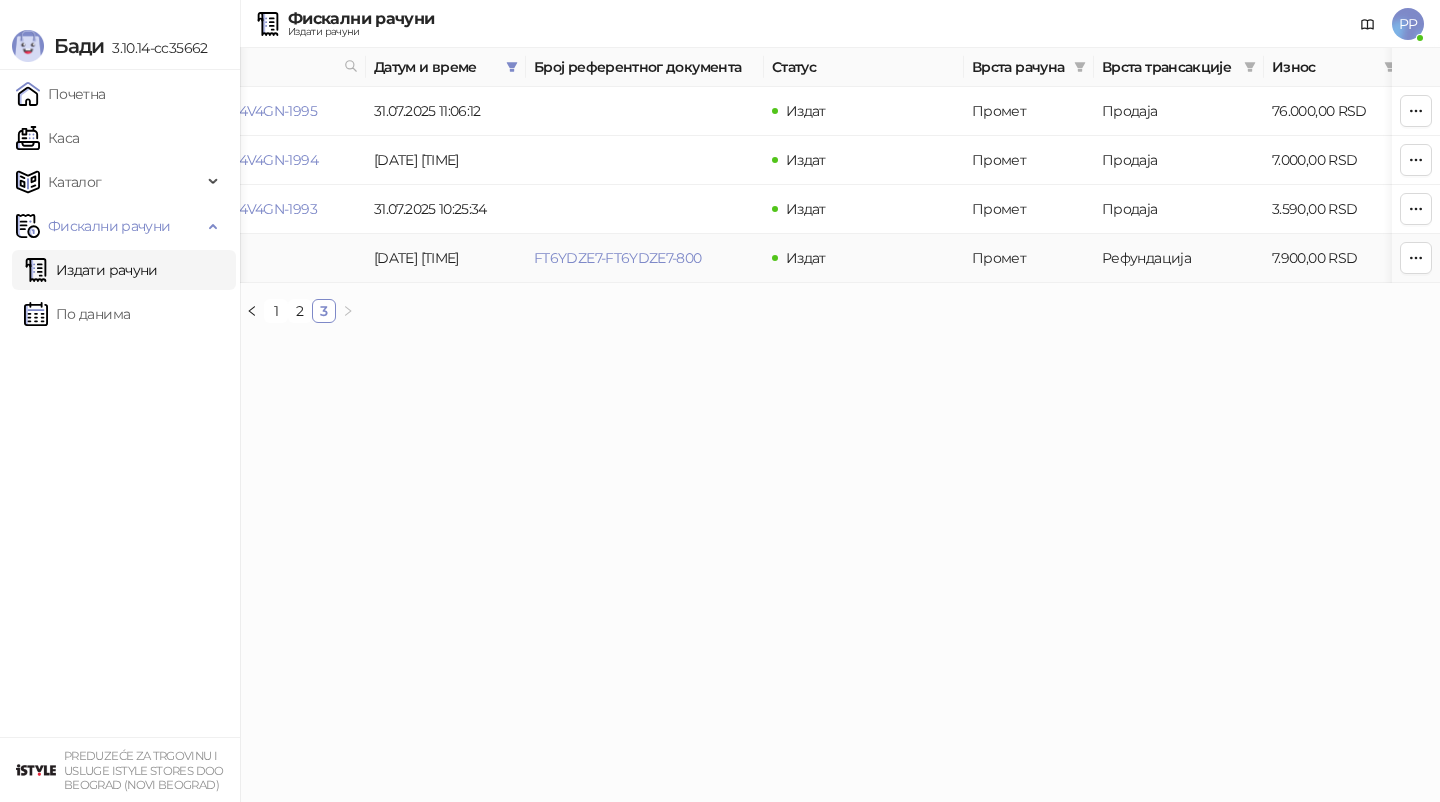 click on "[ID]" at bounding box center [146, 258] 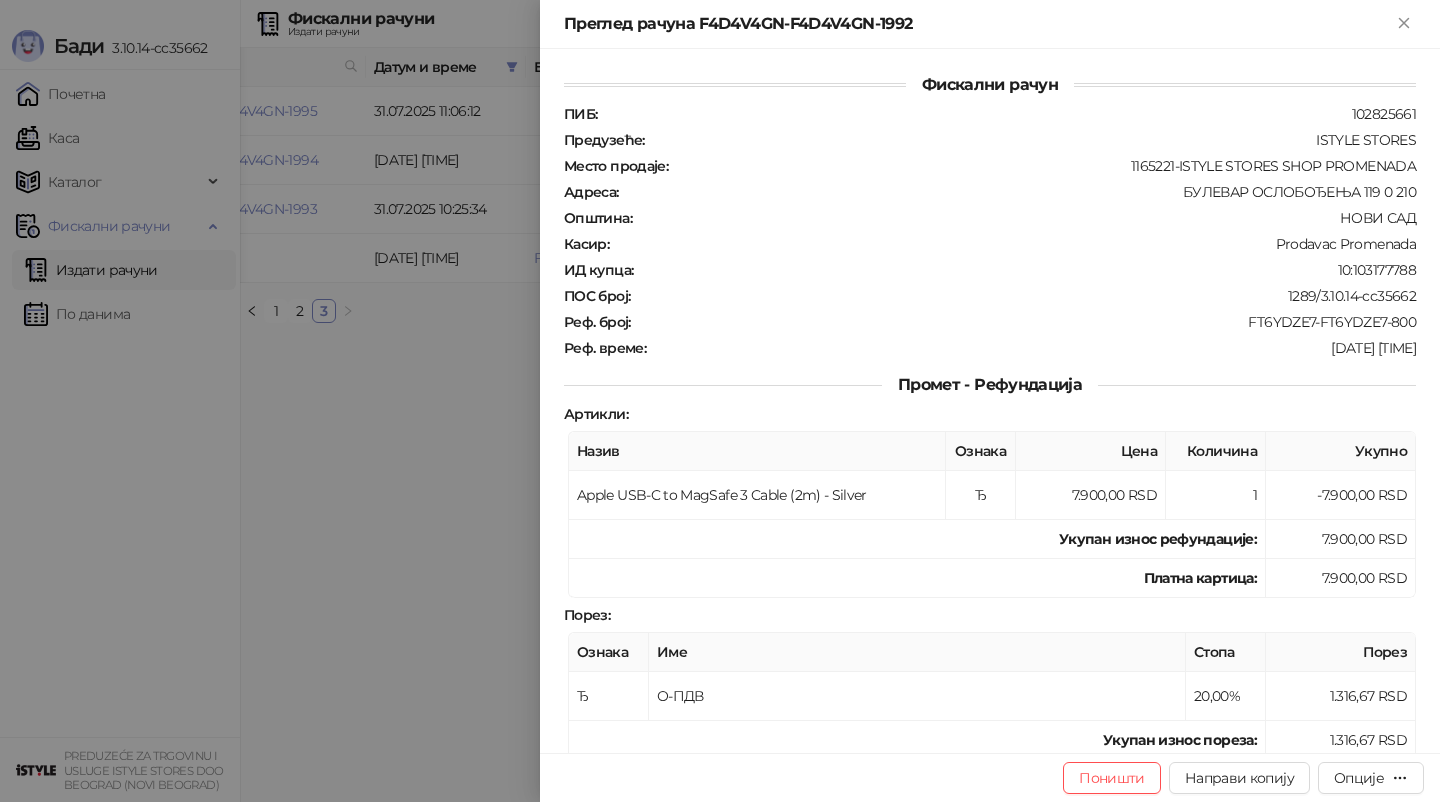 click at bounding box center [720, 401] 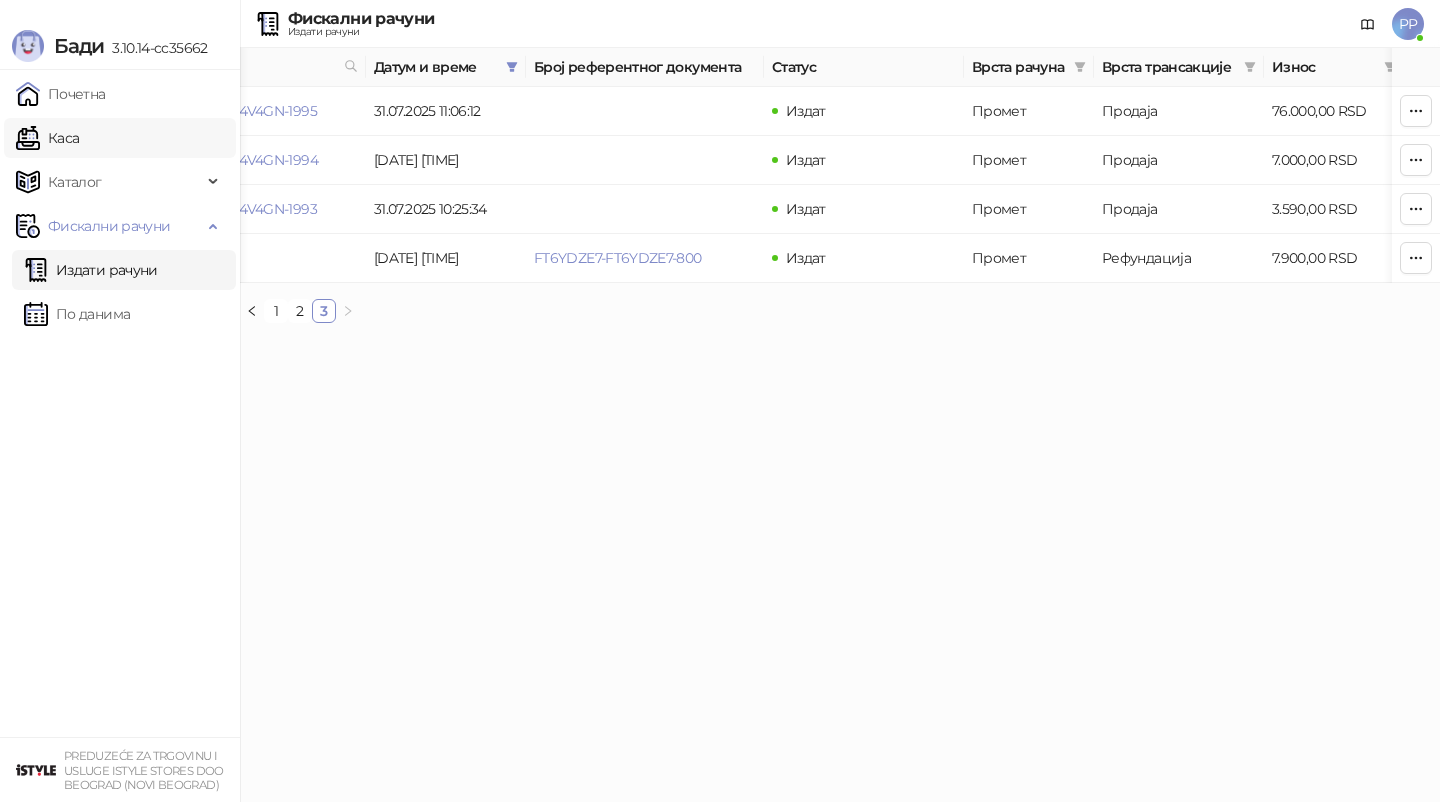 click on "Каса" at bounding box center [47, 138] 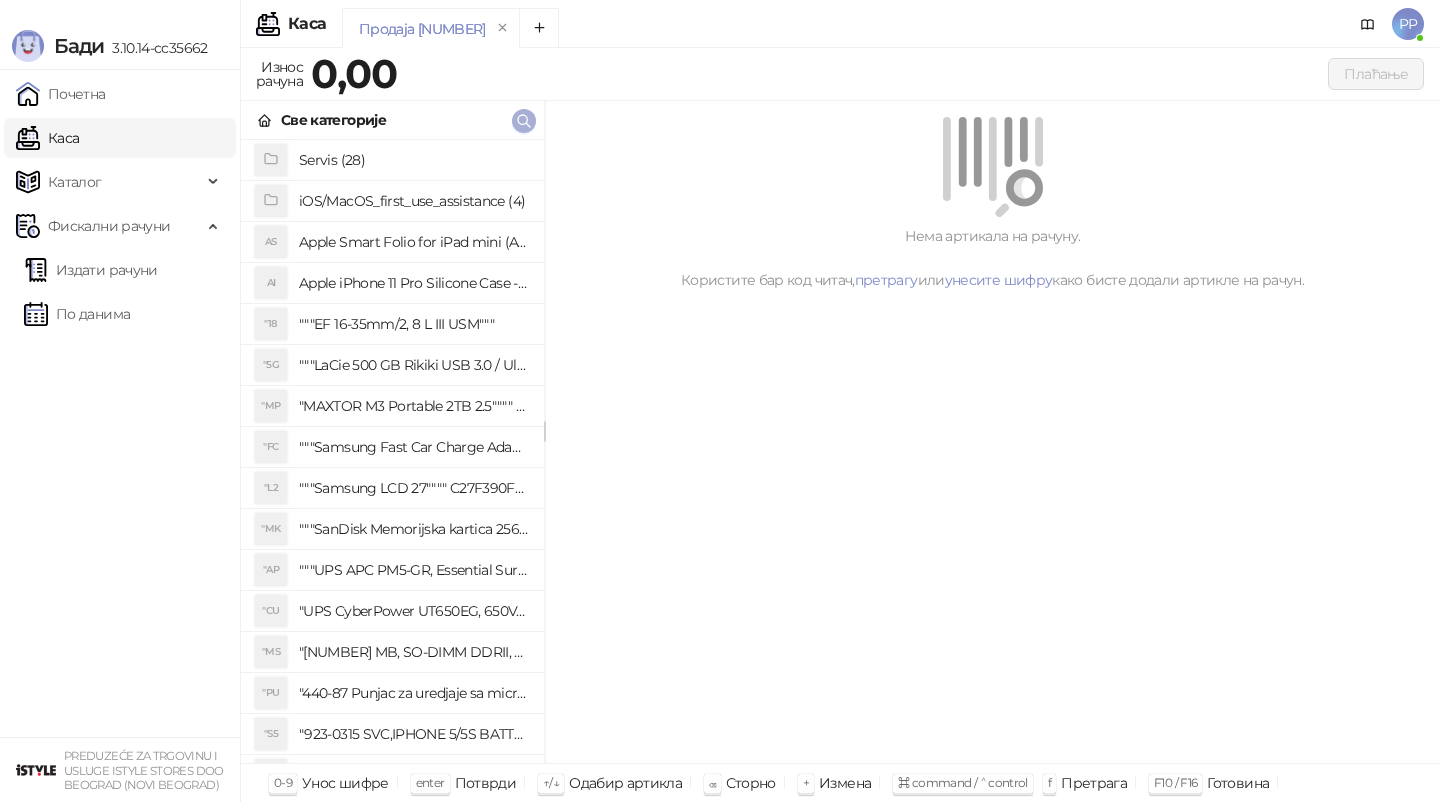 click 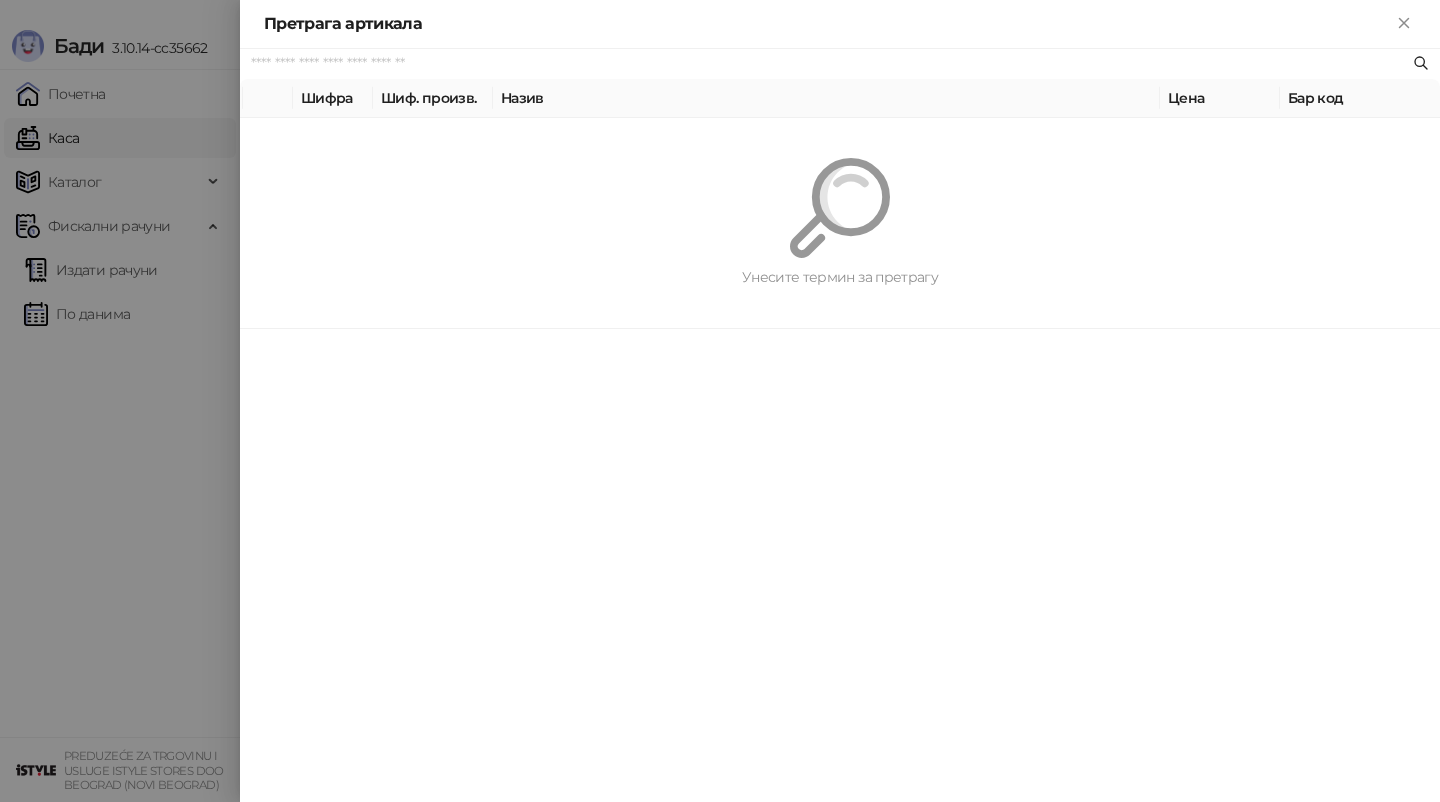 paste on "*********" 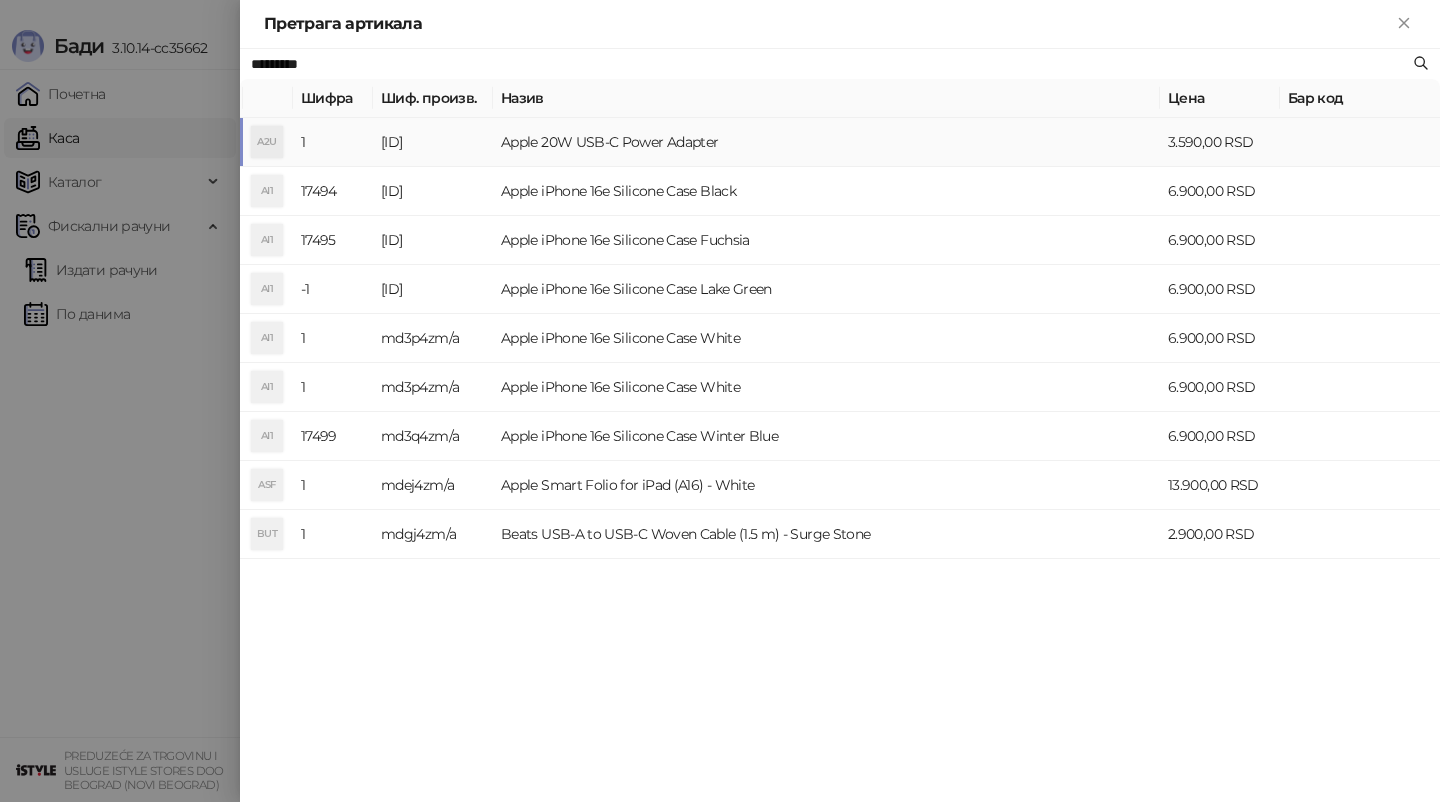 type on "*********" 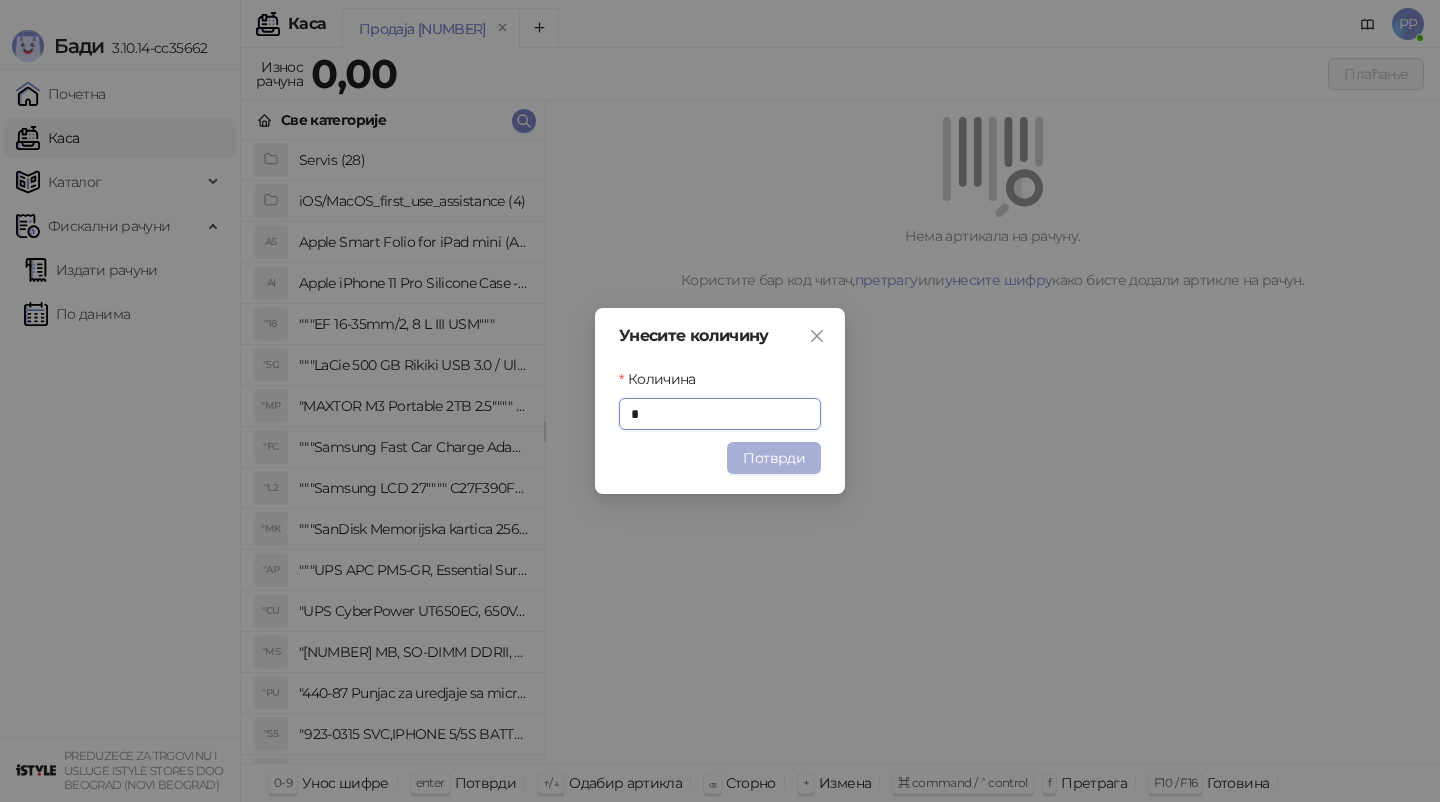 click on "Потврди" at bounding box center [774, 458] 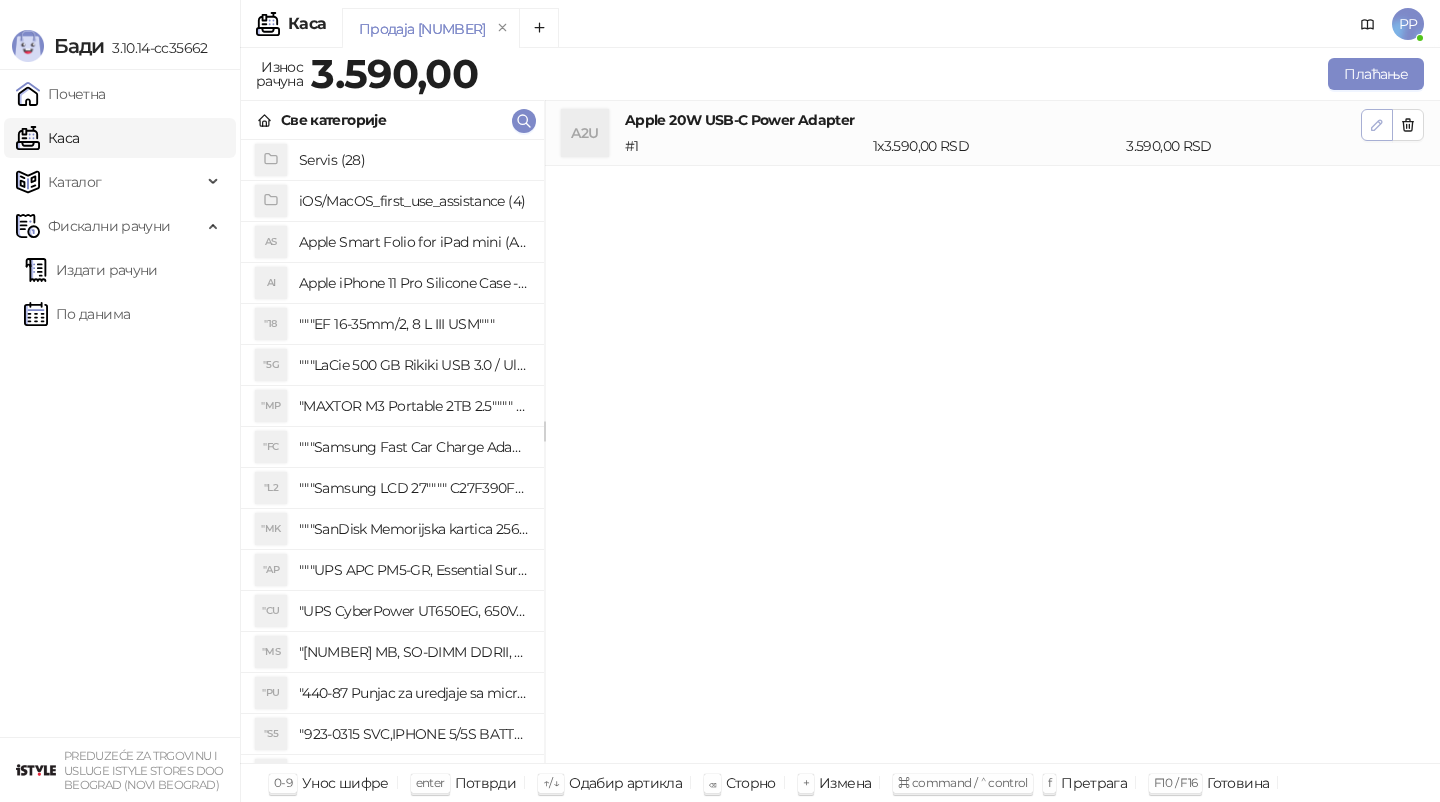 click 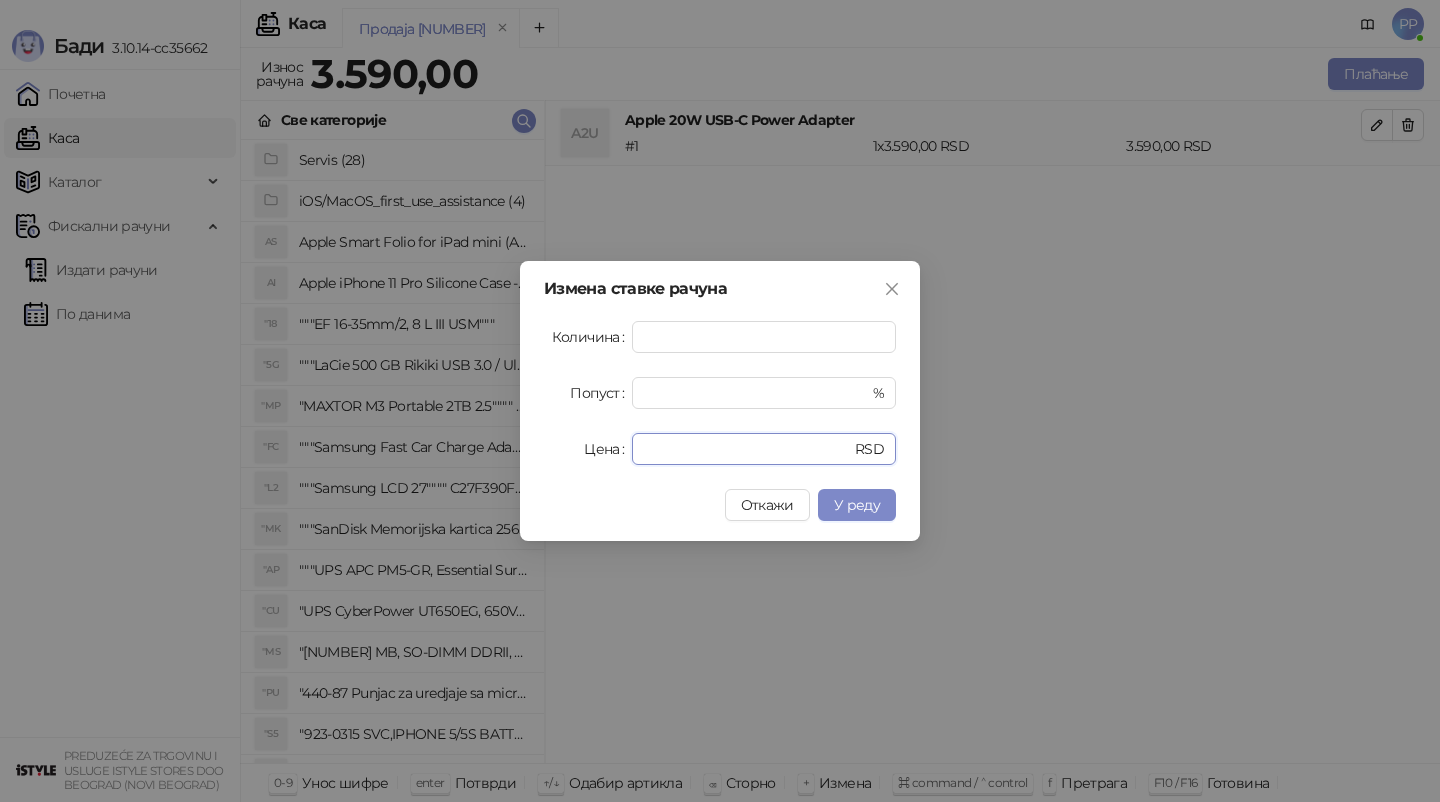 drag, startPoint x: 710, startPoint y: 453, endPoint x: 552, endPoint y: 439, distance: 158.61903 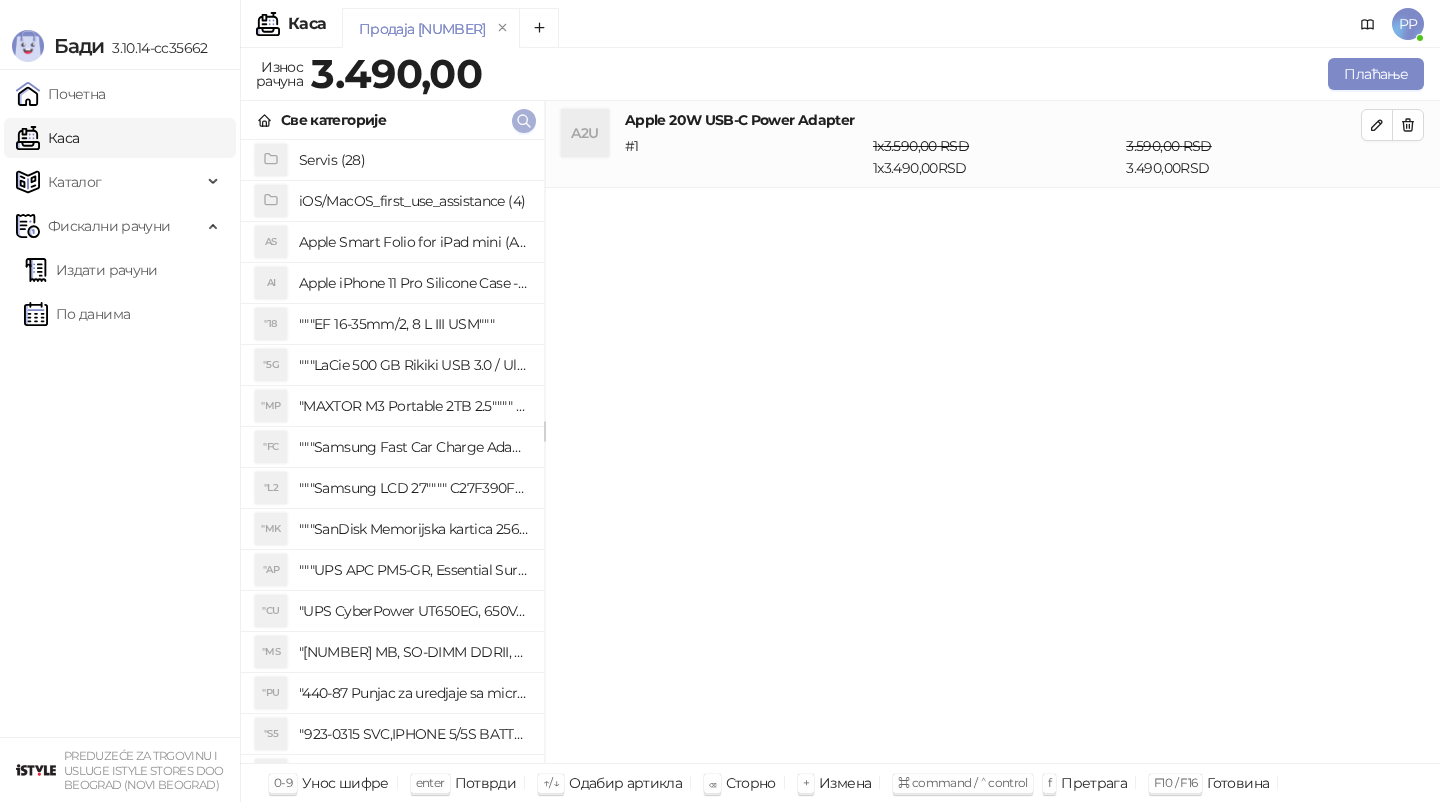 click 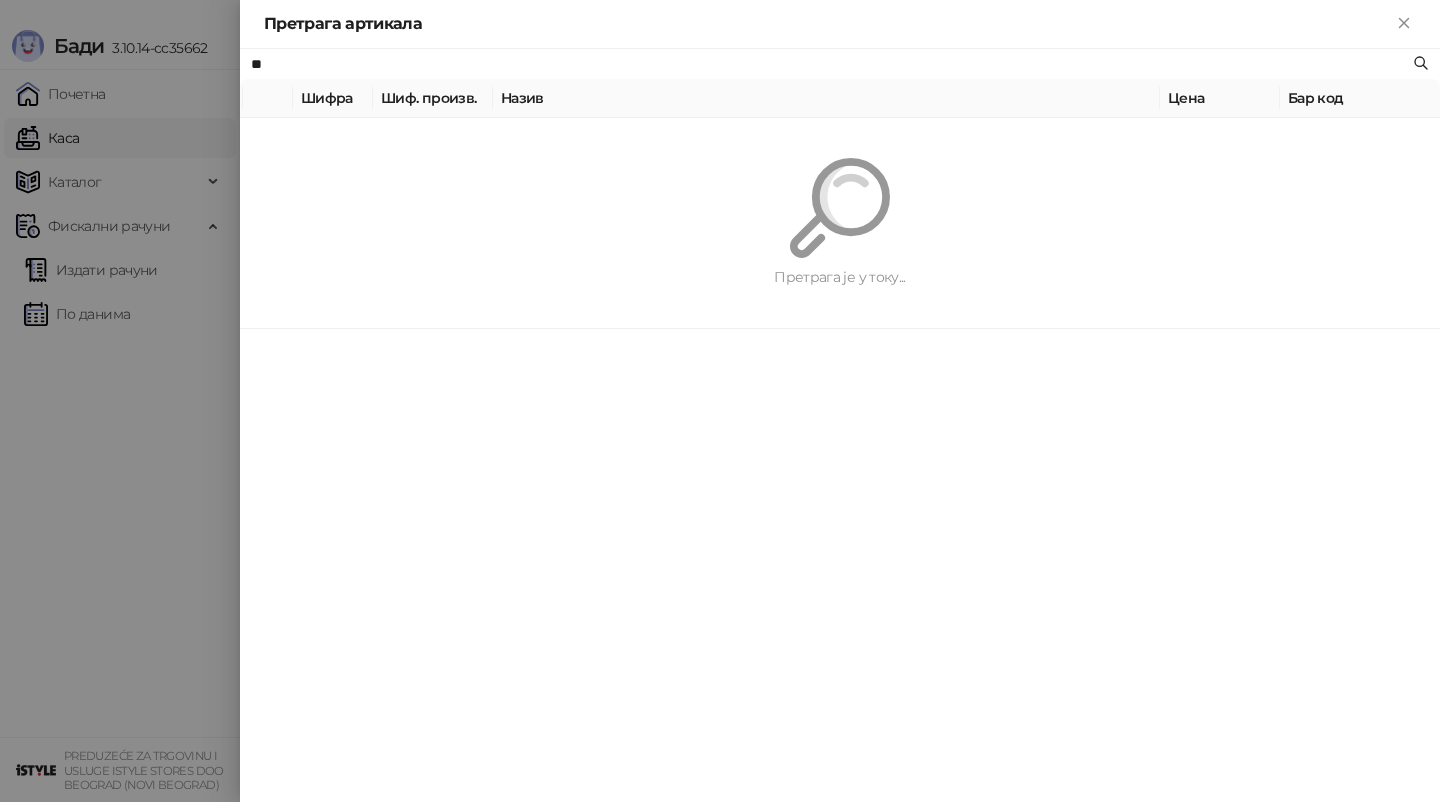 type on "*" 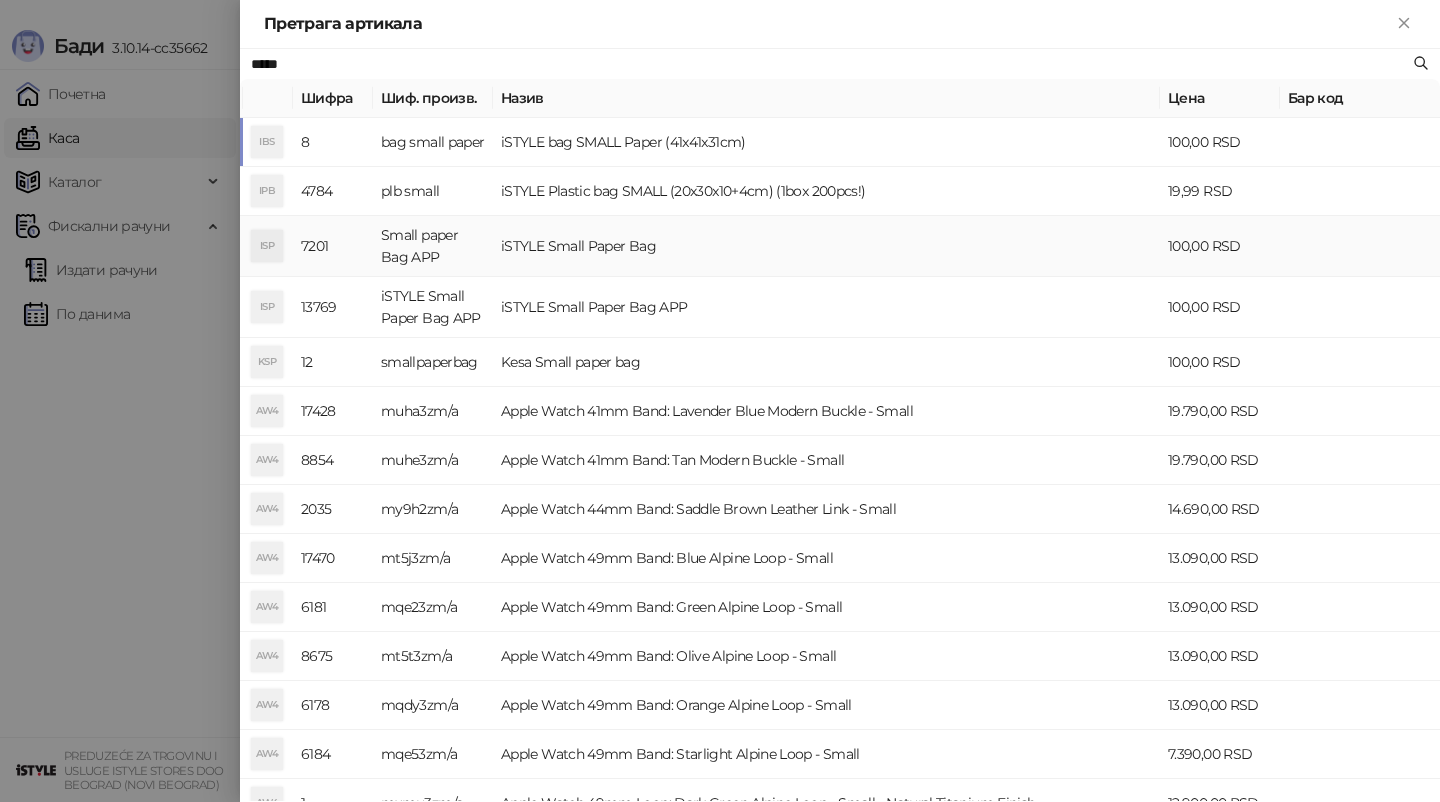 type on "*****" 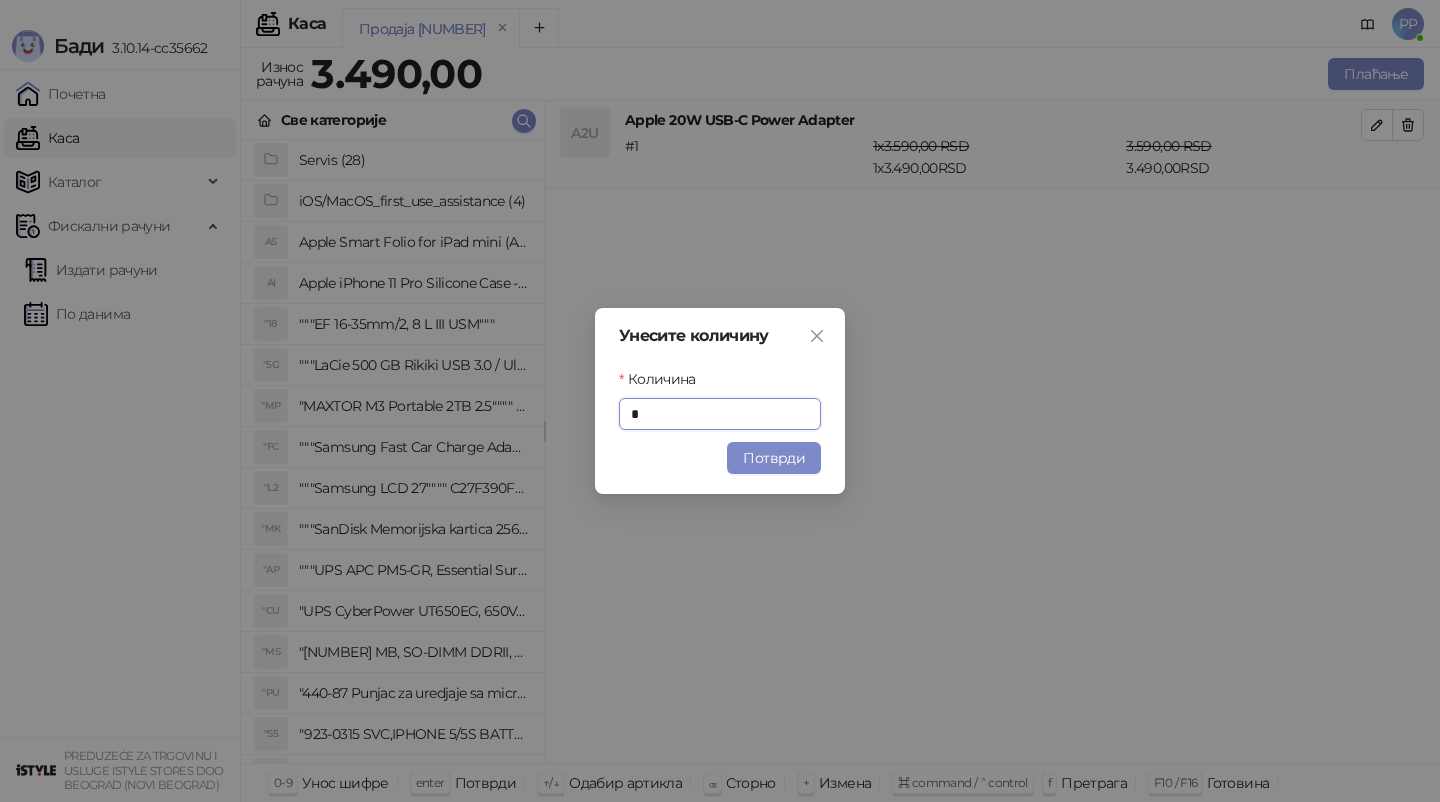 click on "Потврди" at bounding box center [774, 458] 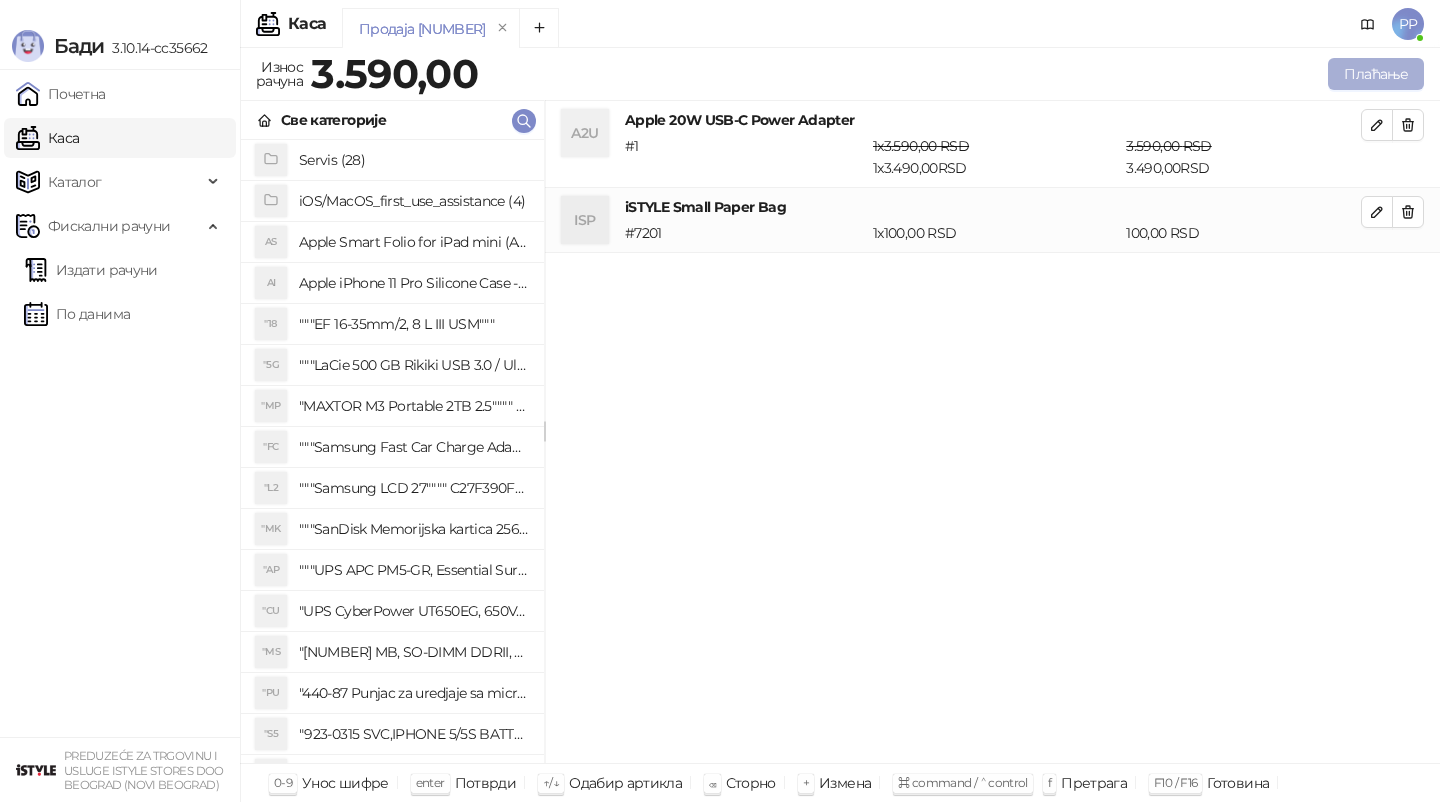 click on "Плаћање" at bounding box center [1376, 74] 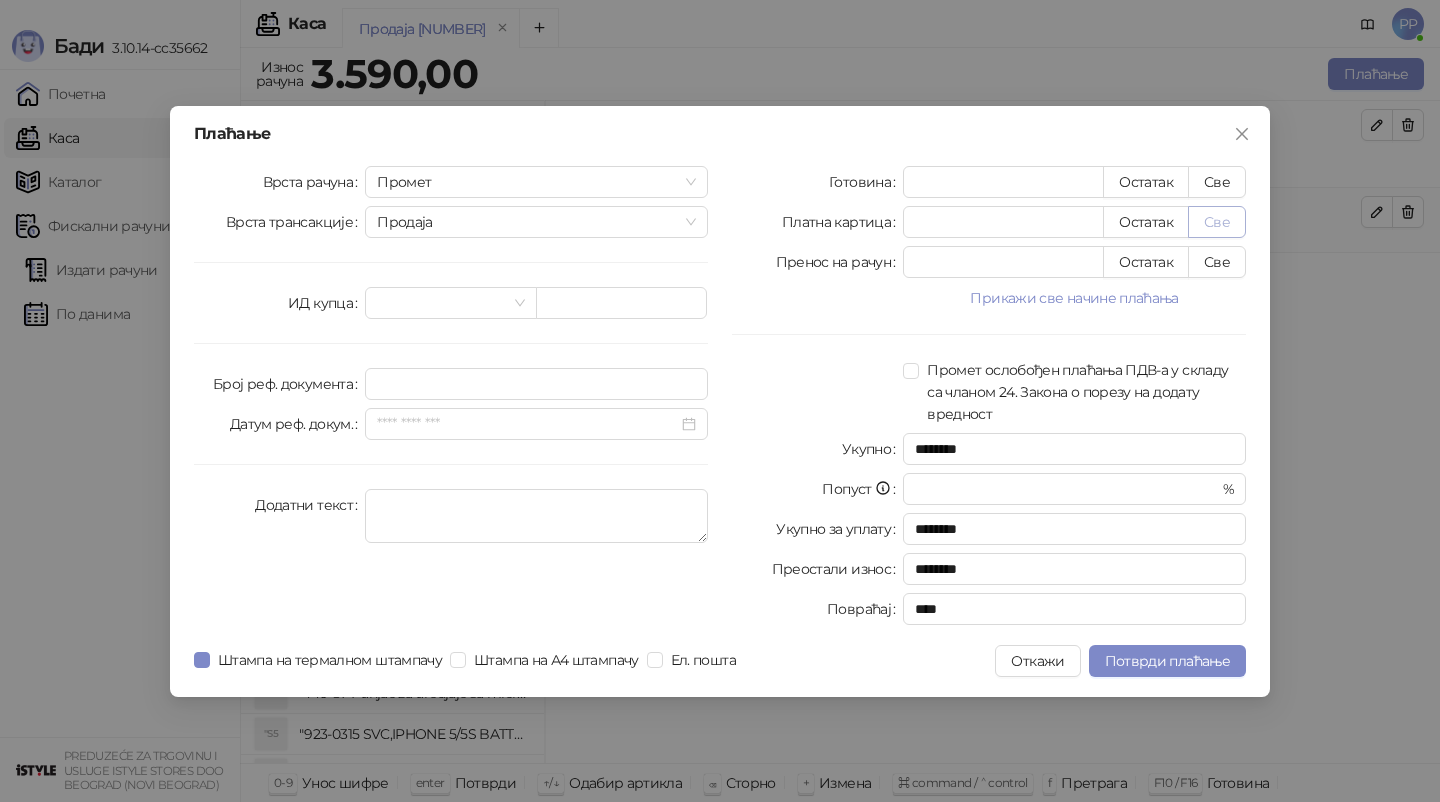 click on "Све" at bounding box center [1217, 222] 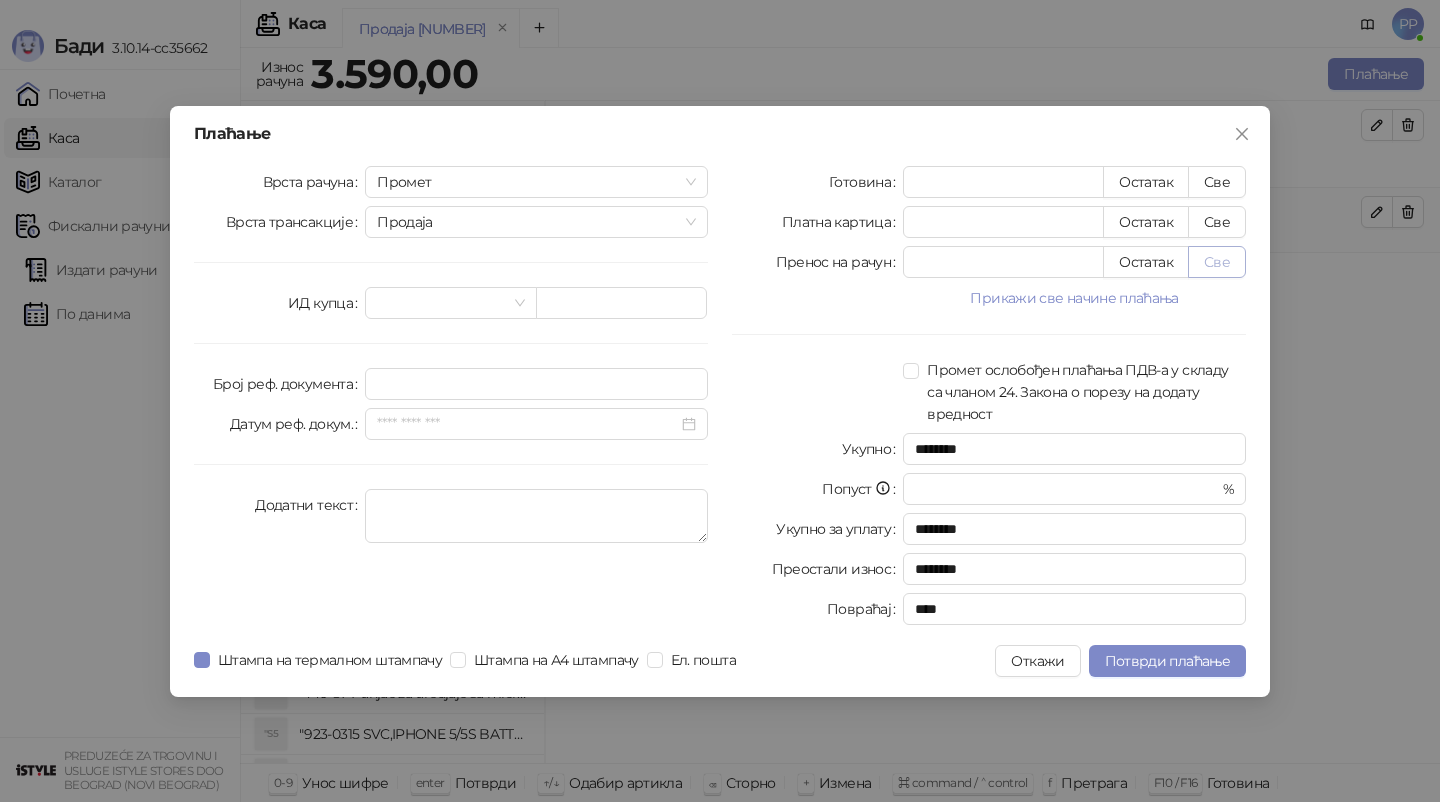 type on "****" 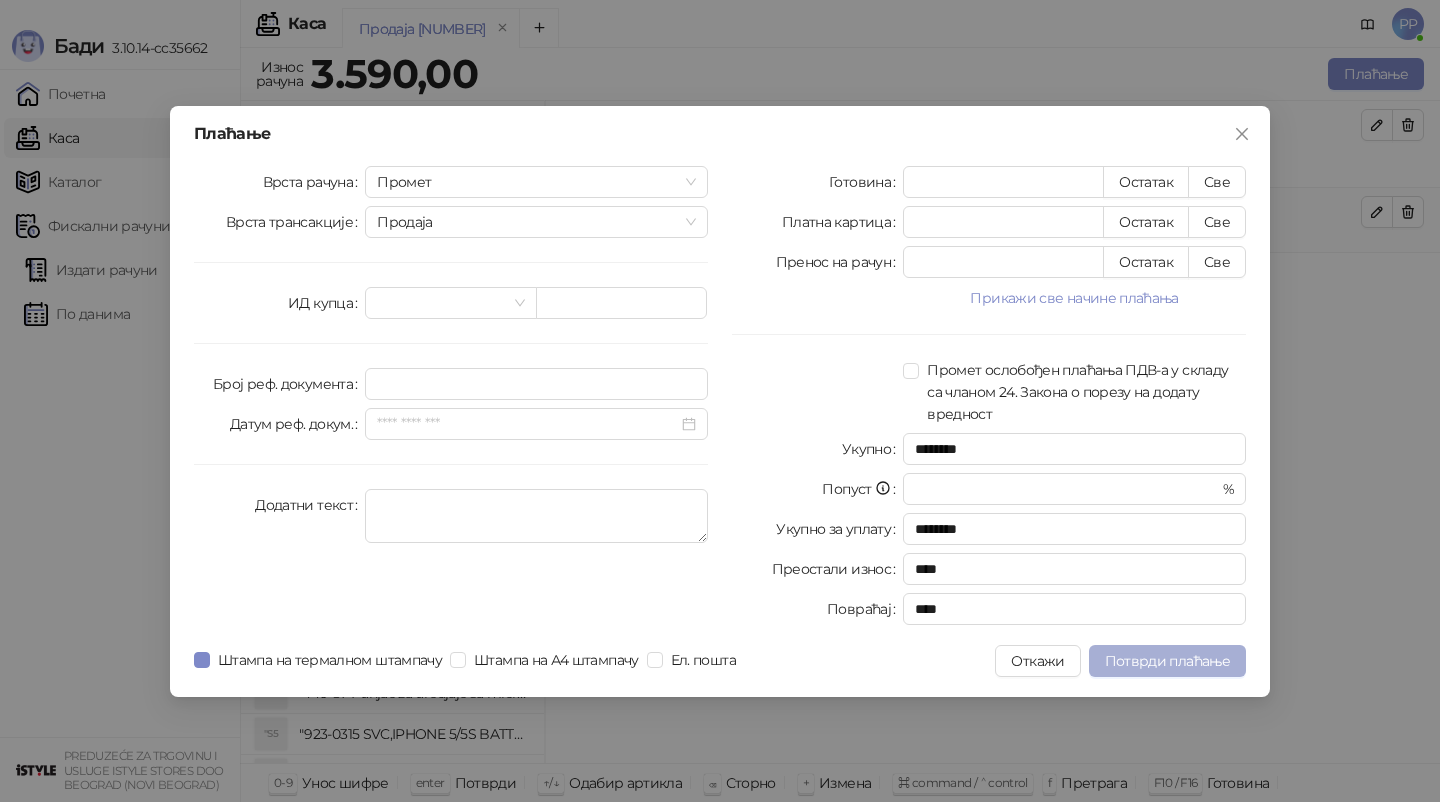 click on "Потврди плаћање" at bounding box center (1167, 661) 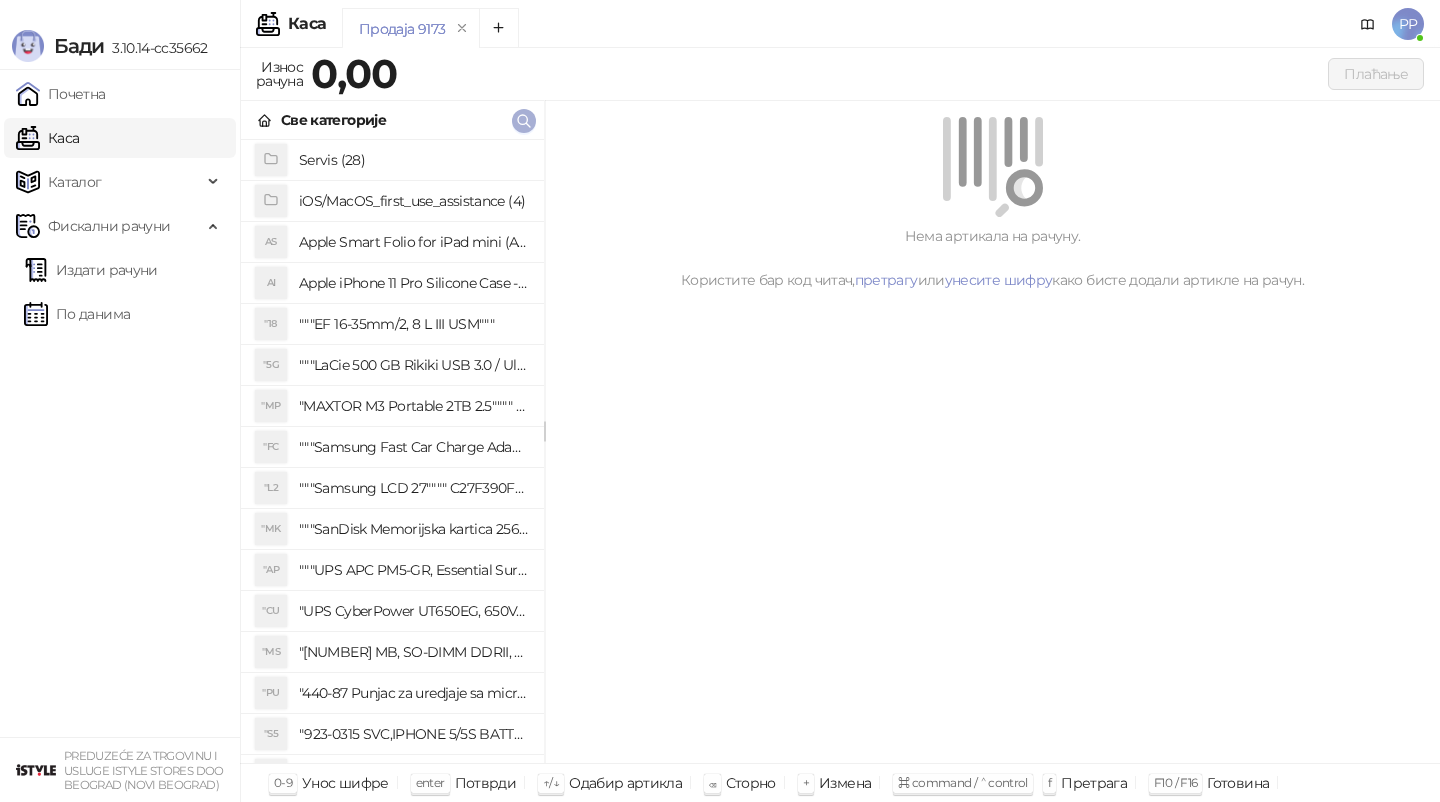 click 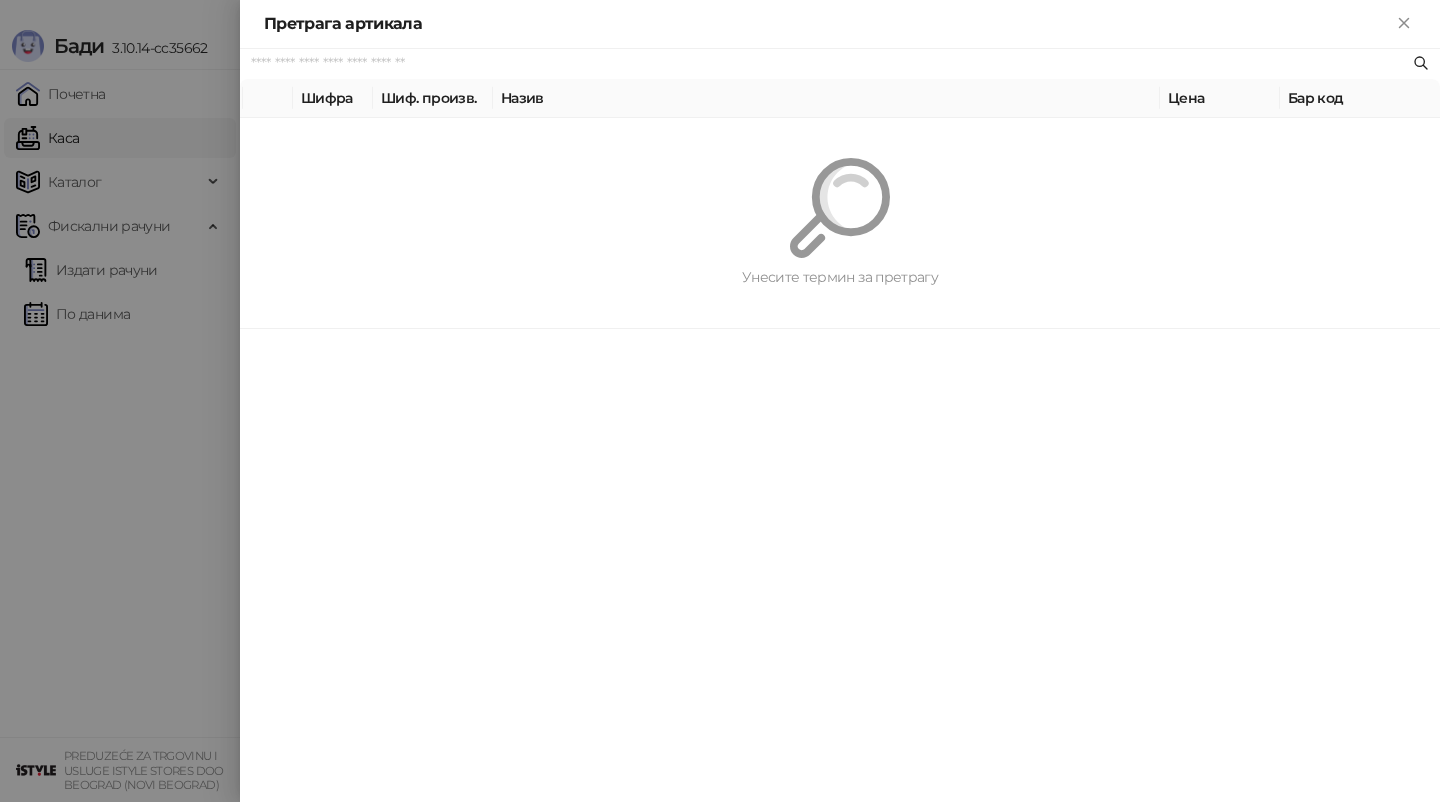 paste on "*********" 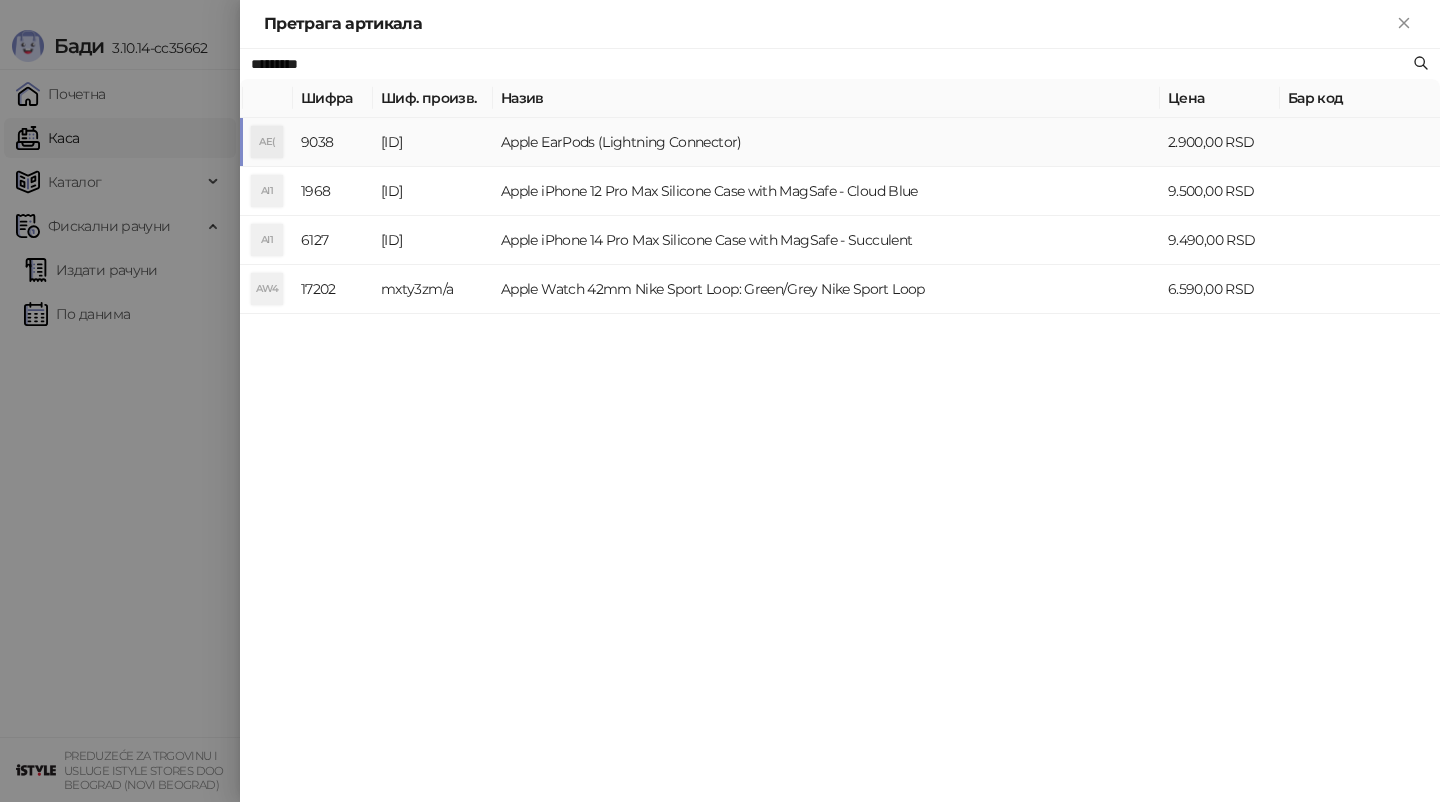 type on "*********" 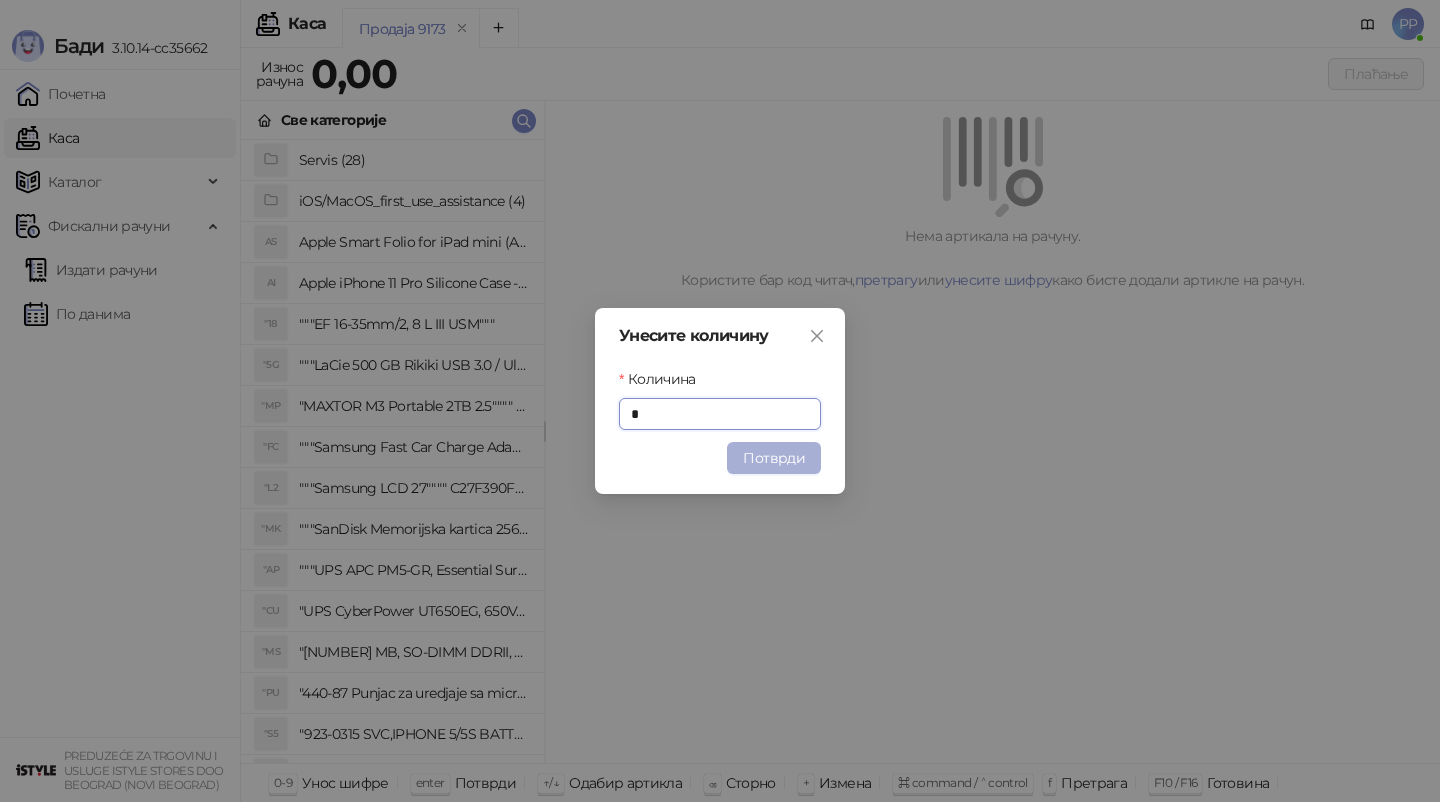 click on "Потврди" at bounding box center (774, 458) 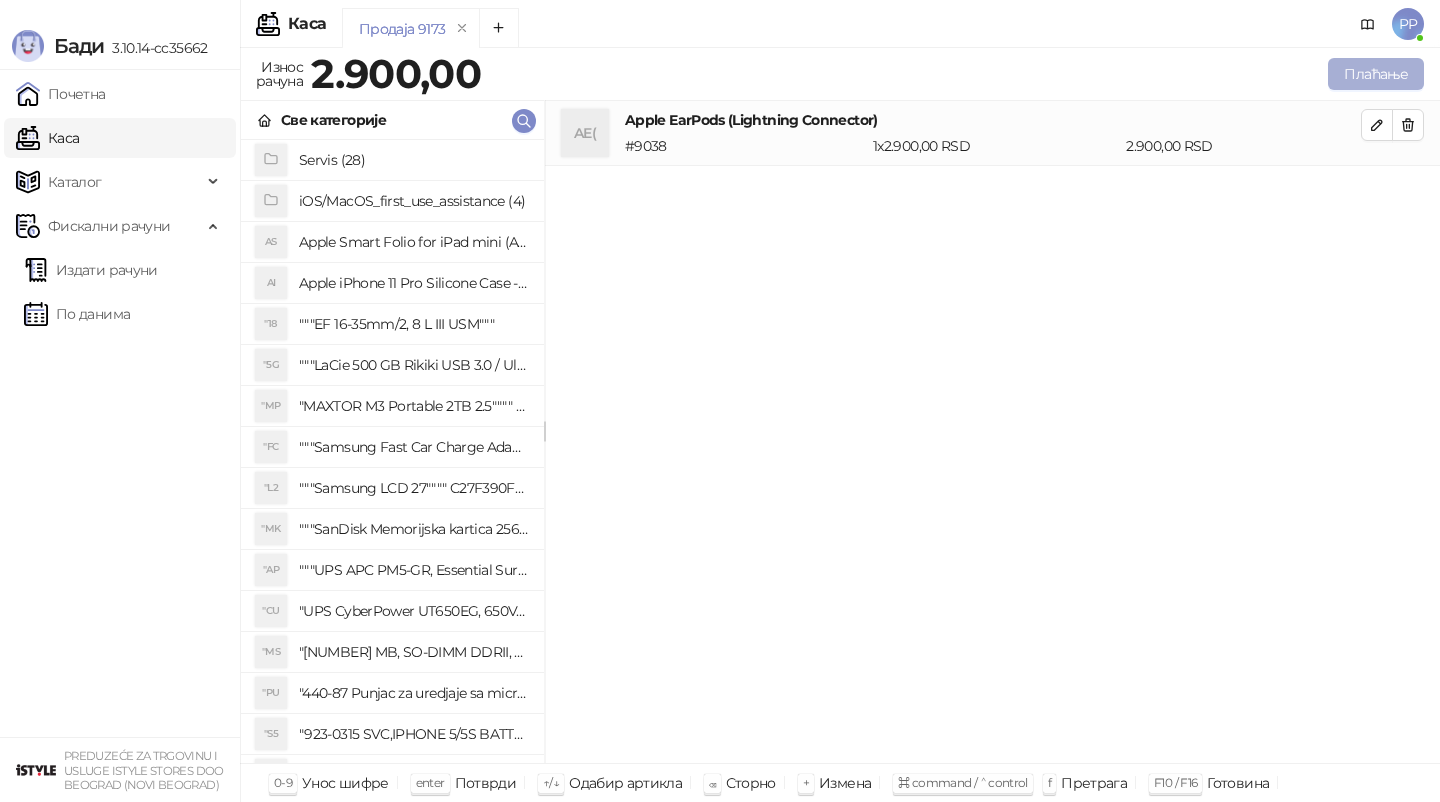 click on "Плаћање" at bounding box center (1376, 74) 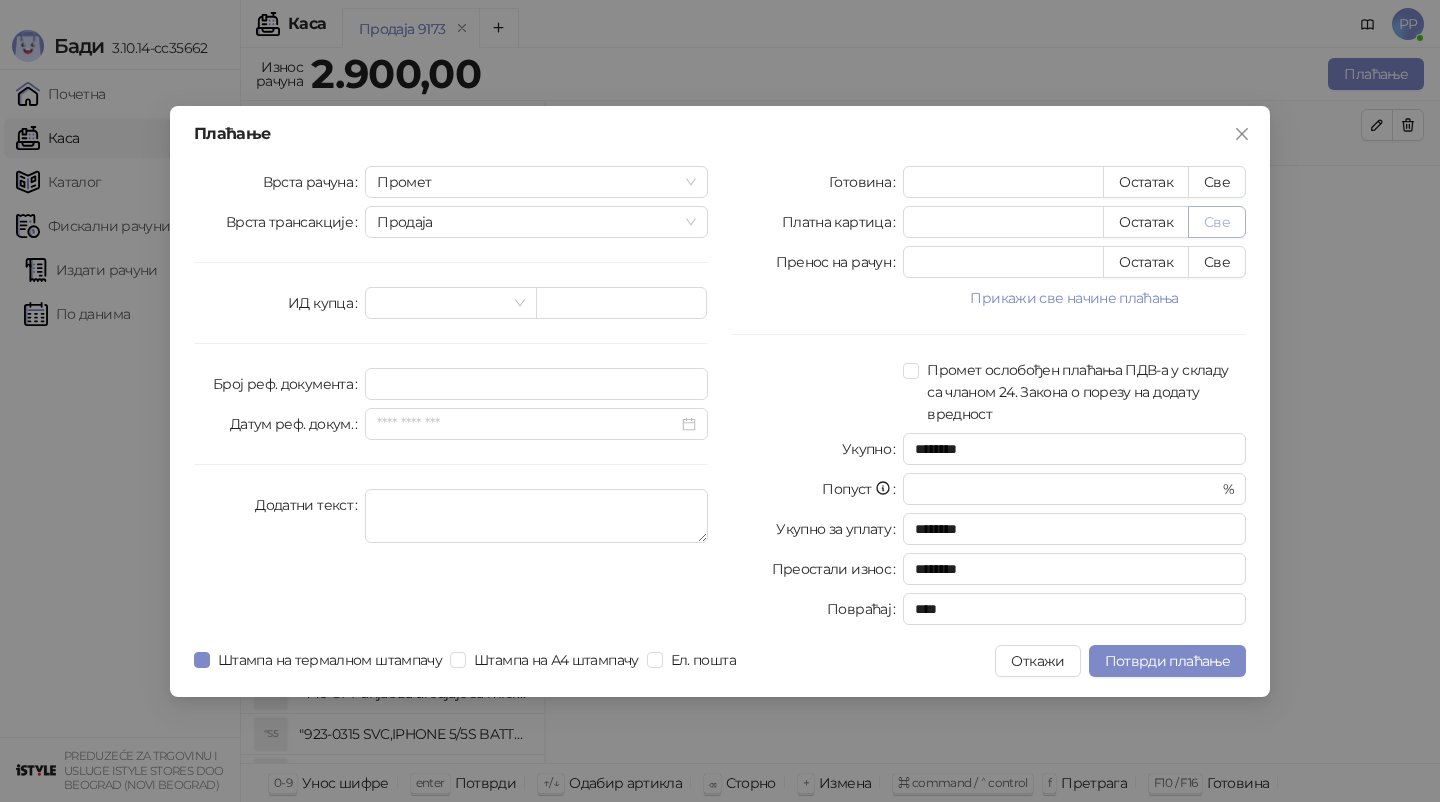 click on "Све" at bounding box center (1217, 222) 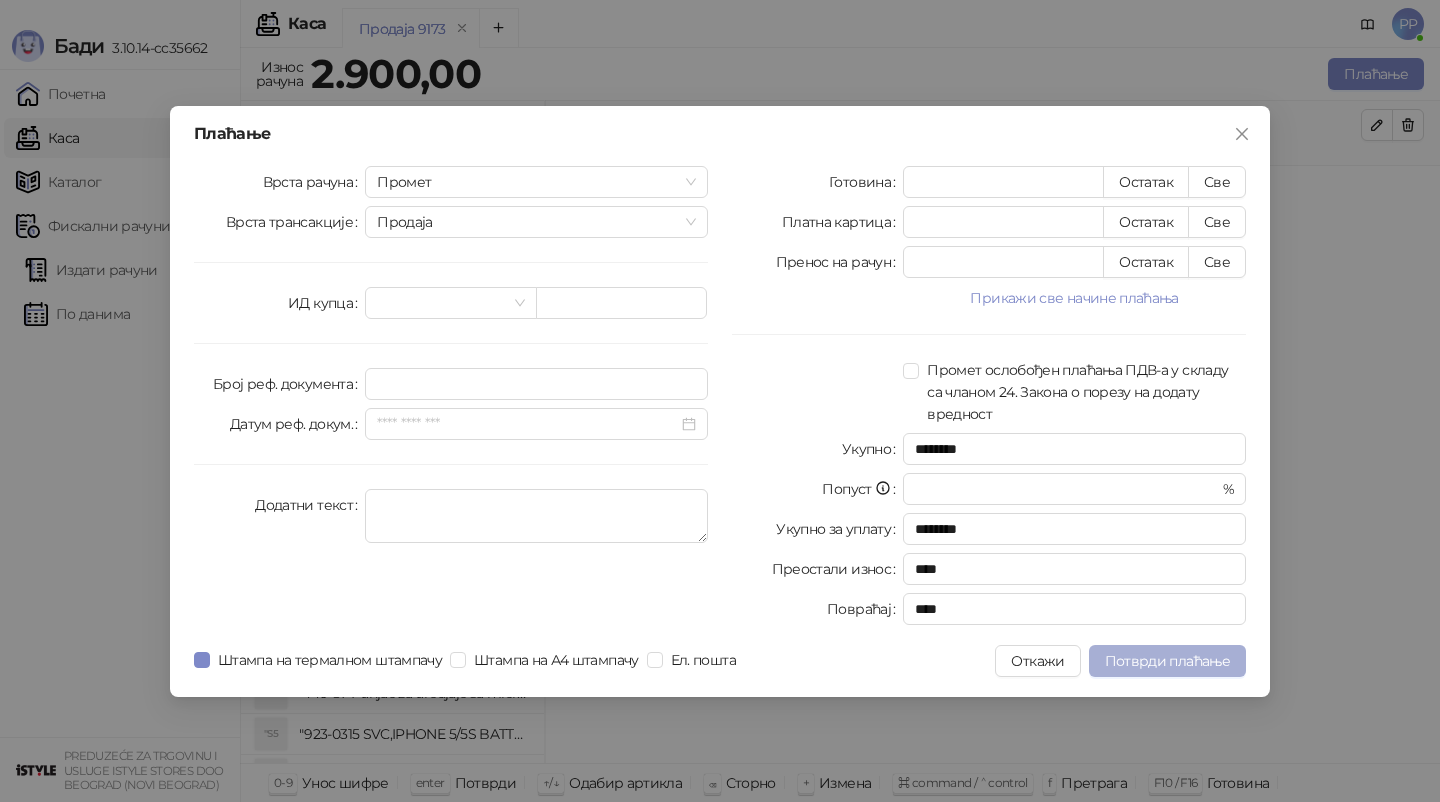 click on "Потврди плаћање" at bounding box center [1167, 661] 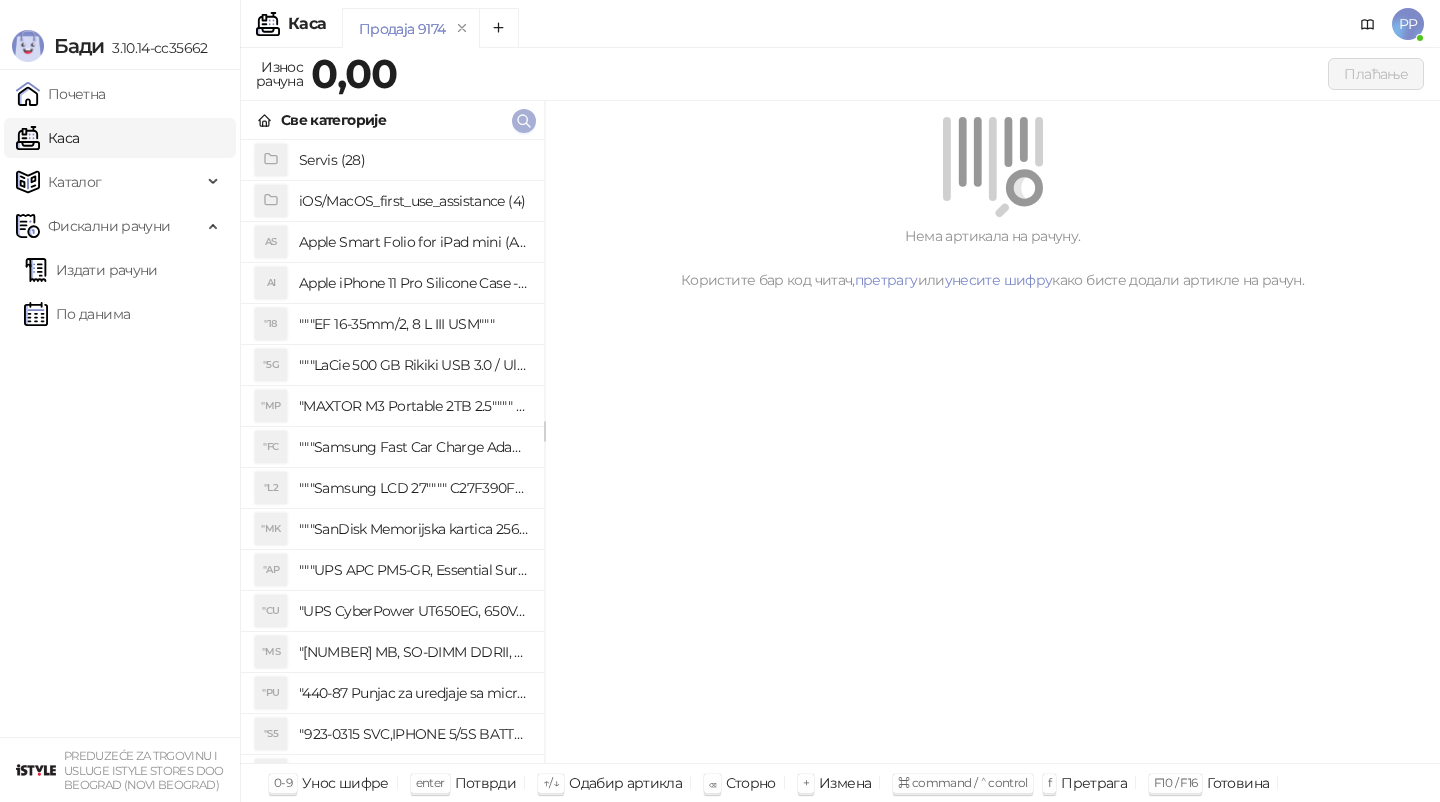 click 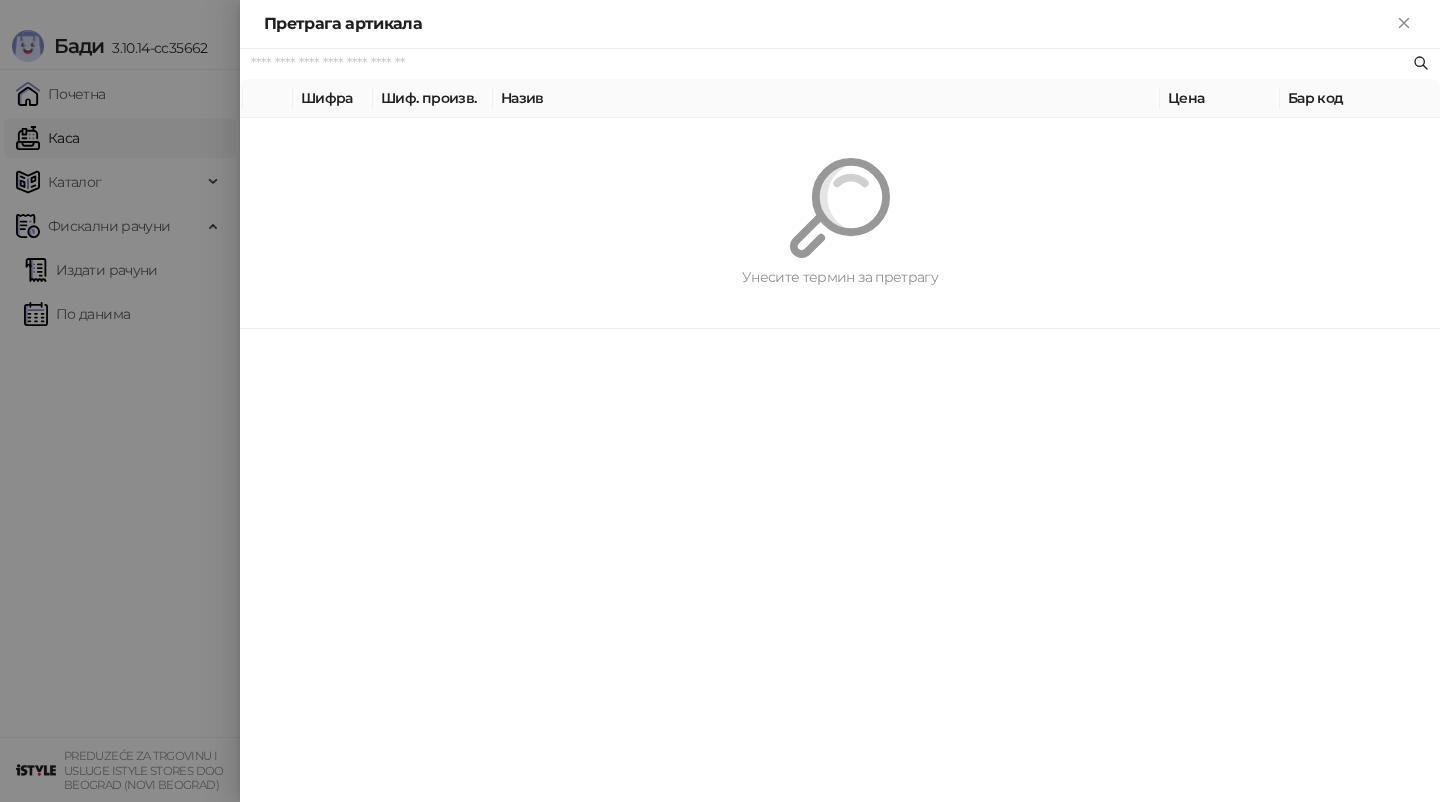 paste on "*********" 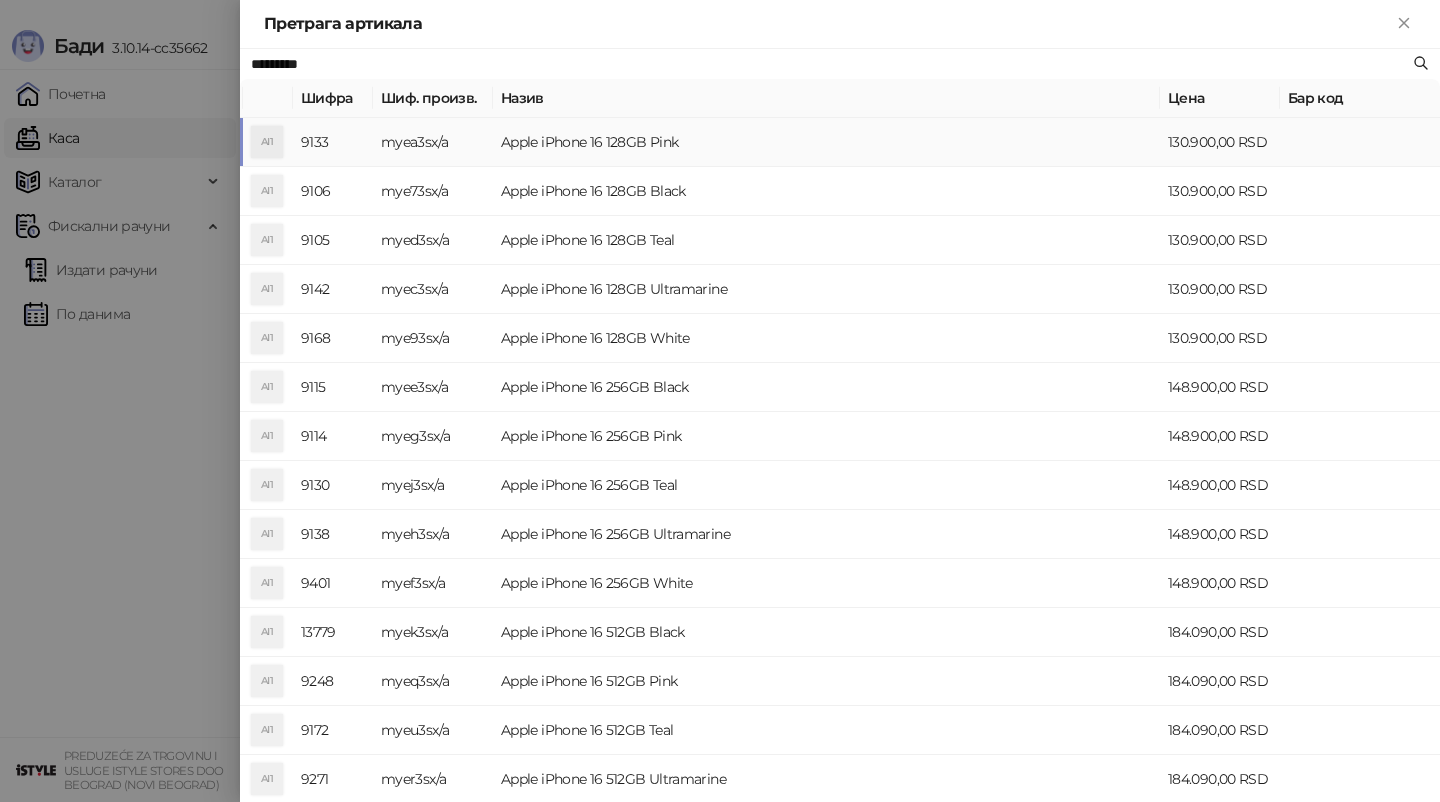 type on "*********" 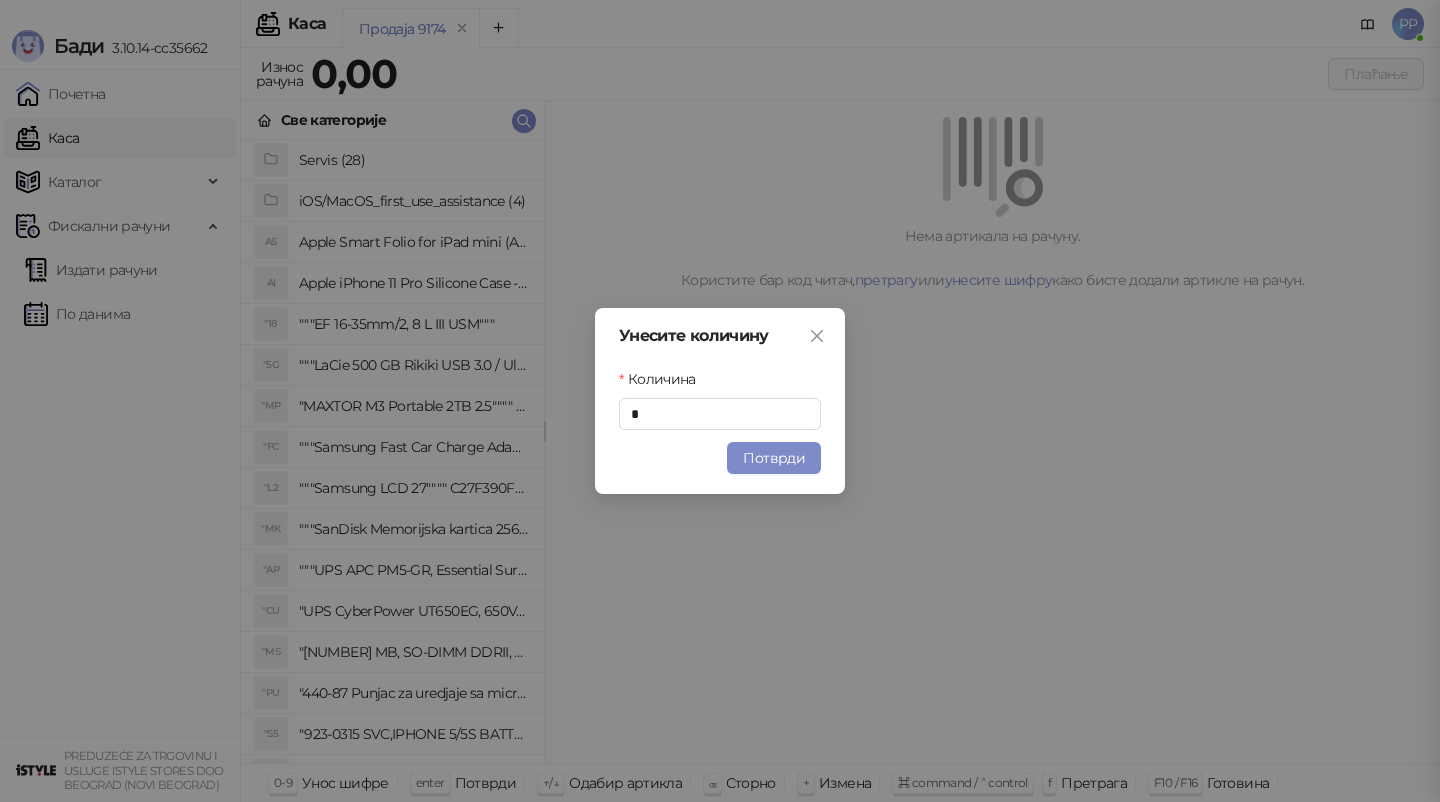 click on "Потврди" at bounding box center (774, 458) 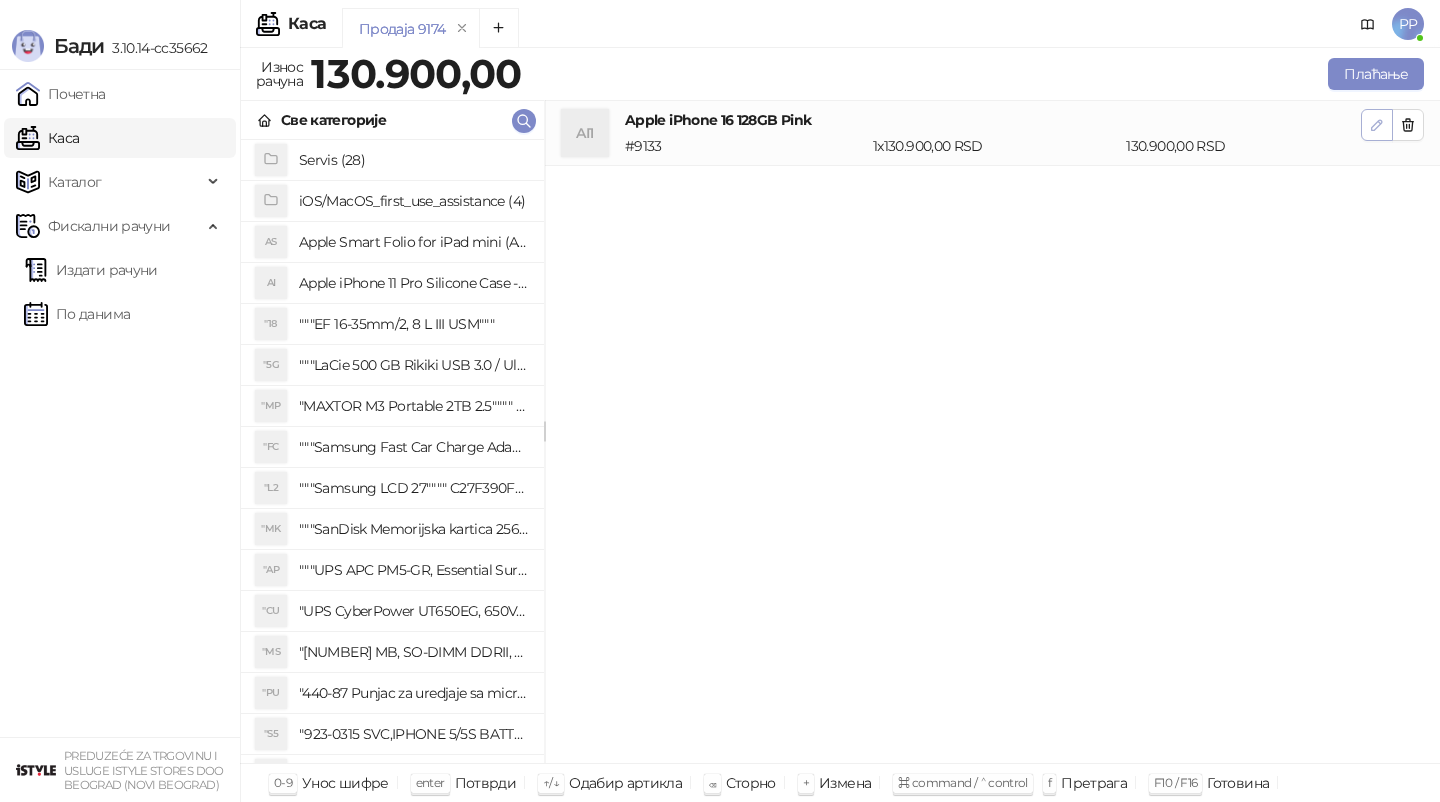 click at bounding box center [1377, 125] 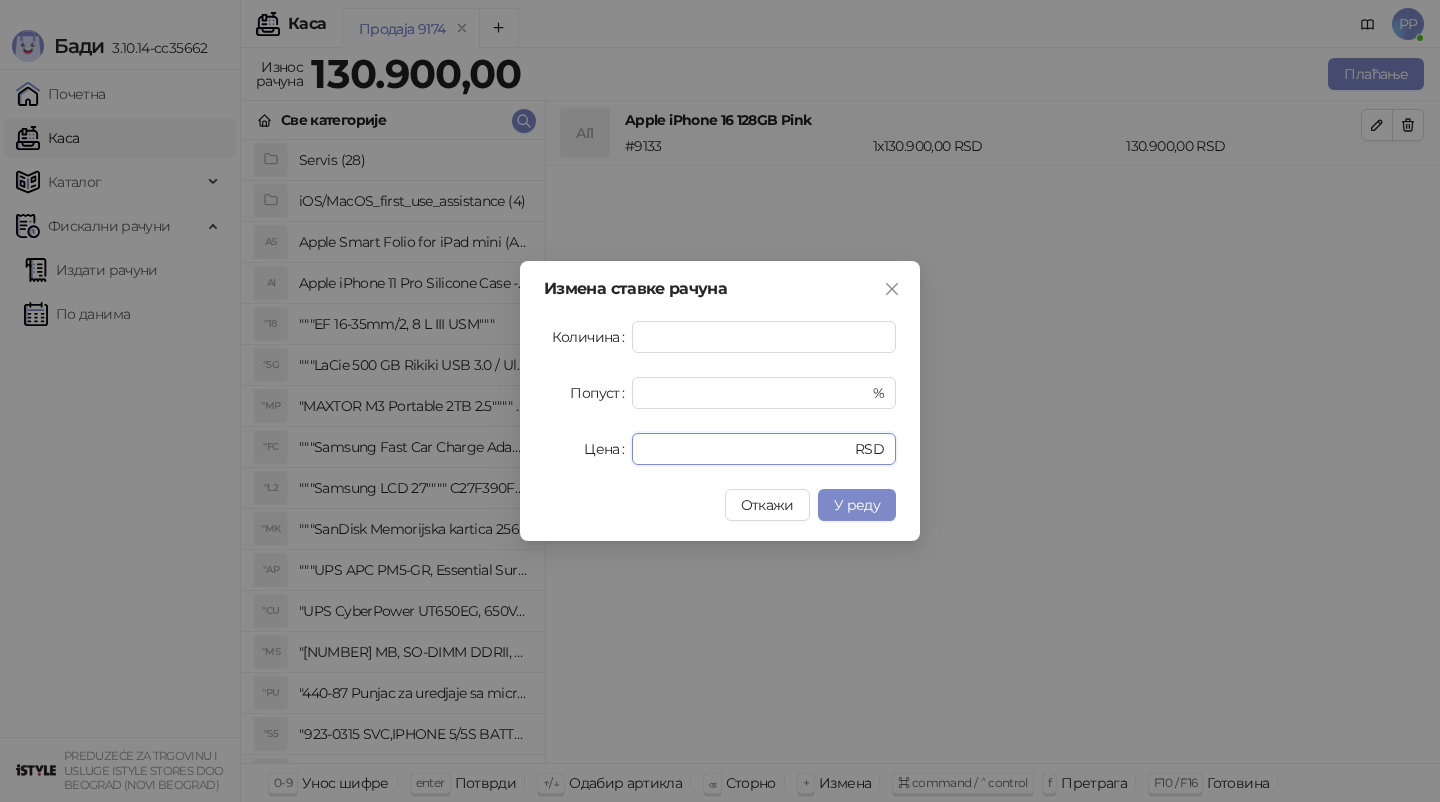 drag, startPoint x: 750, startPoint y: 444, endPoint x: 468, endPoint y: 444, distance: 282 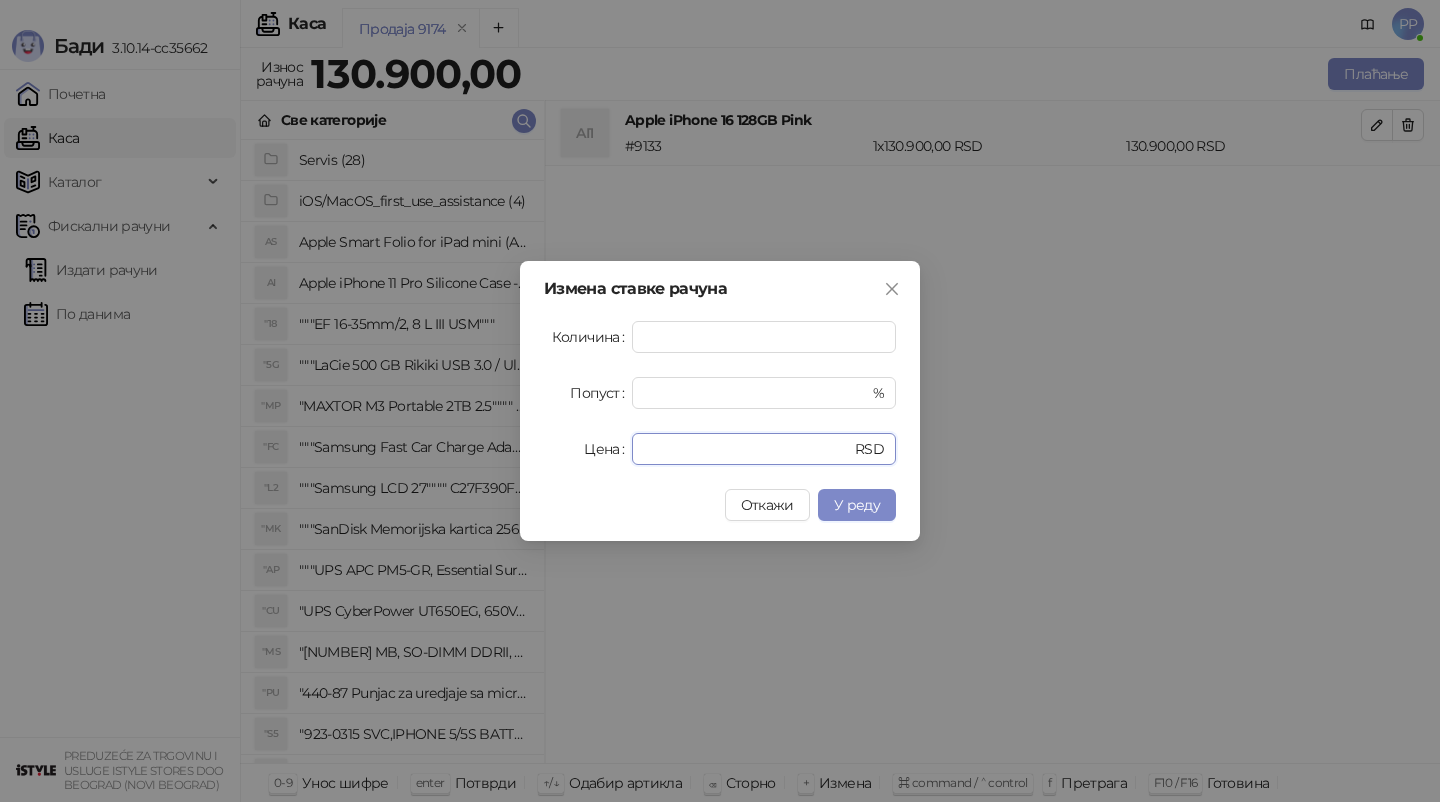 type on "******" 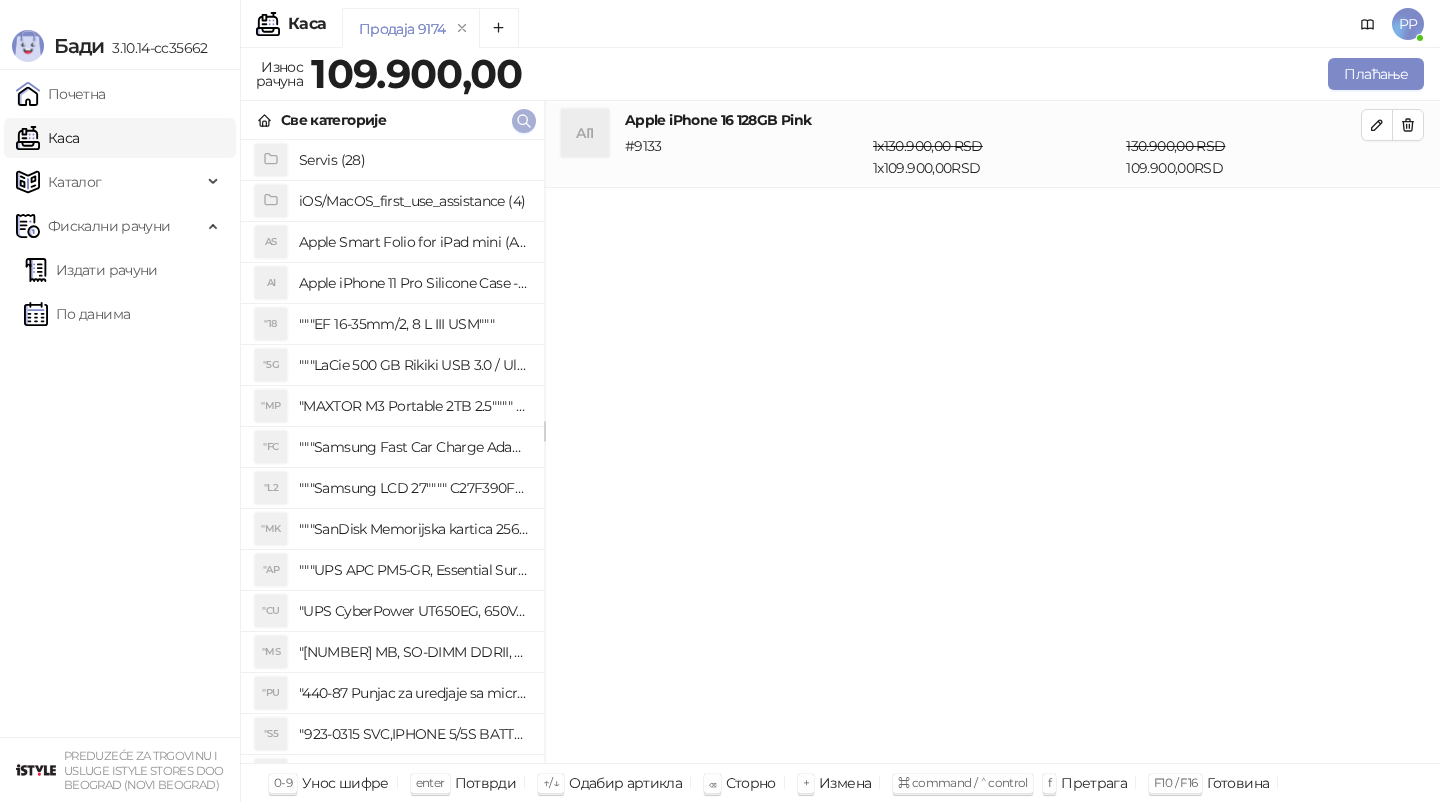 click 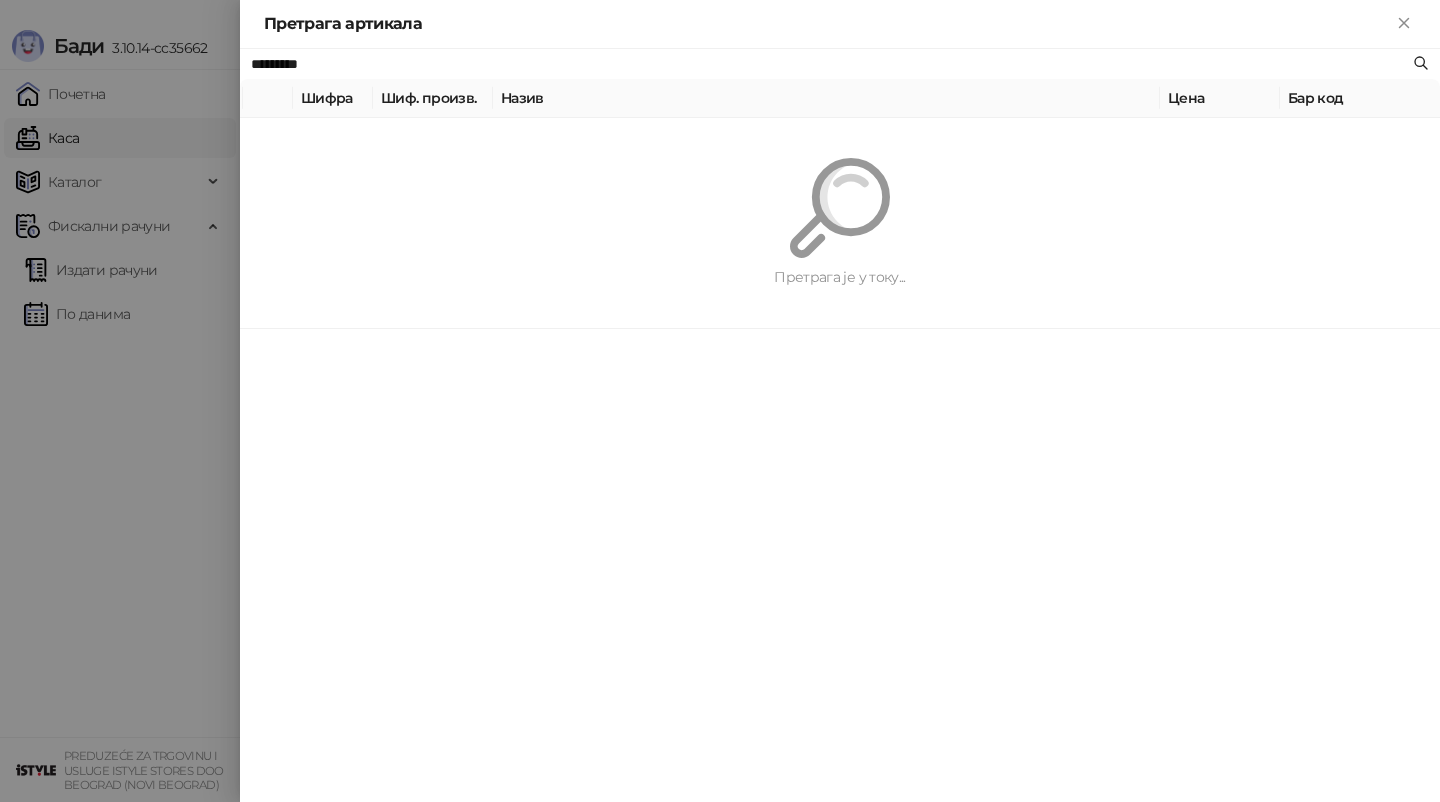 paste on "**********" 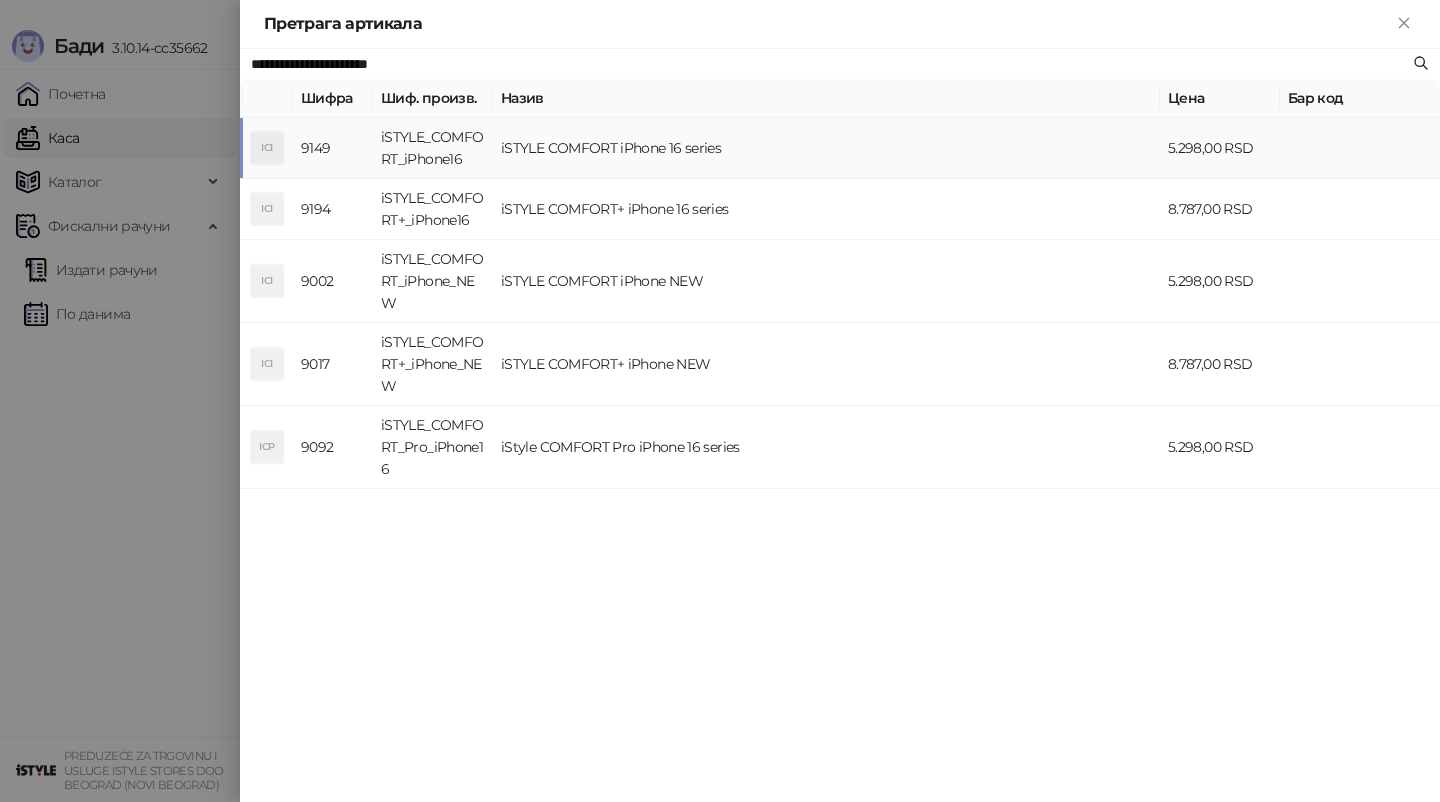 click on "iSTYLE COMFORT iPhone 16 series" at bounding box center (826, 148) 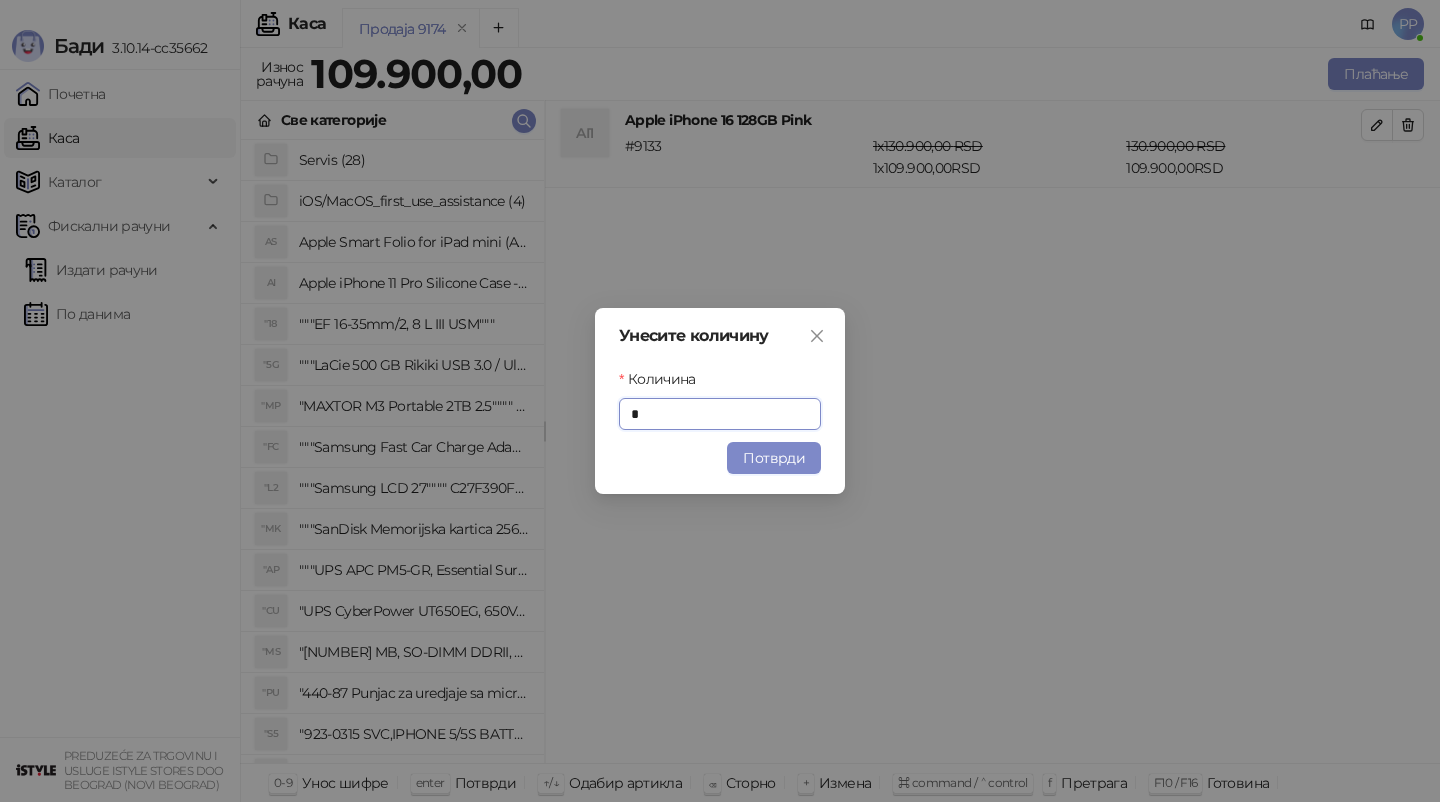 click on "Потврди" at bounding box center (774, 458) 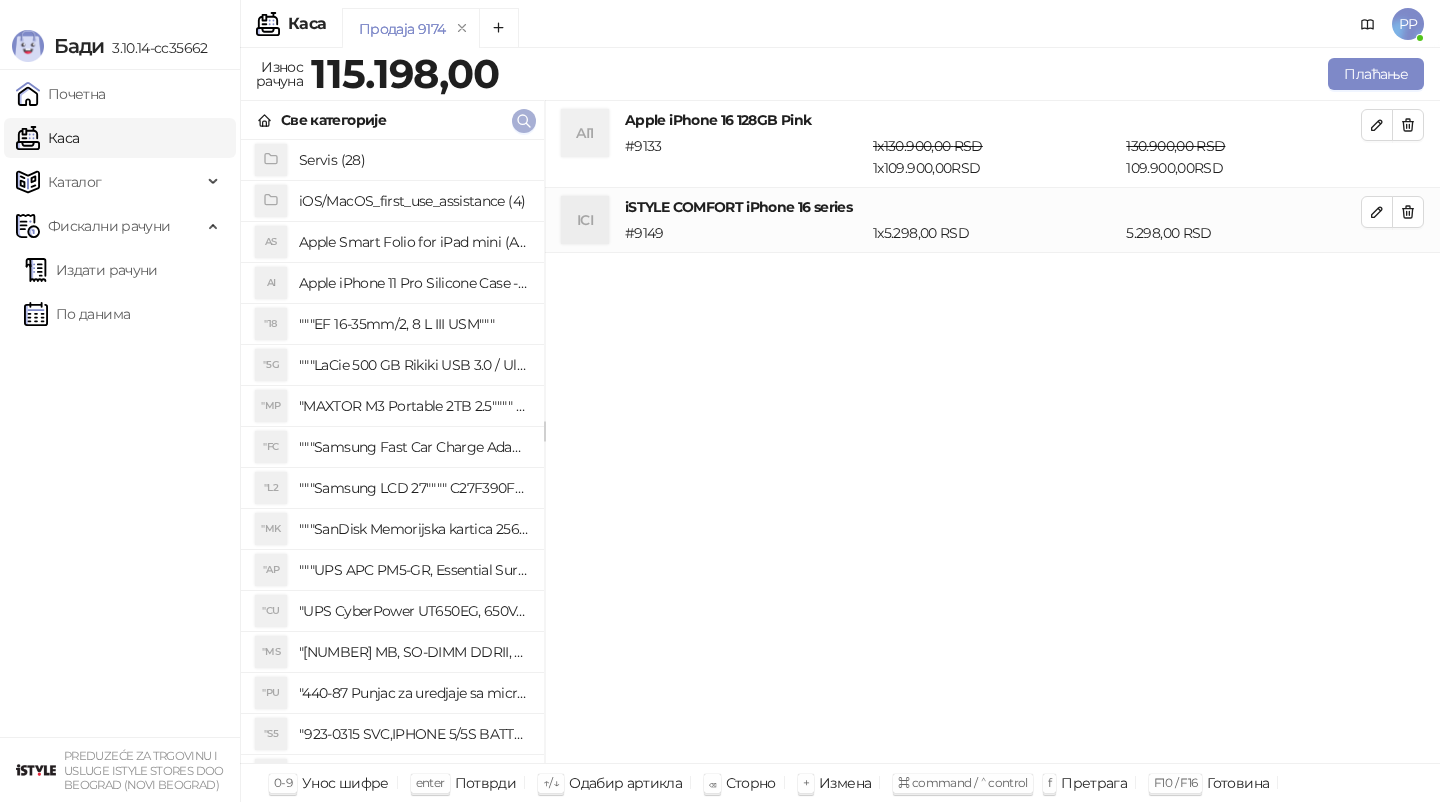 click 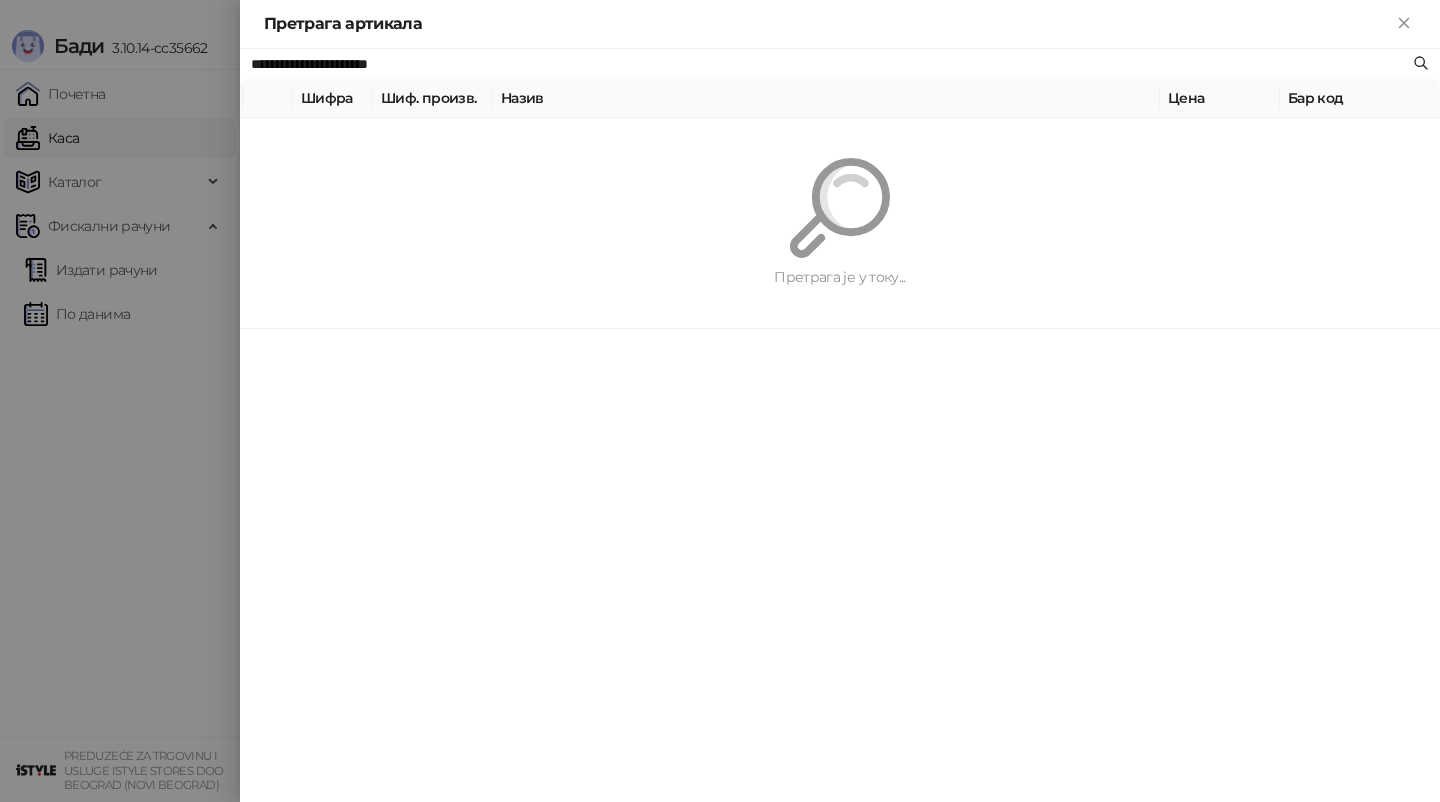 paste 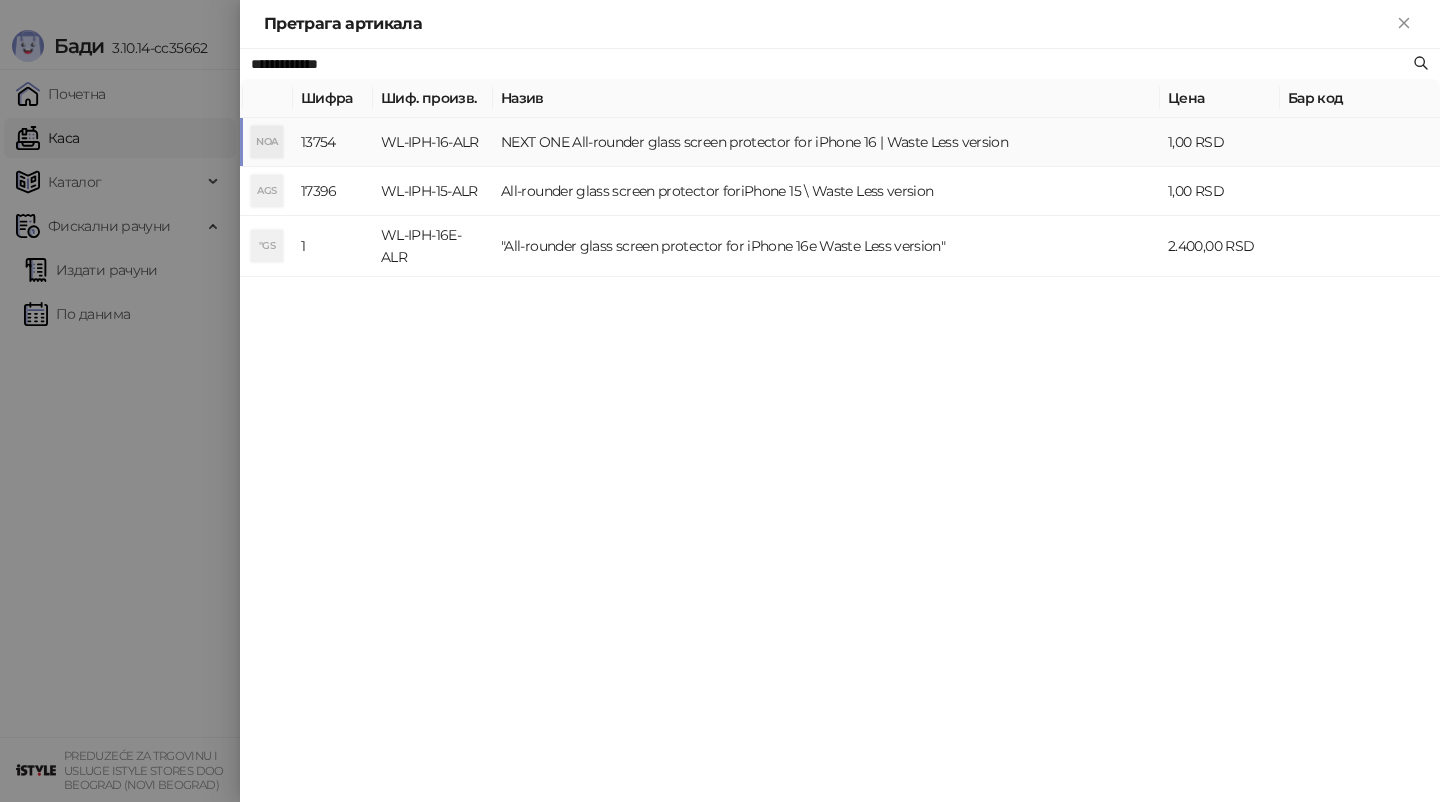 click on "NEXT ONE All-rounder glass screen protector for iPhone 16 | Waste Less version" at bounding box center (826, 142) 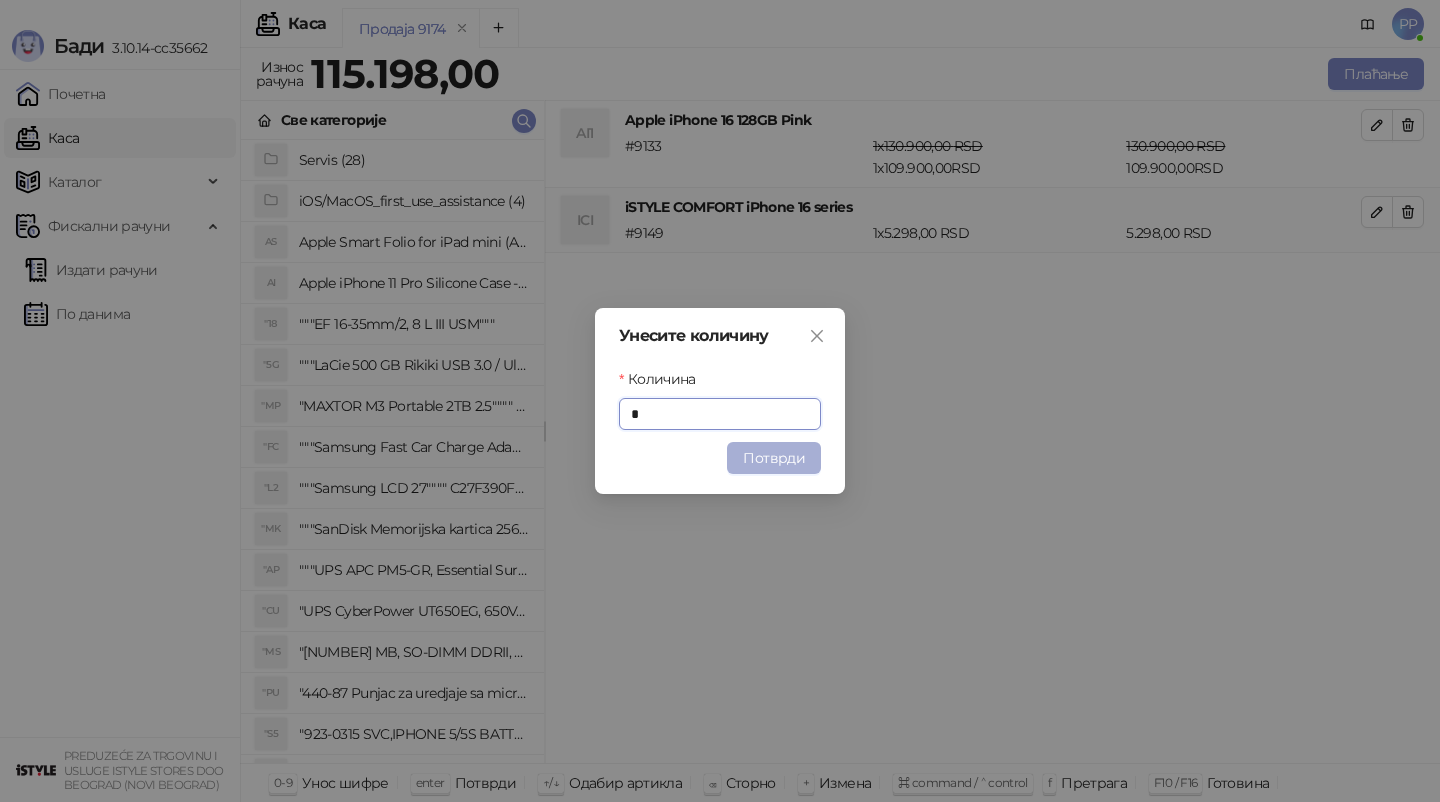 click on "Потврди" at bounding box center [774, 458] 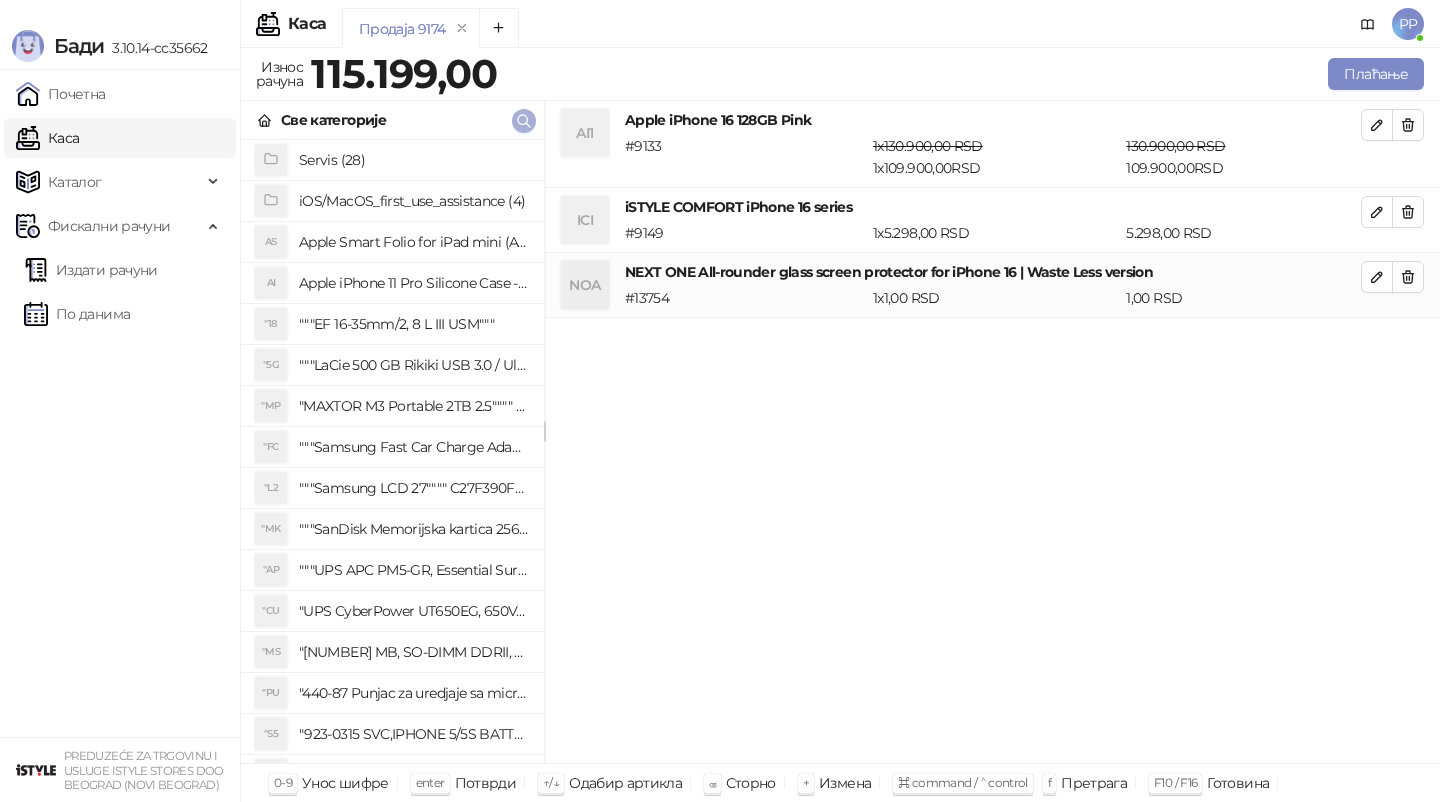 click 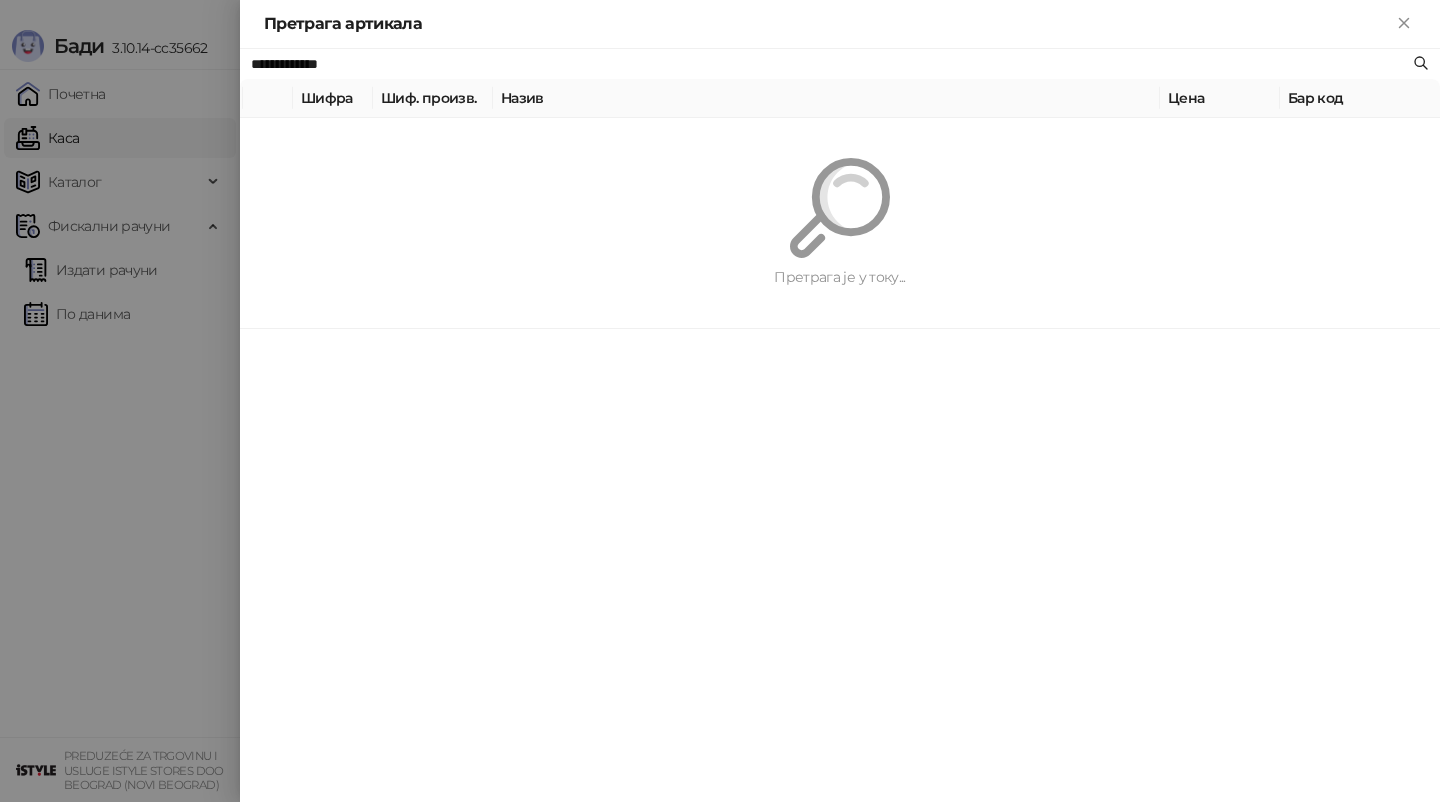 paste on "*********" 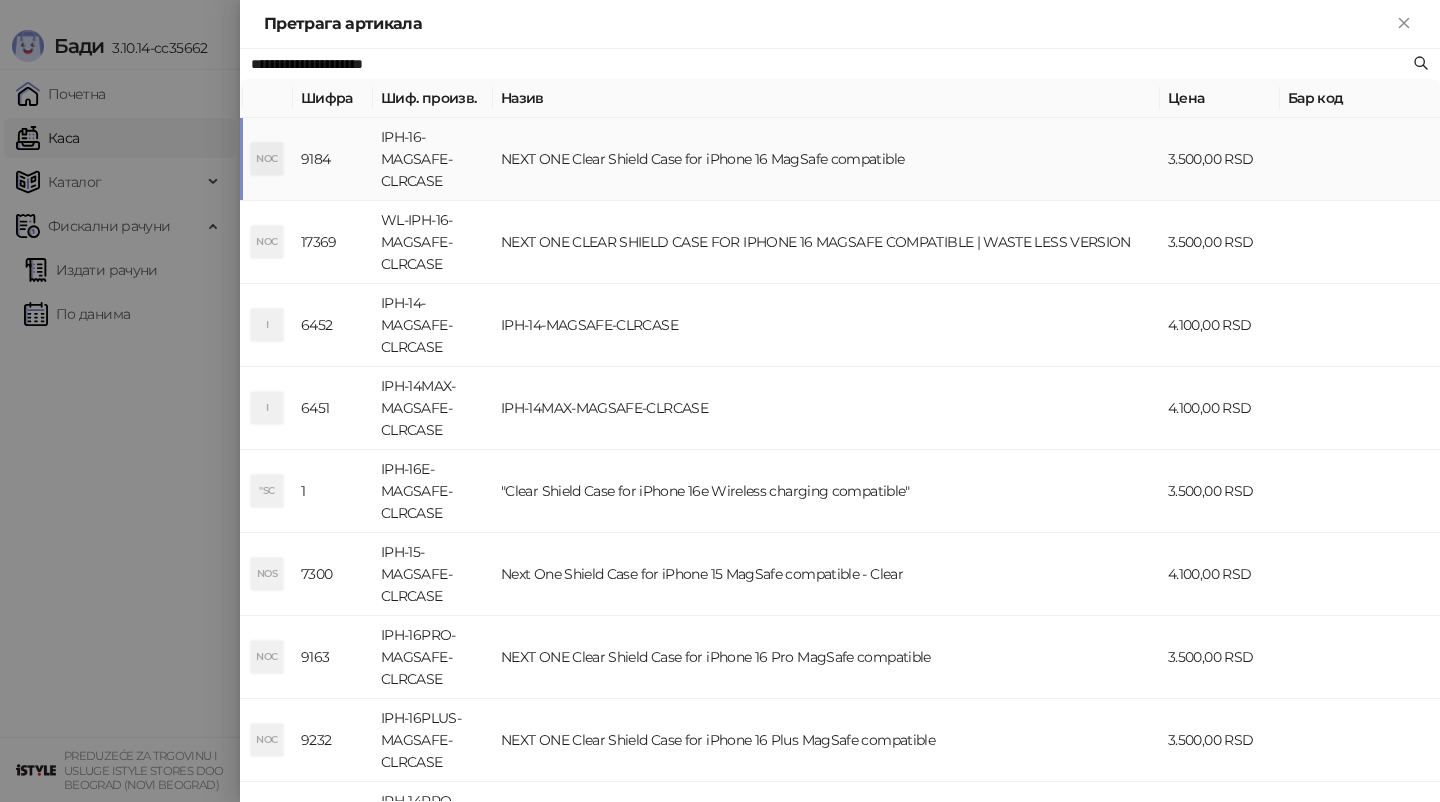 click on "NEXT ONE Clear Shield Case for iPhone 16 MagSafe compatible" at bounding box center (826, 159) 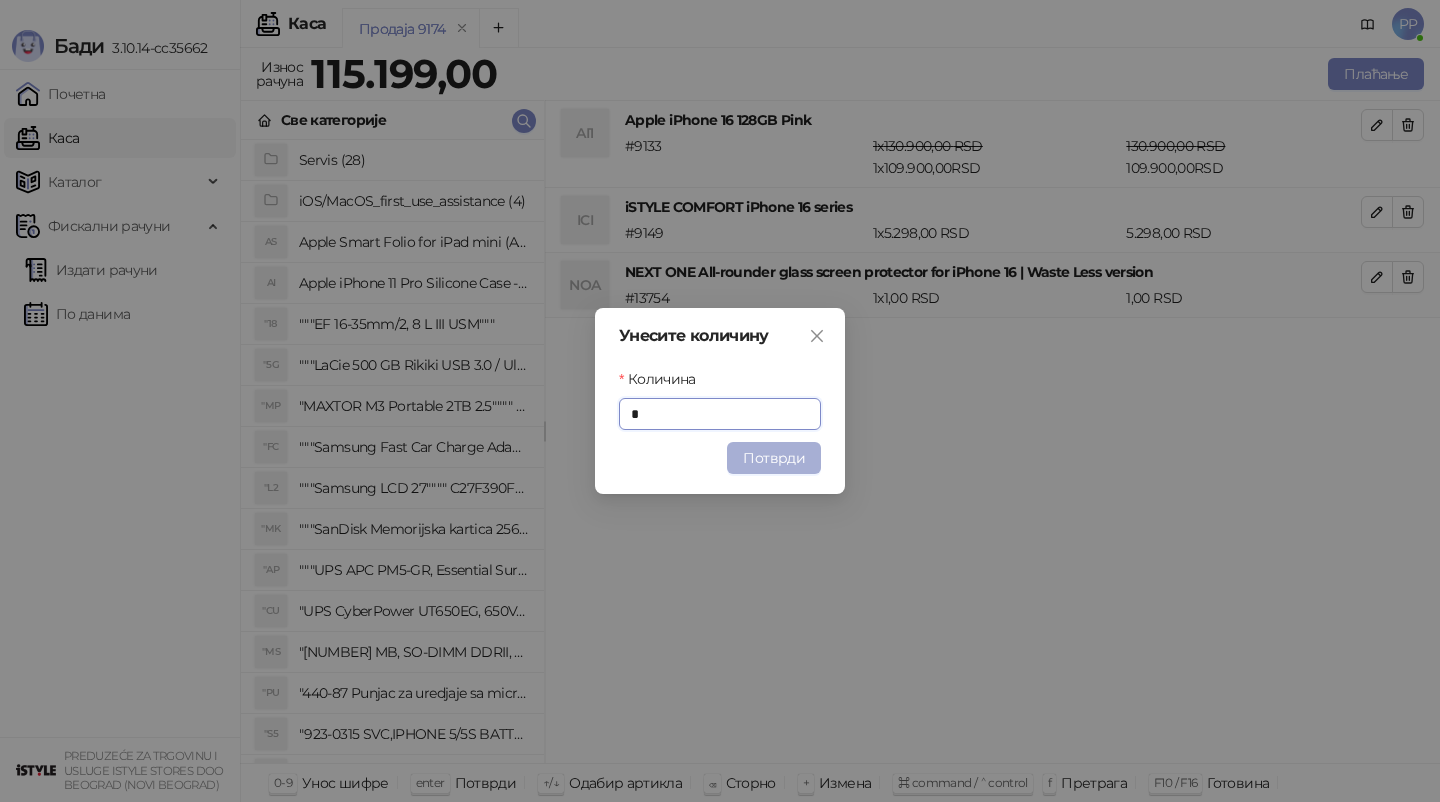 click on "Потврди" at bounding box center (774, 458) 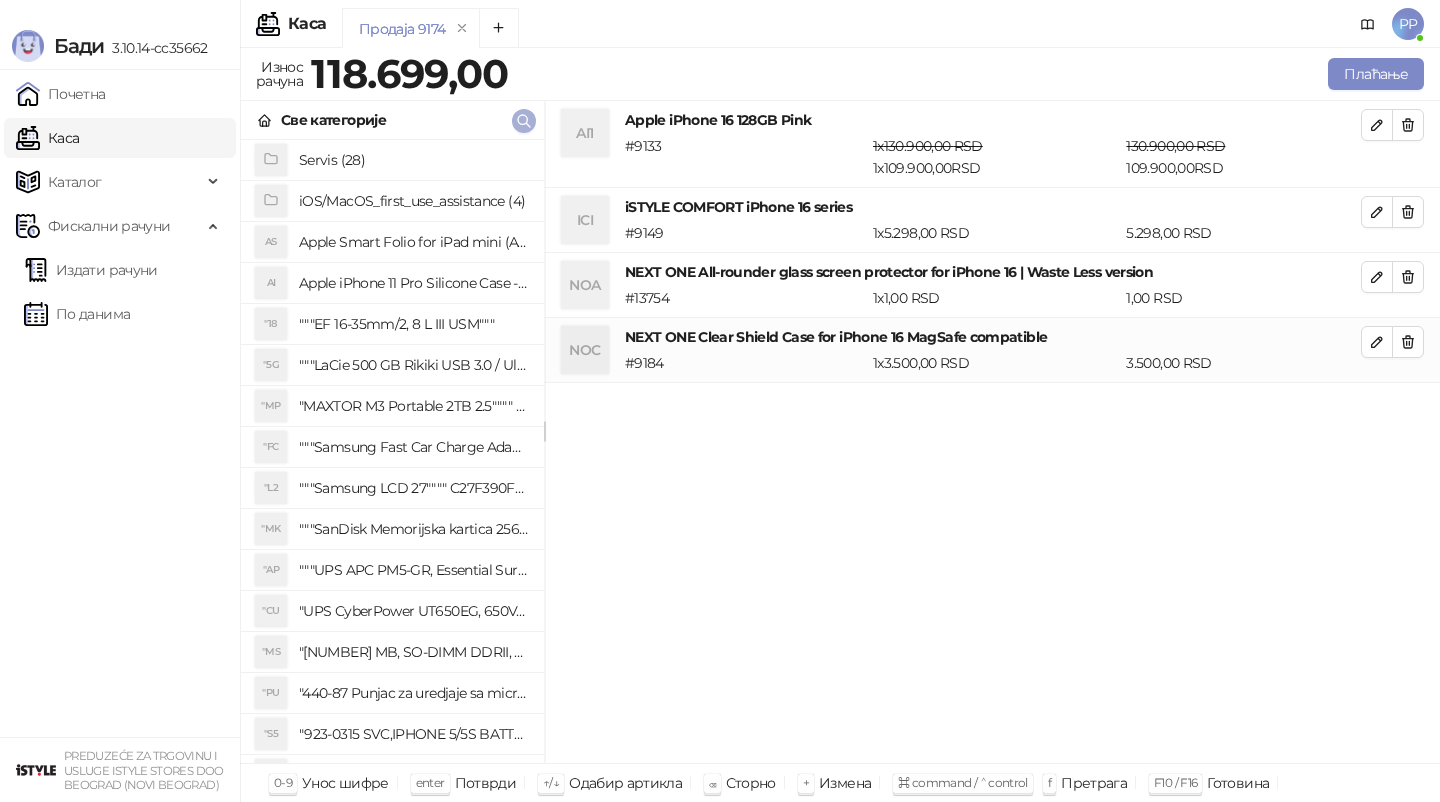 click 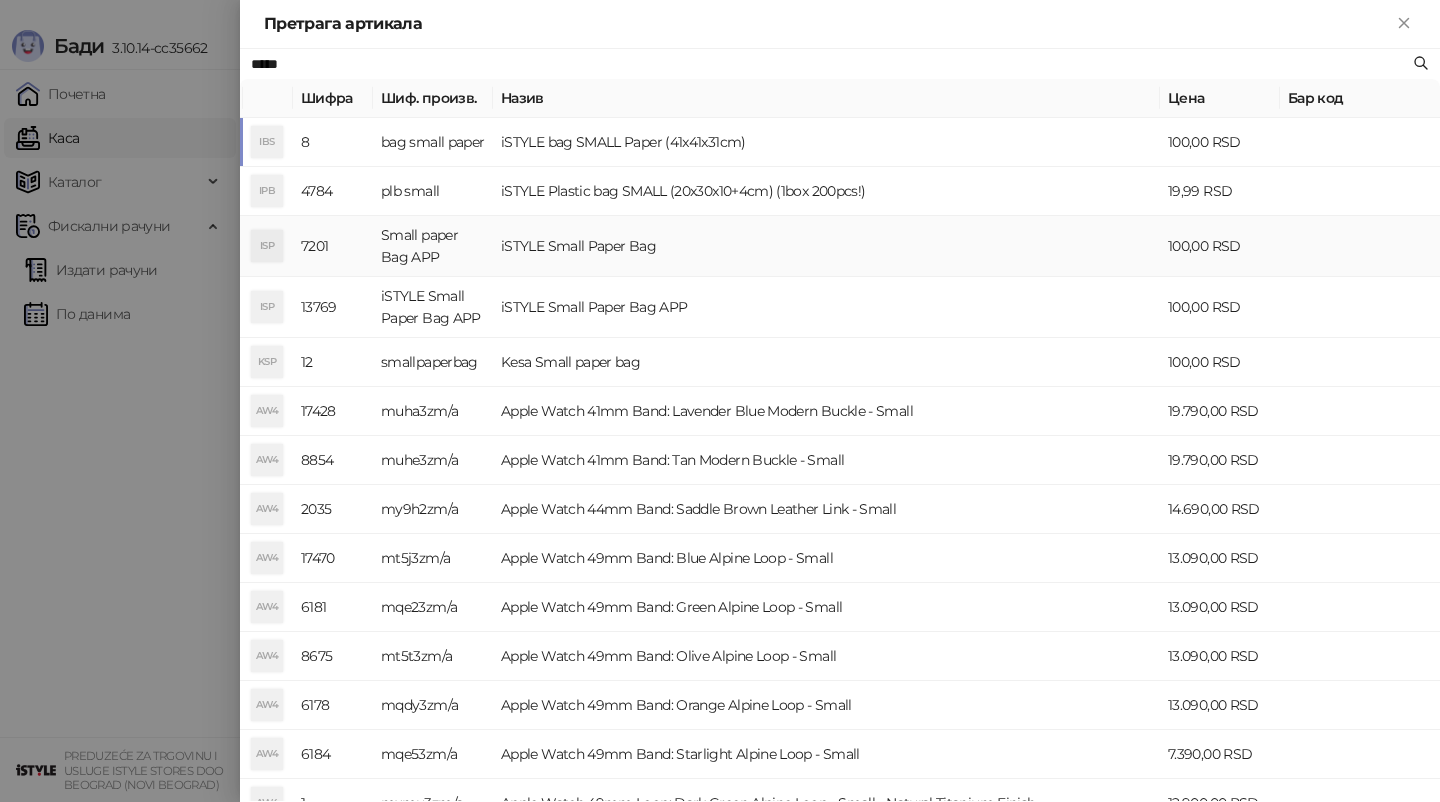 type on "*****" 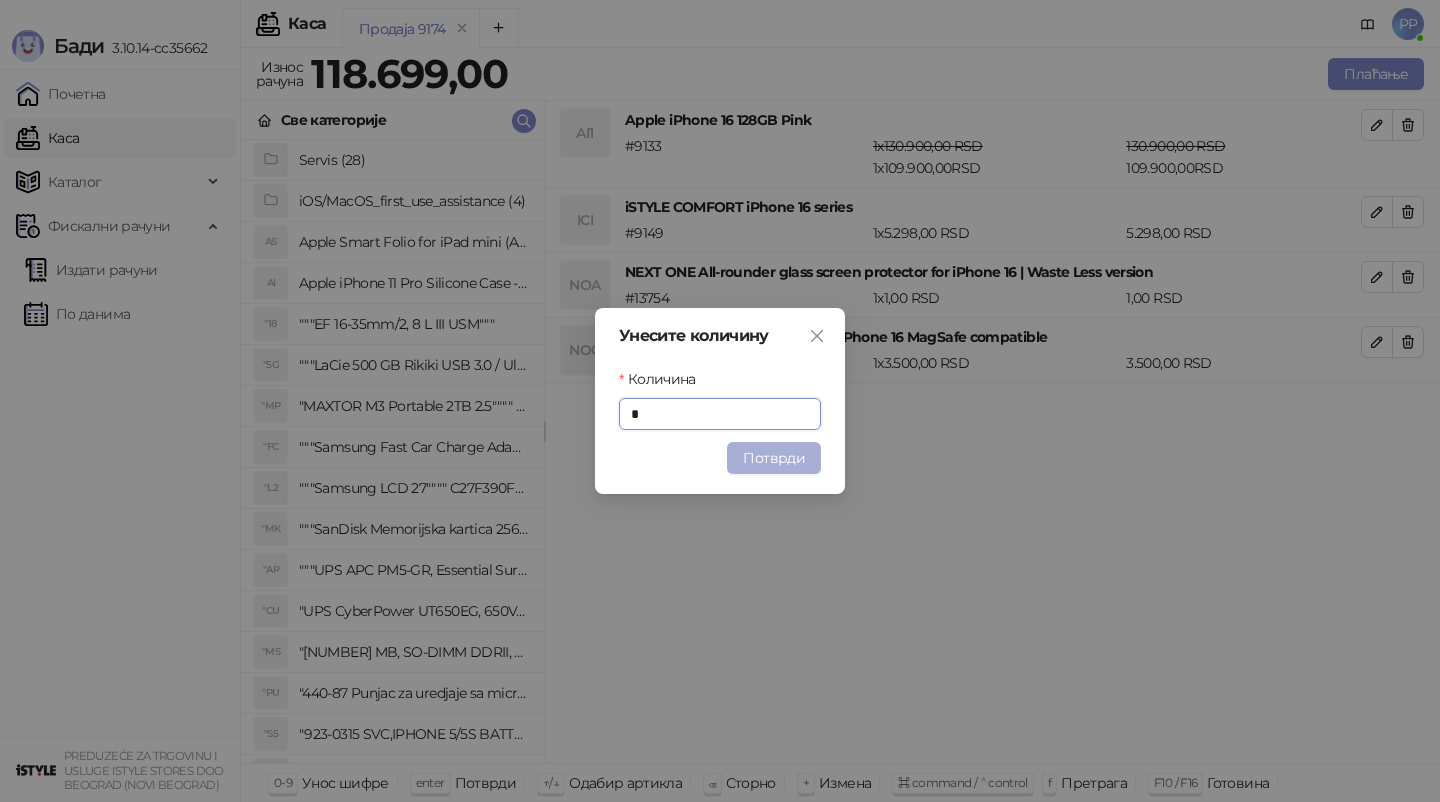 click on "Потврди" at bounding box center (774, 458) 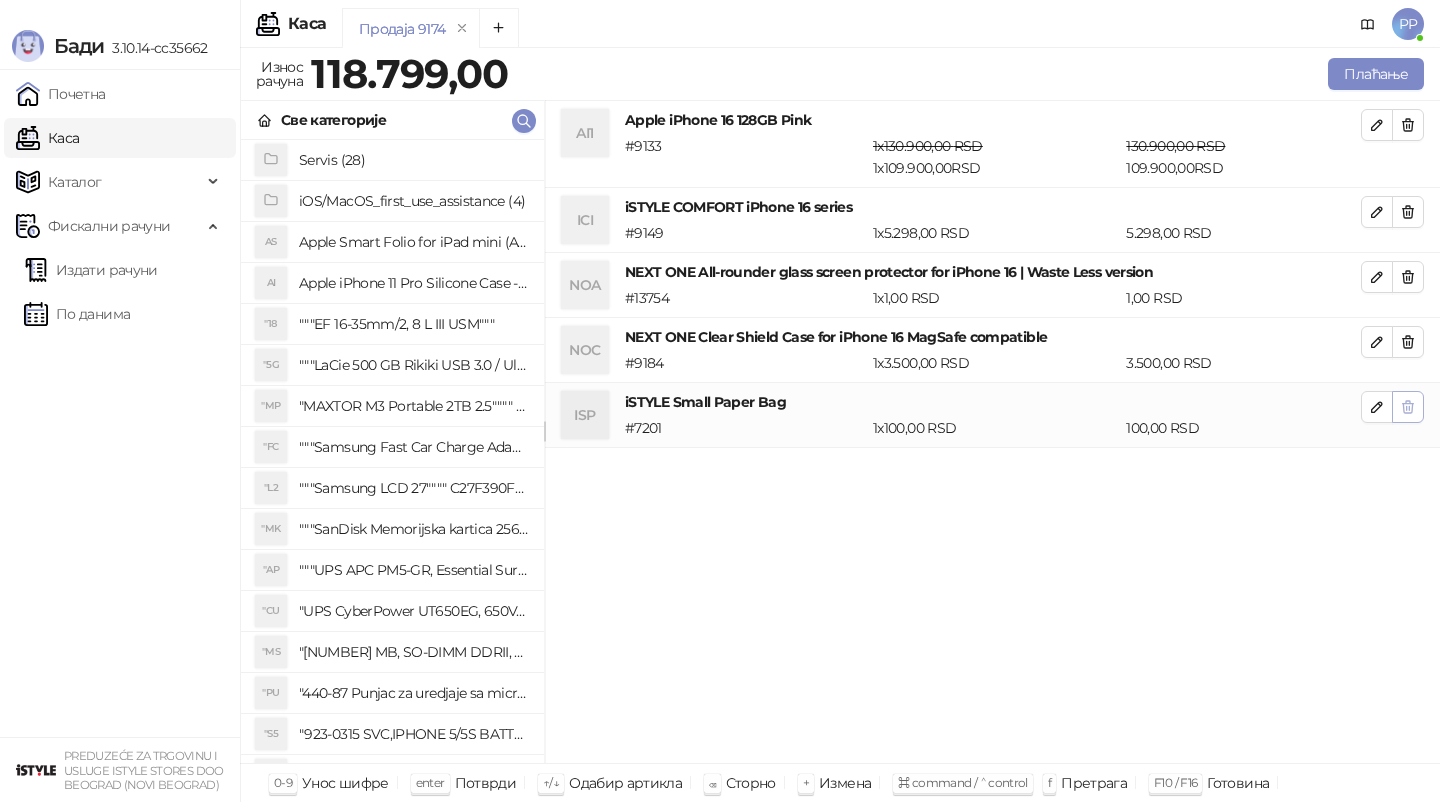 click at bounding box center [1408, 407] 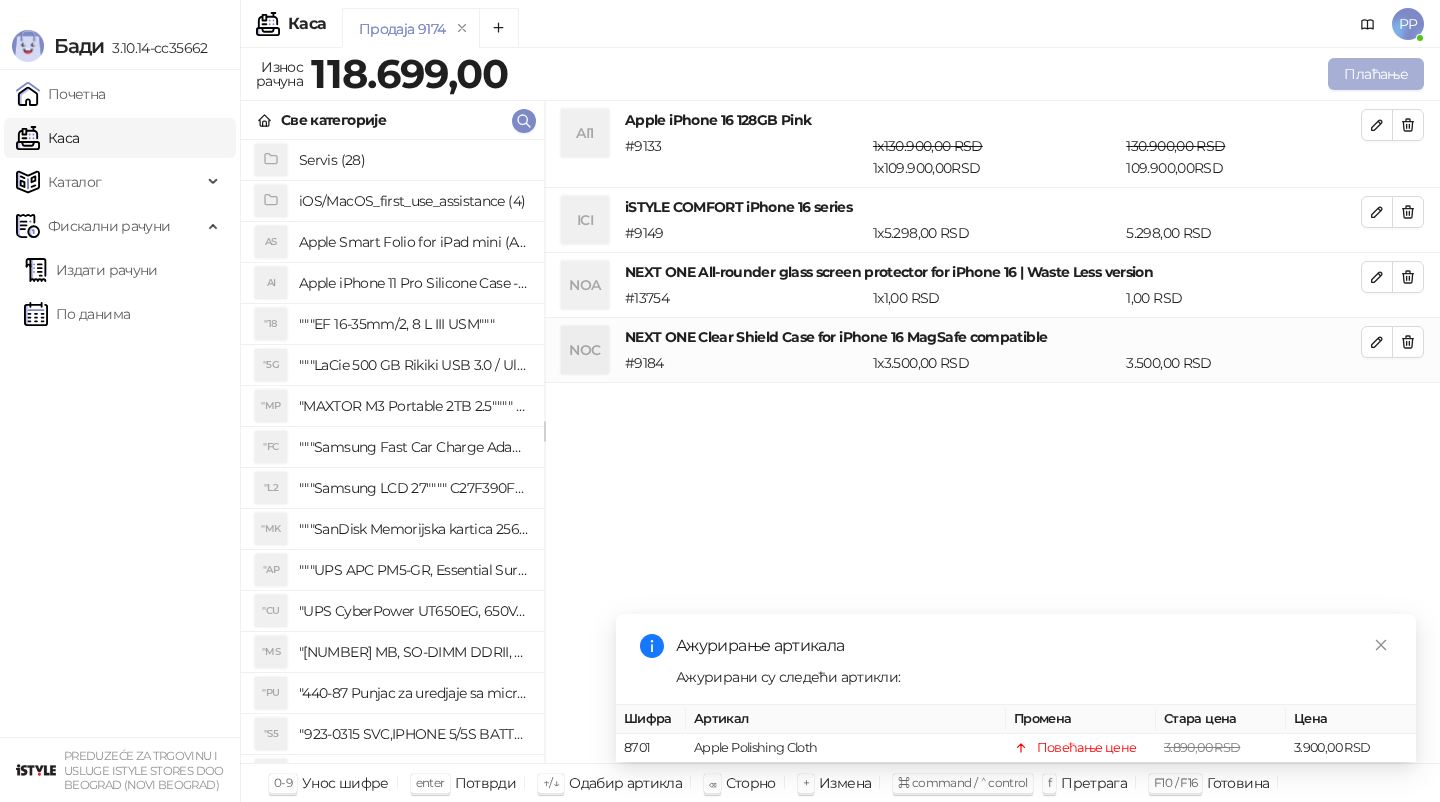 click on "Плаћање" at bounding box center [1376, 74] 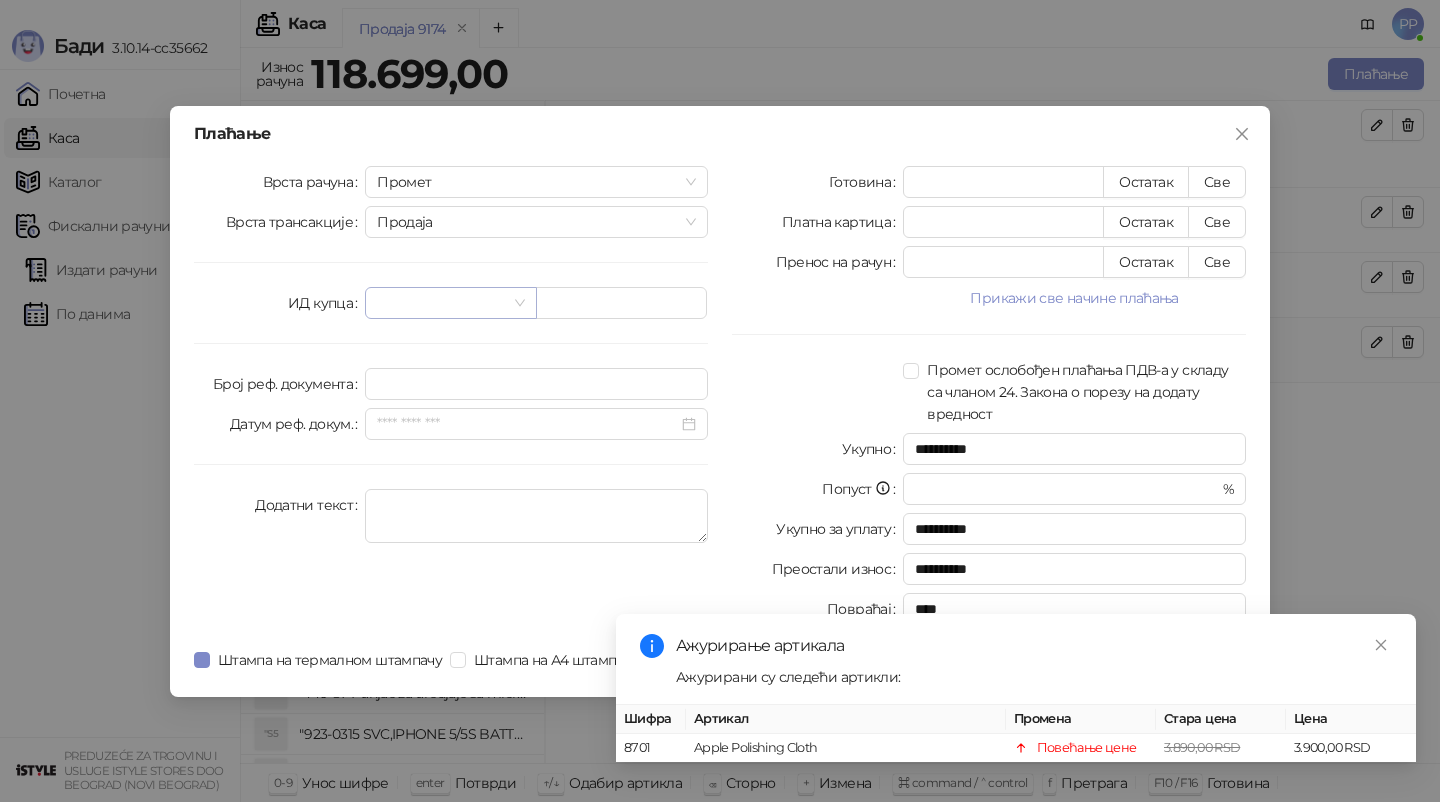 click at bounding box center (450, 303) 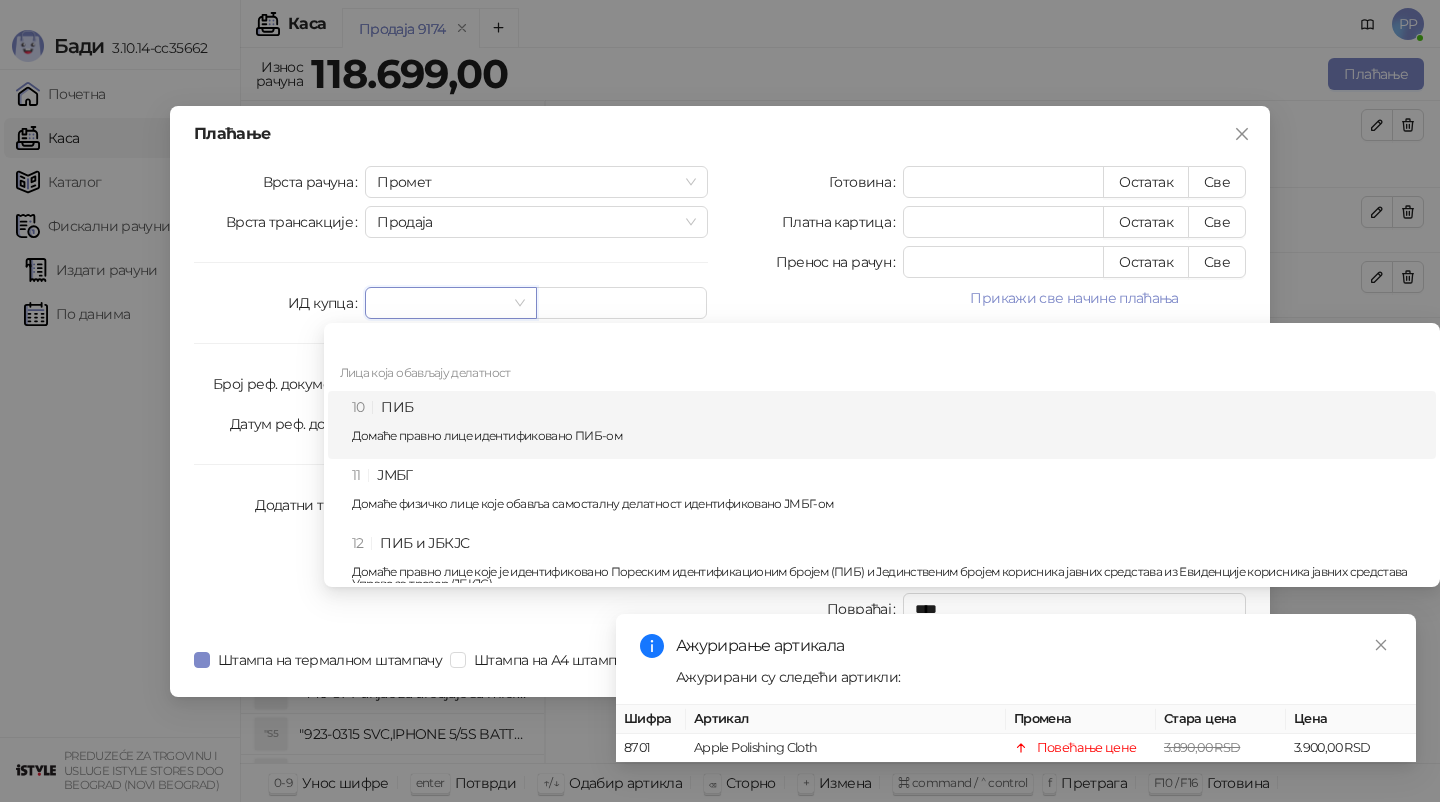 click on "10 ПИБ Домаће правно лице идентификовано ПИБ-ом" at bounding box center (888, 425) 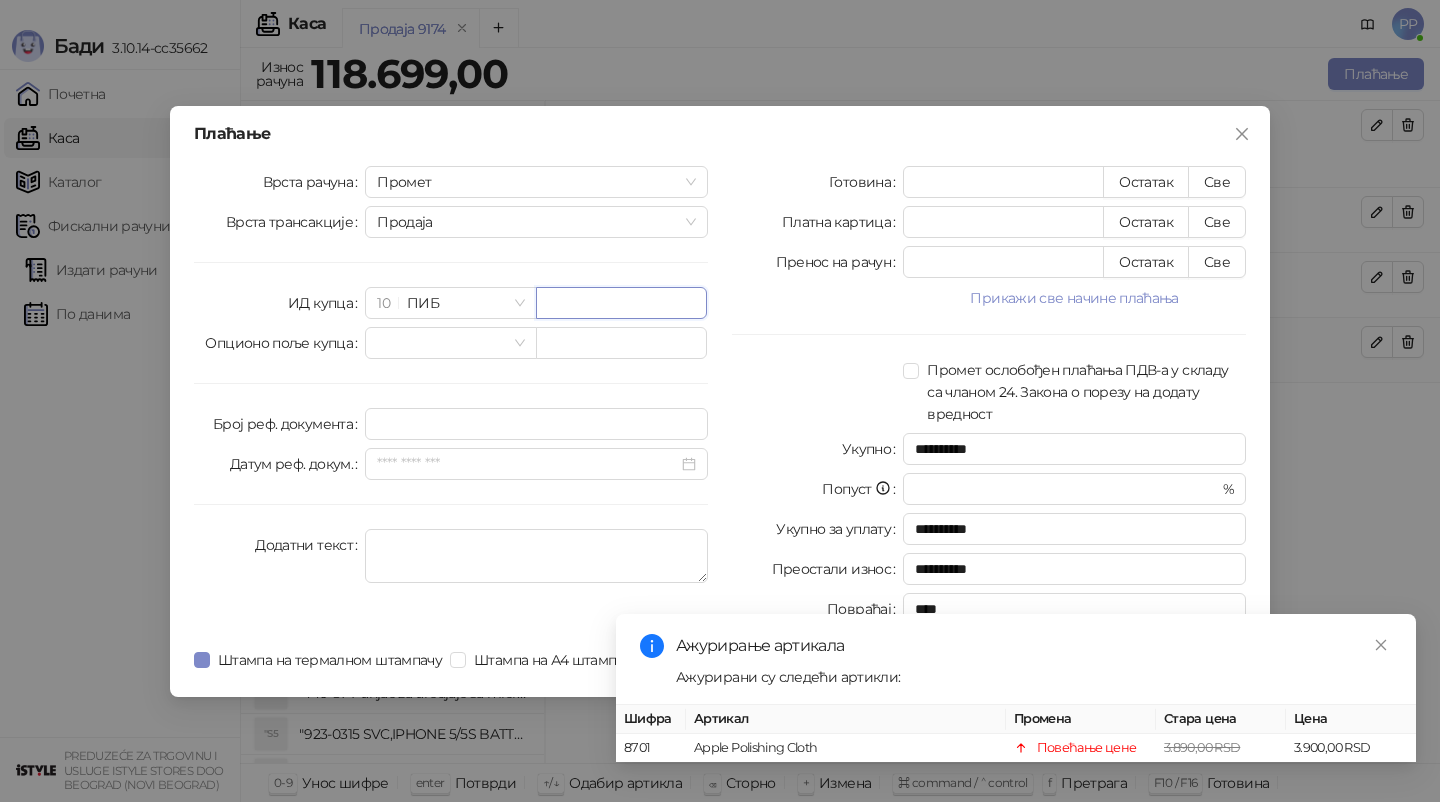 paste on "*********" 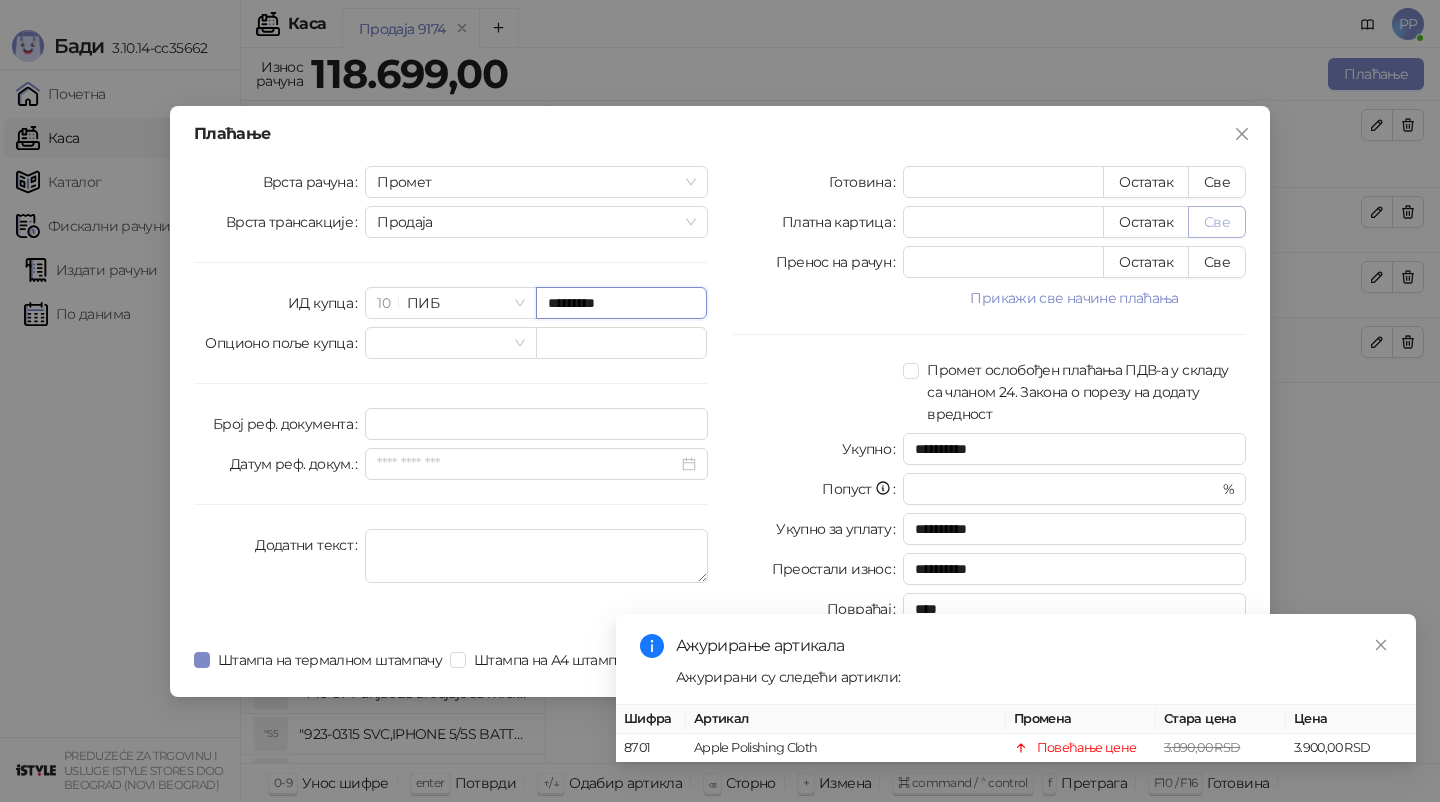 type on "*********" 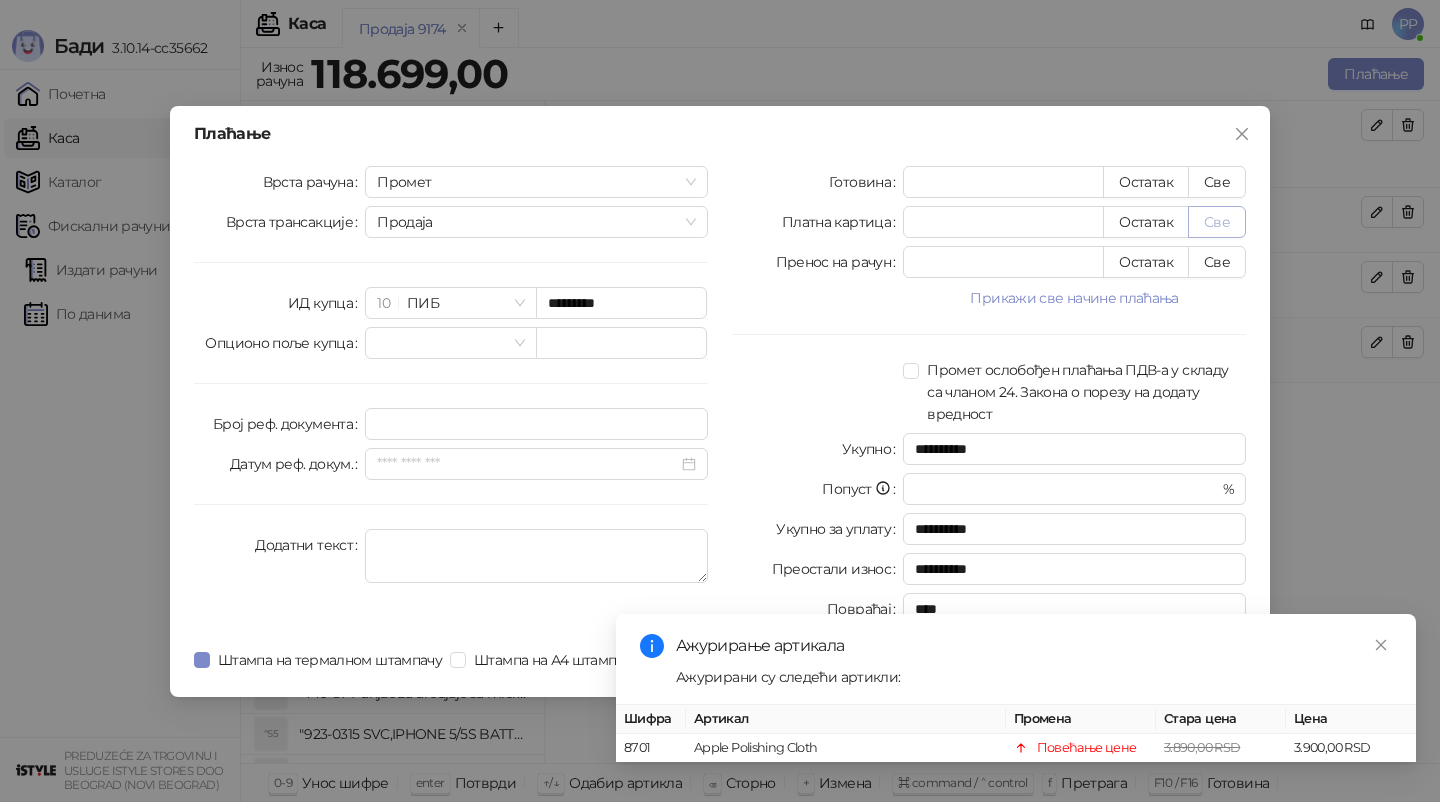 click on "Све" at bounding box center [1217, 222] 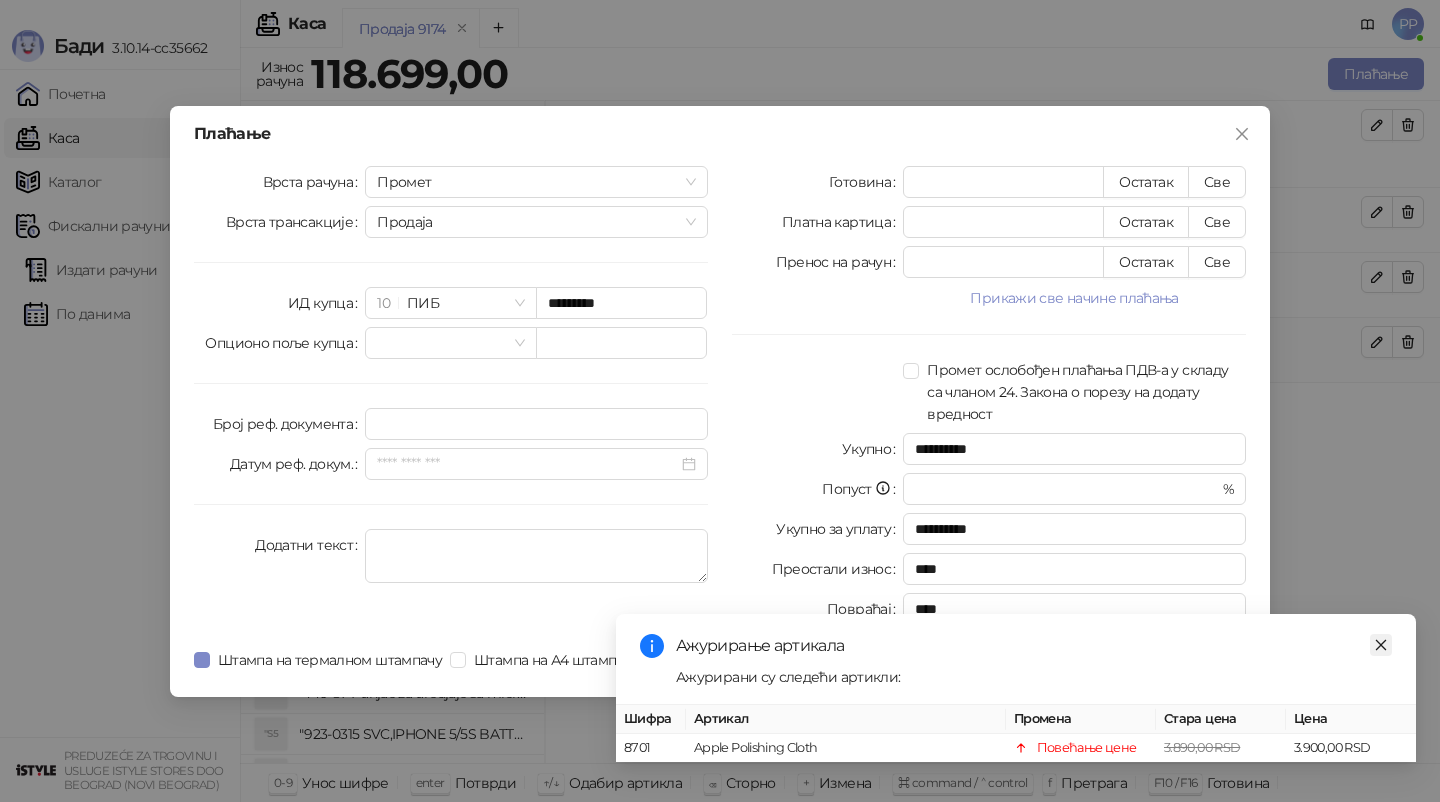 click 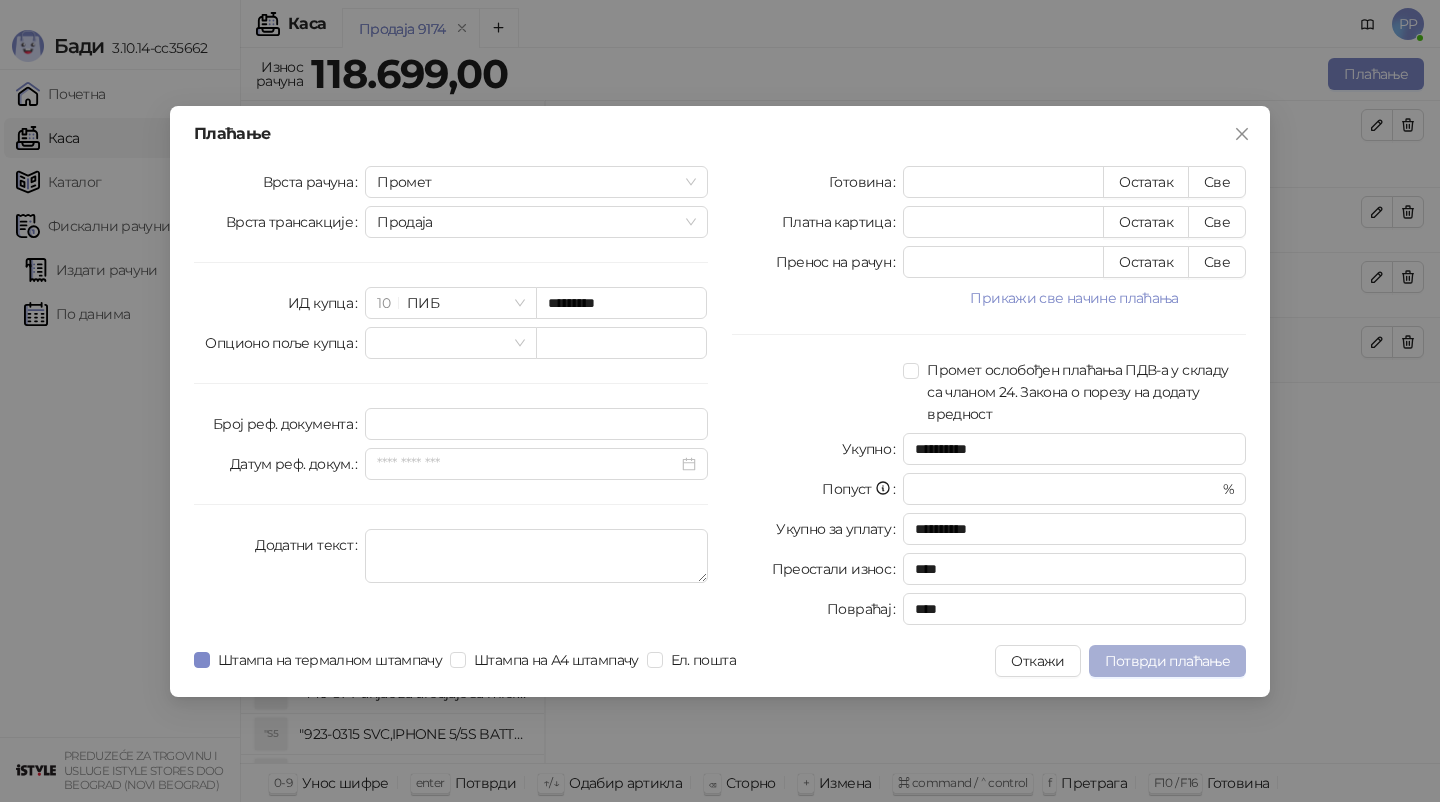 click on "Потврди плаћање" at bounding box center (1167, 661) 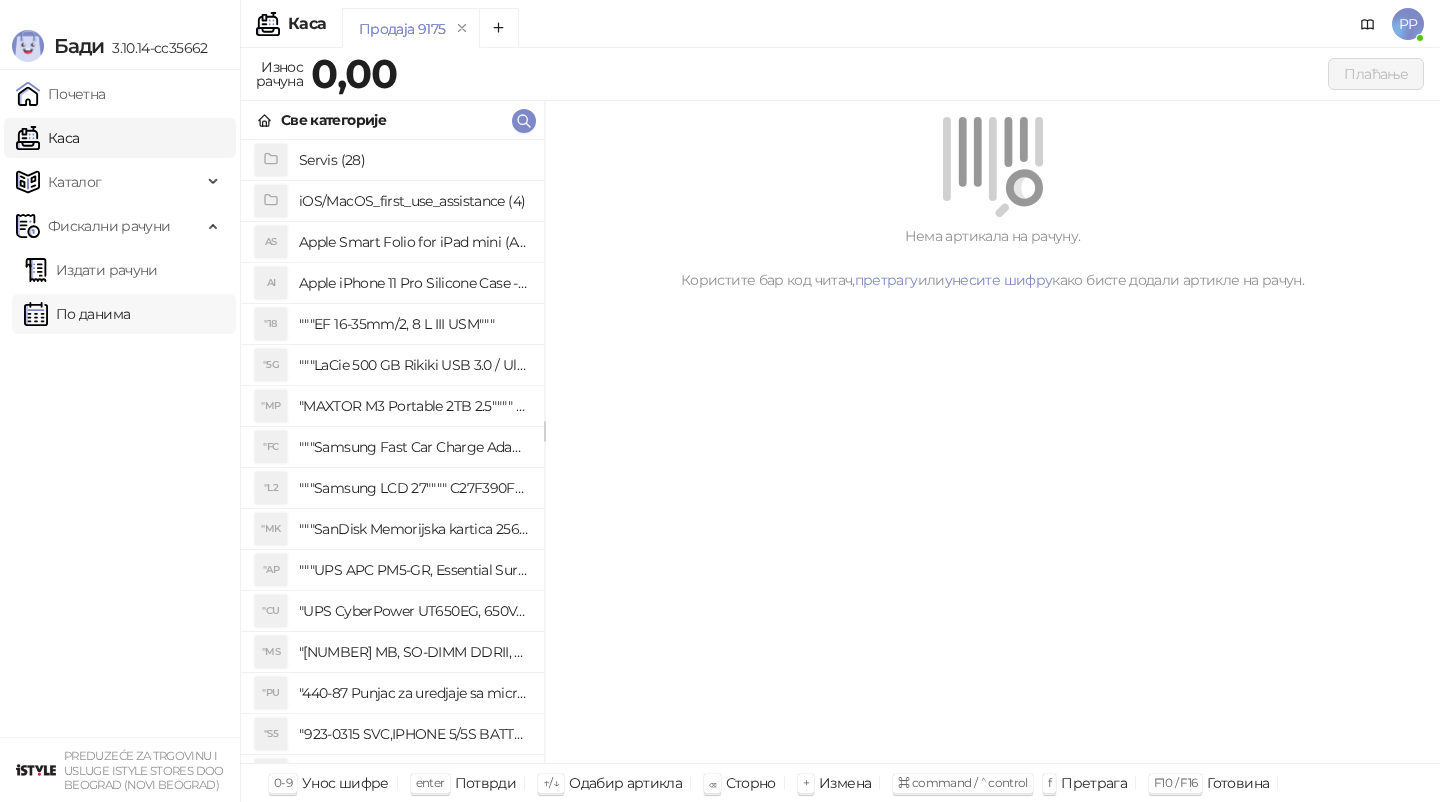 click on "По данима" at bounding box center [77, 314] 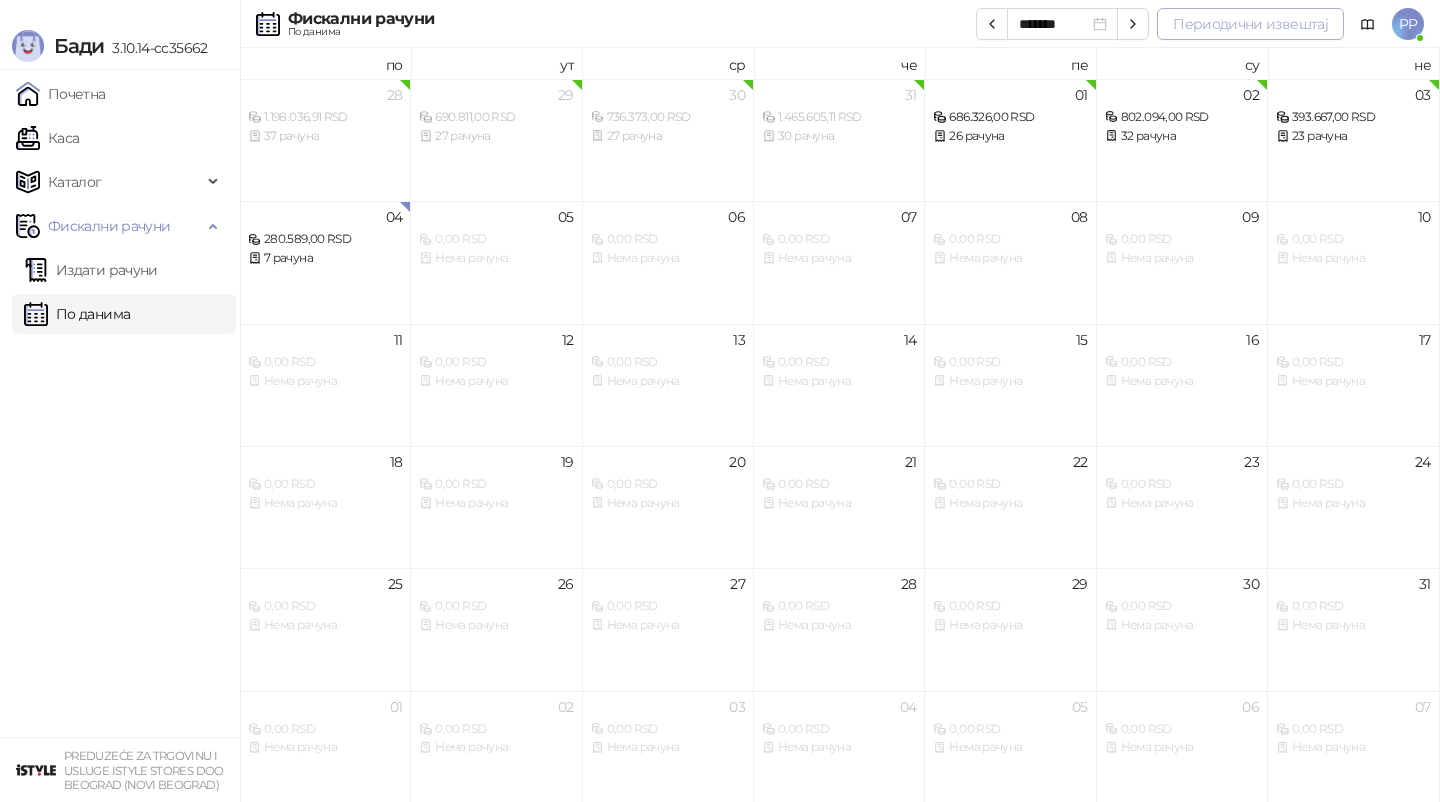 click on "Периодични извештај" at bounding box center [1250, 24] 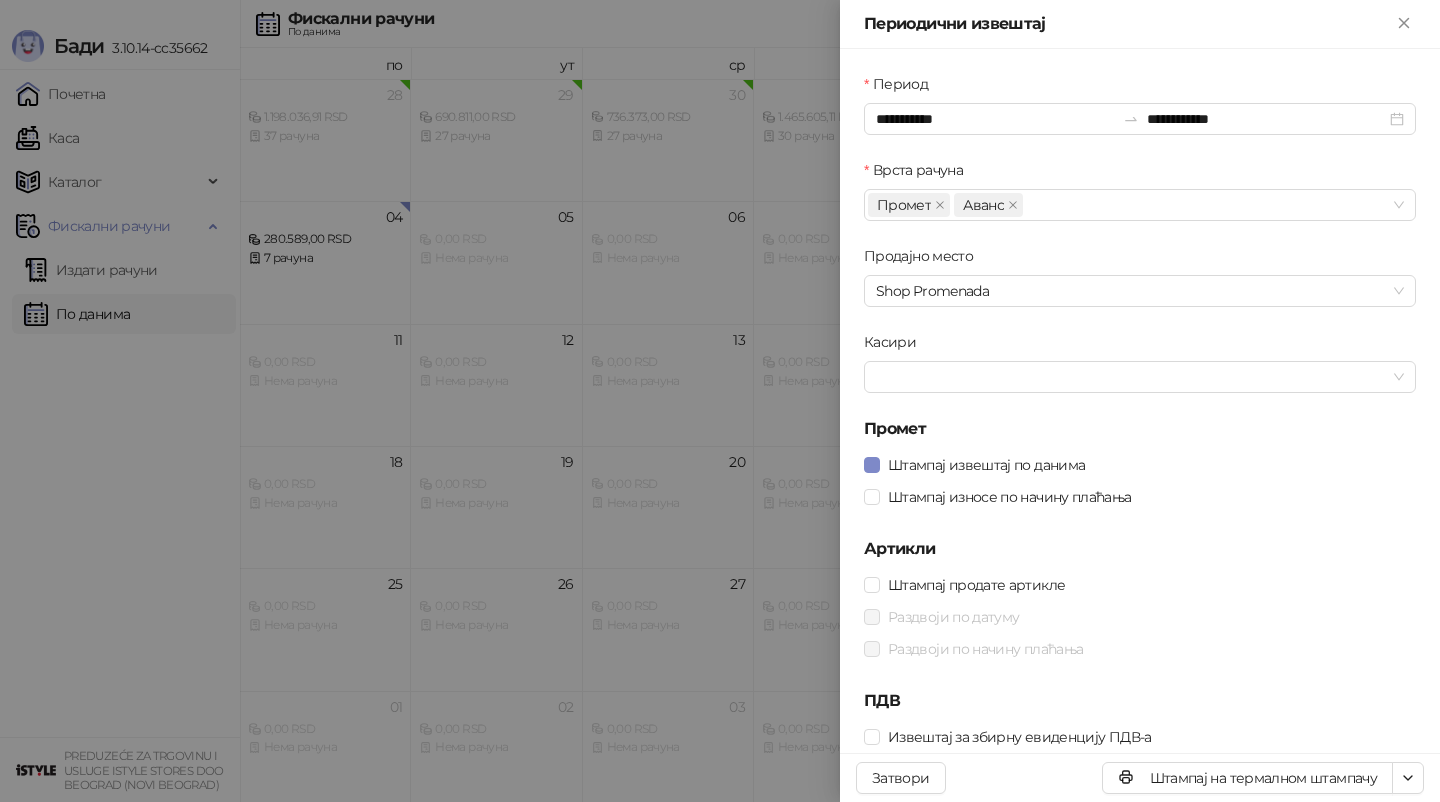click on "**********" at bounding box center (1140, 413) 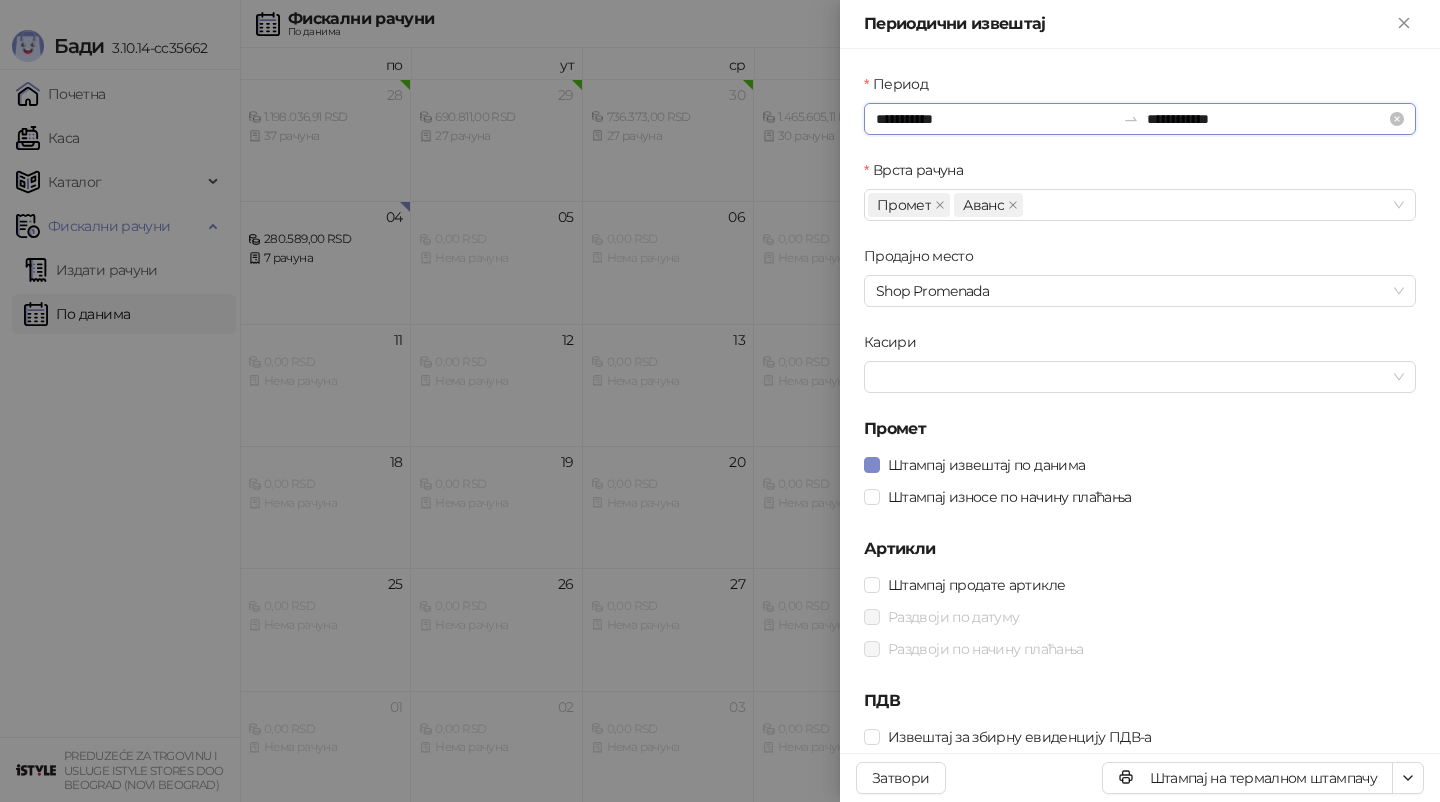 click on "**********" at bounding box center [995, 119] 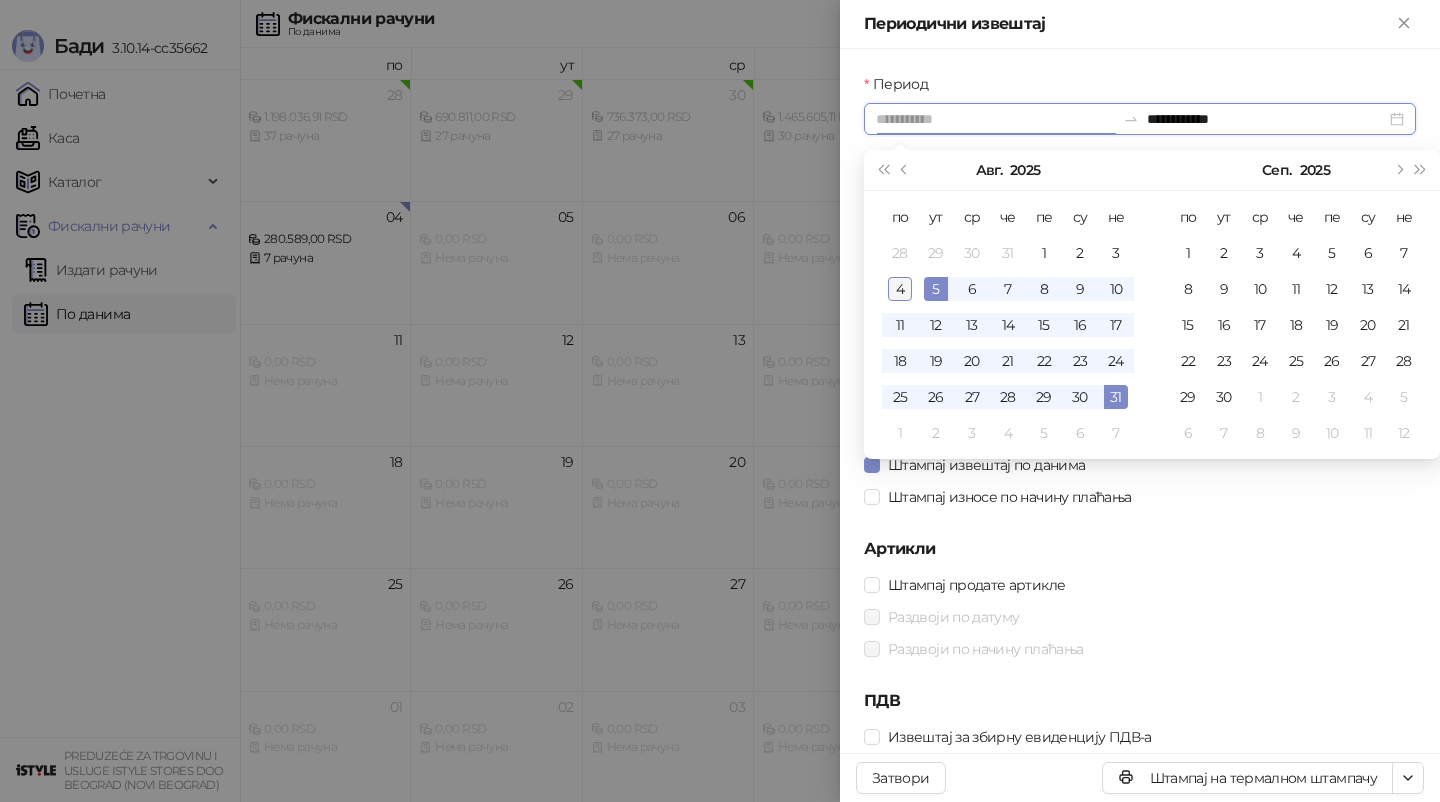type on "**********" 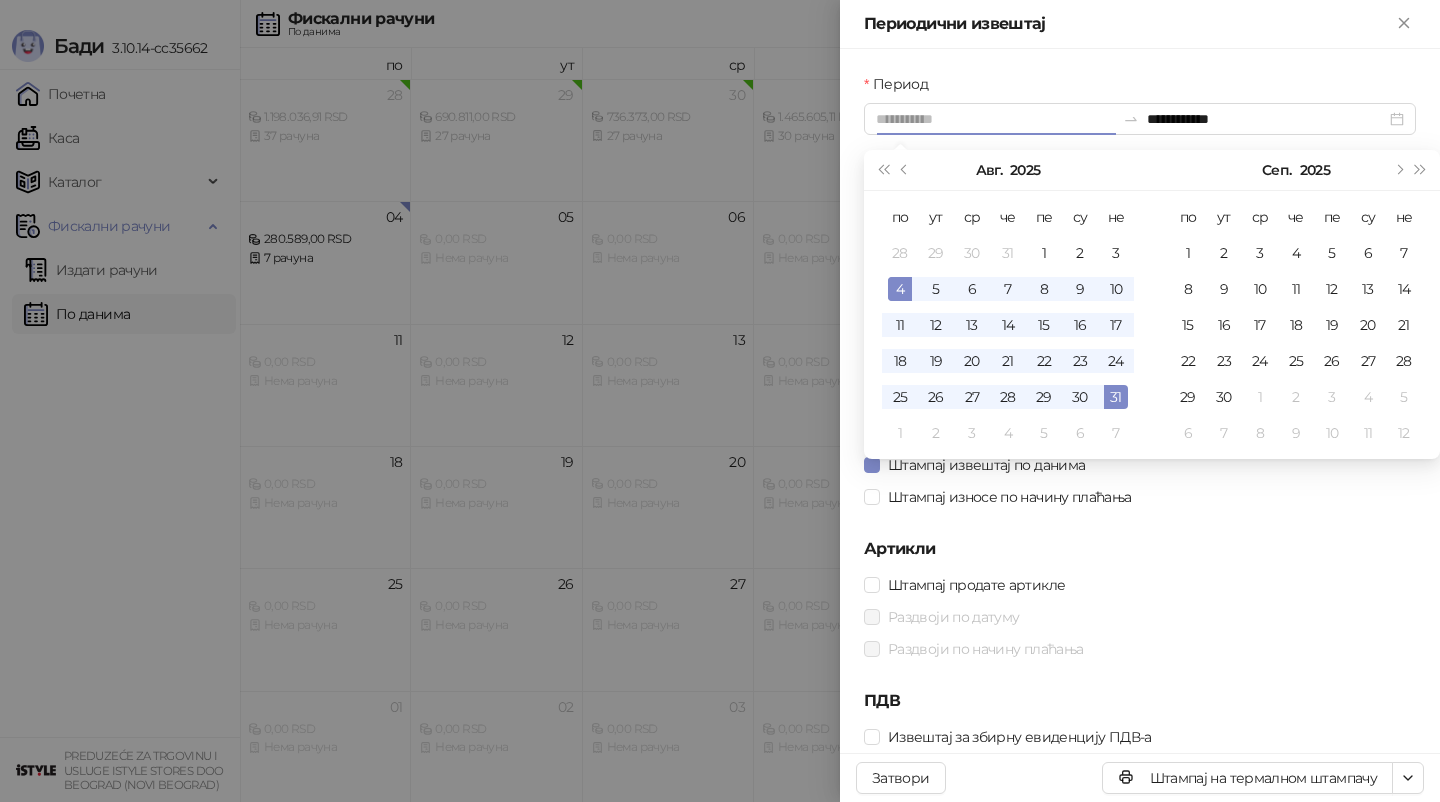 click on "4" at bounding box center (900, 289) 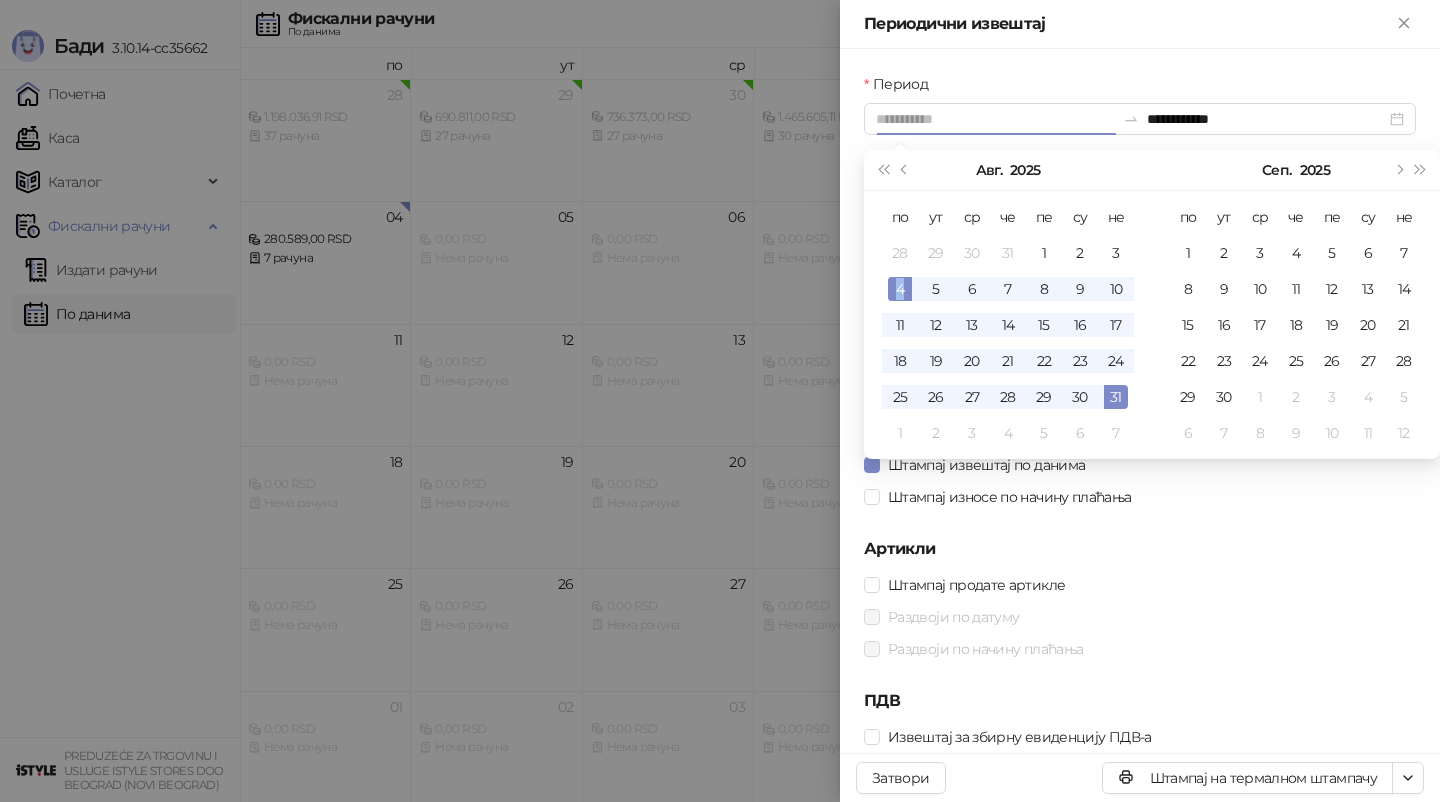 click on "4" at bounding box center (900, 289) 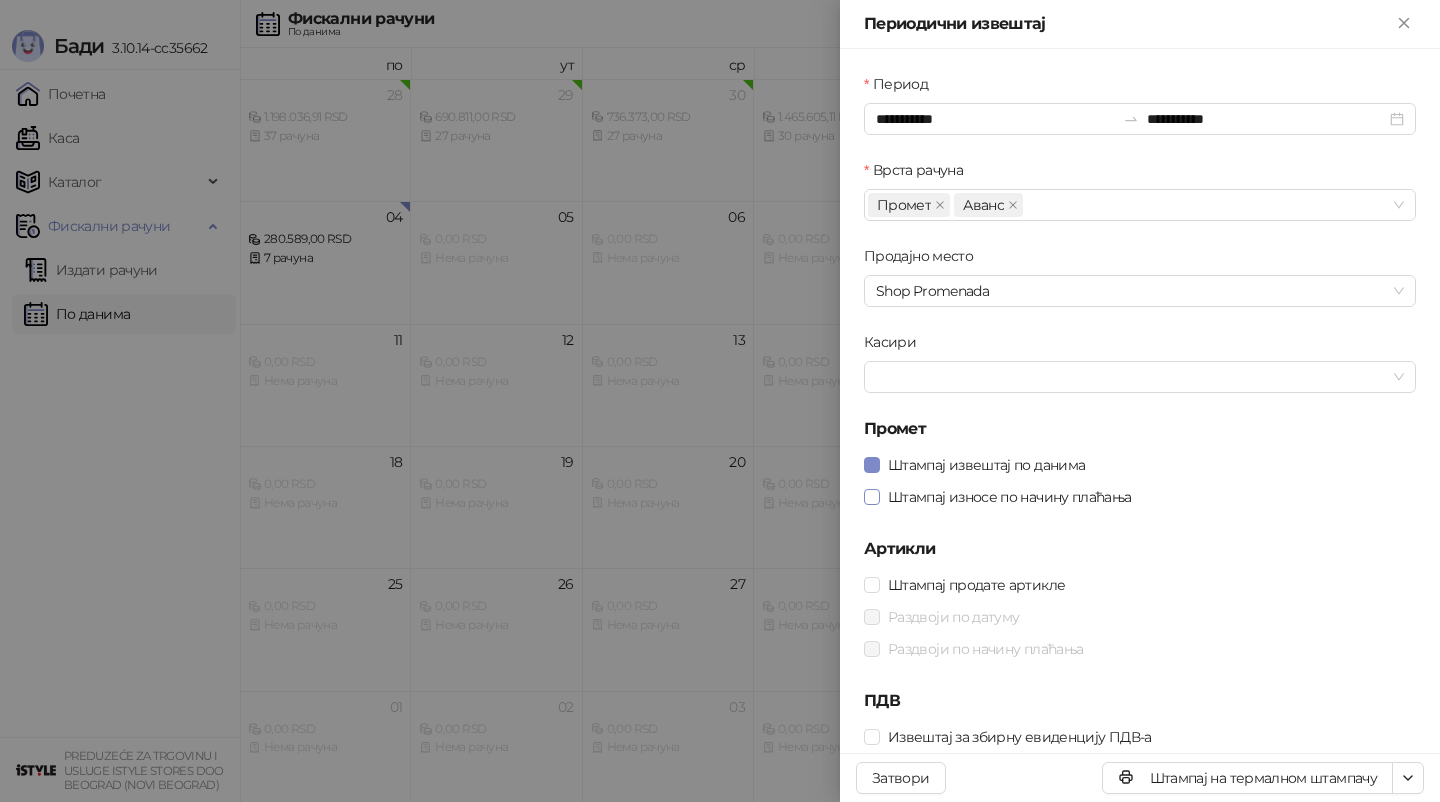 click on "Штампај износе по начину плаћања" at bounding box center (1010, 497) 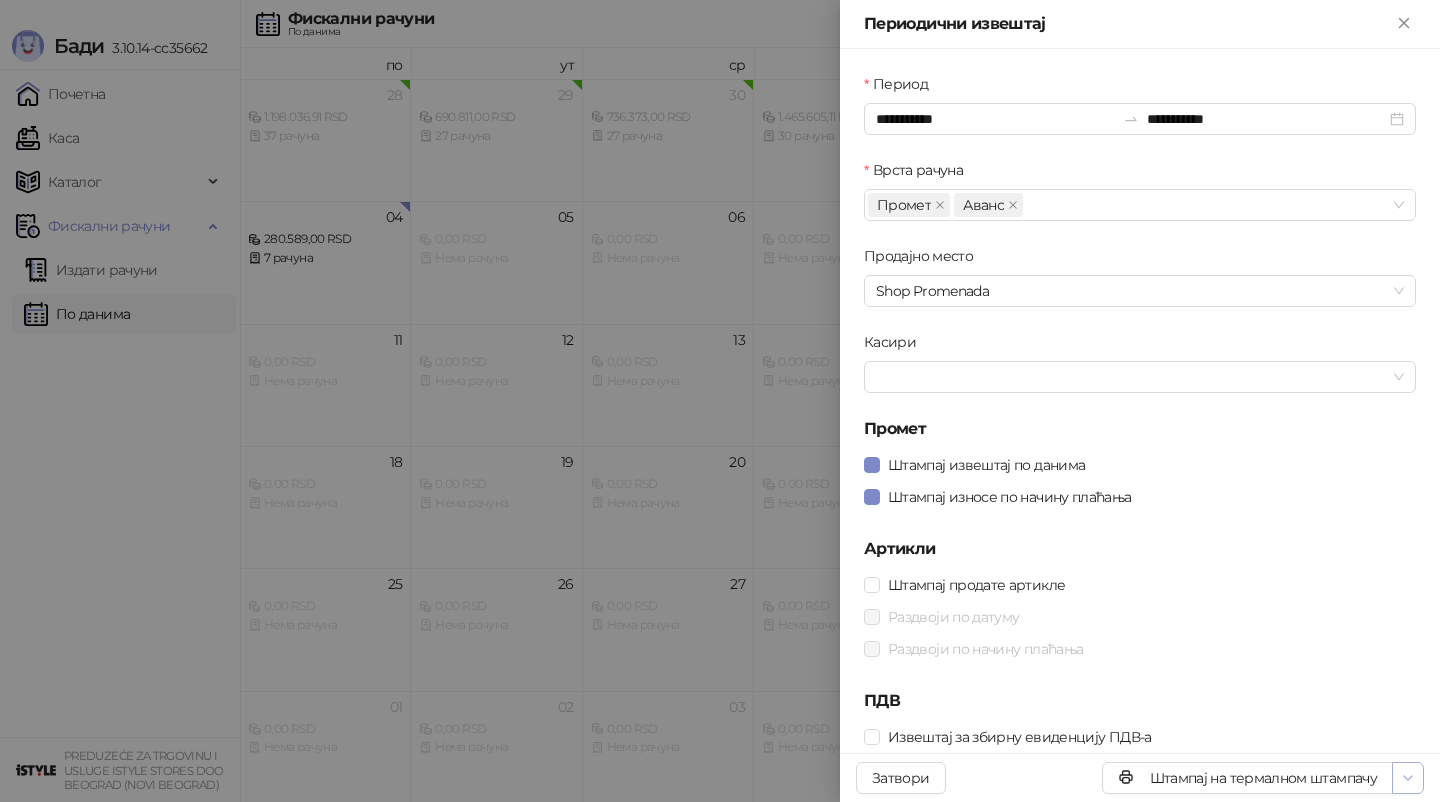 click at bounding box center (1408, 778) 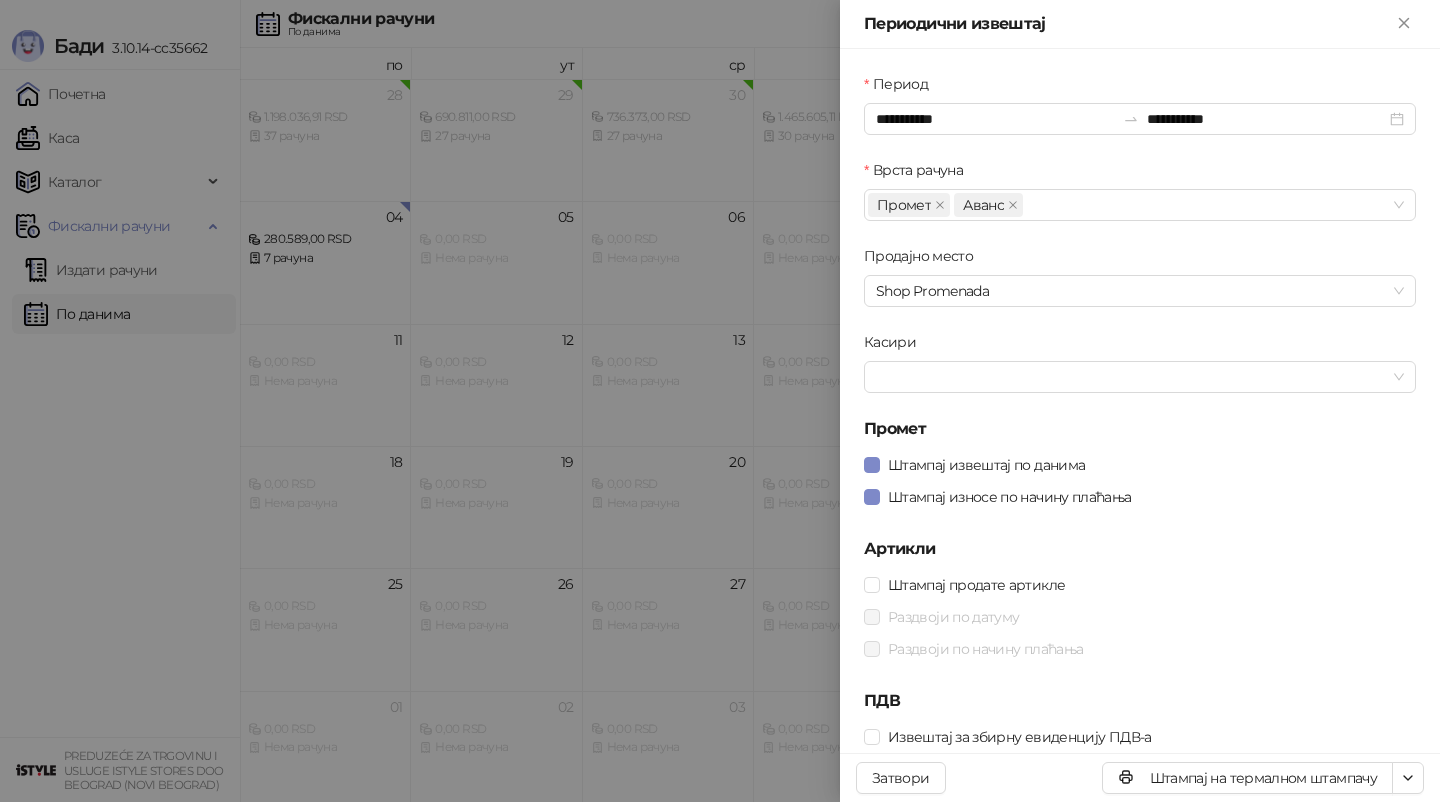 click on "ПДВ" at bounding box center [1140, 701] 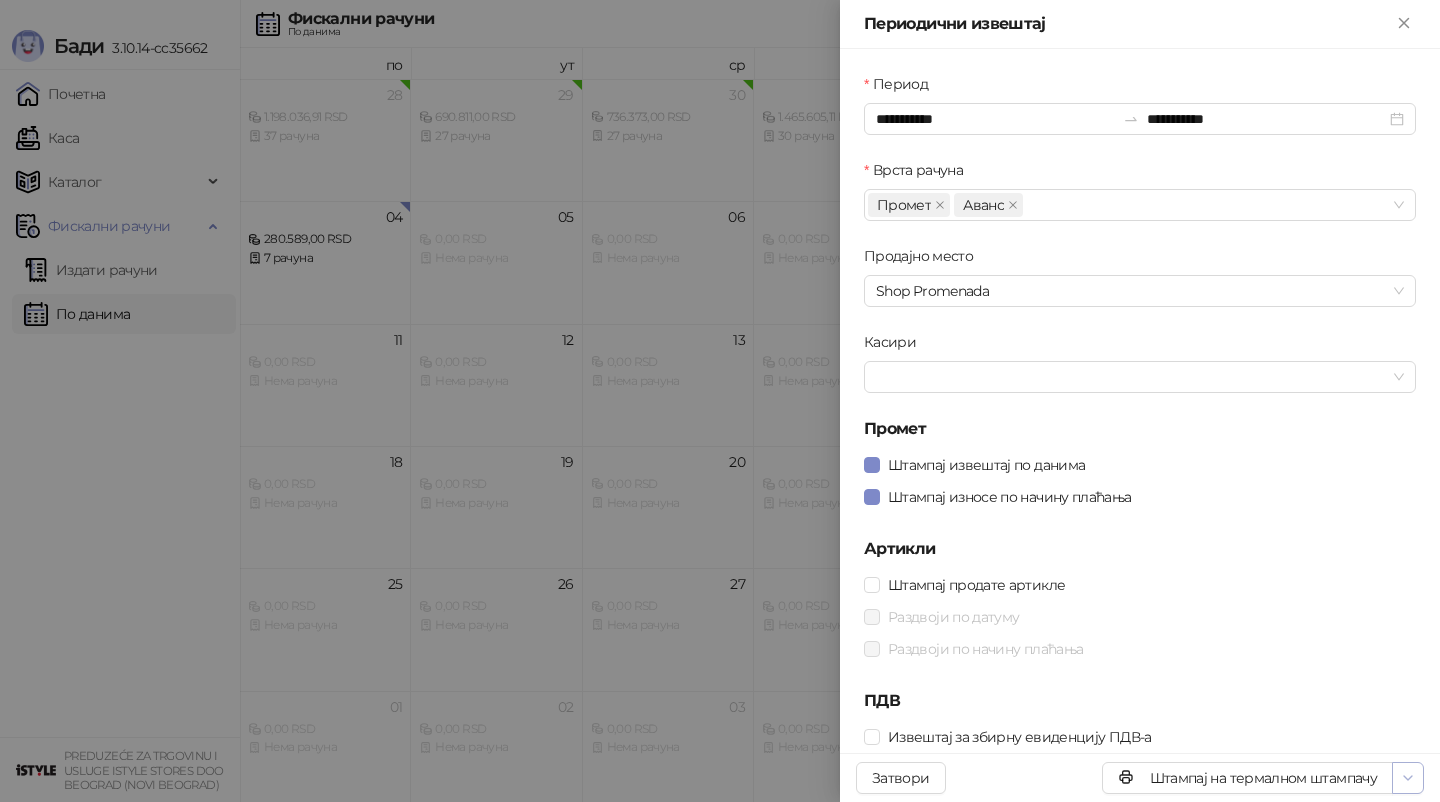 click at bounding box center (1408, 778) 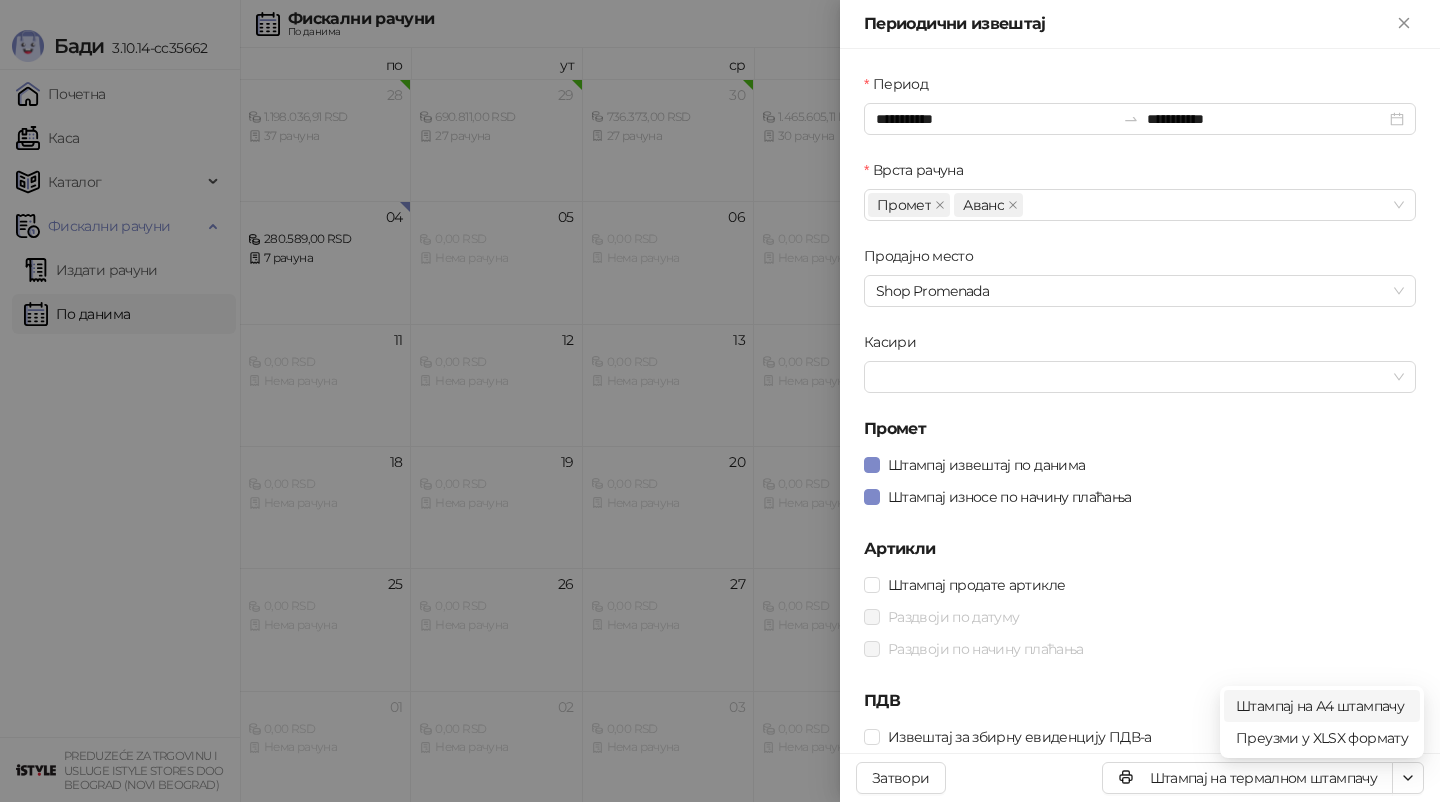 click on "Штампај на А4 штампачу" at bounding box center (1322, 706) 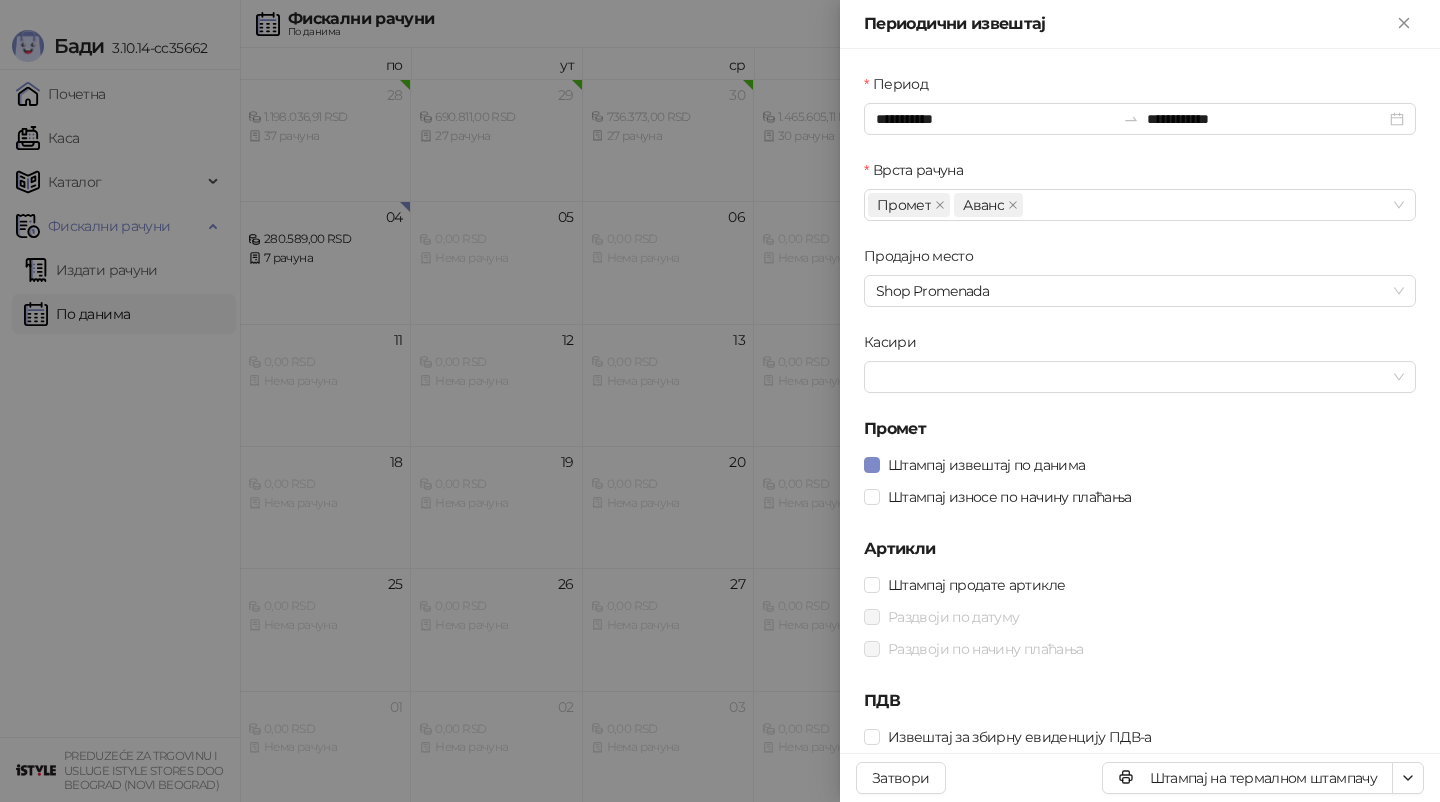click at bounding box center [720, 401] 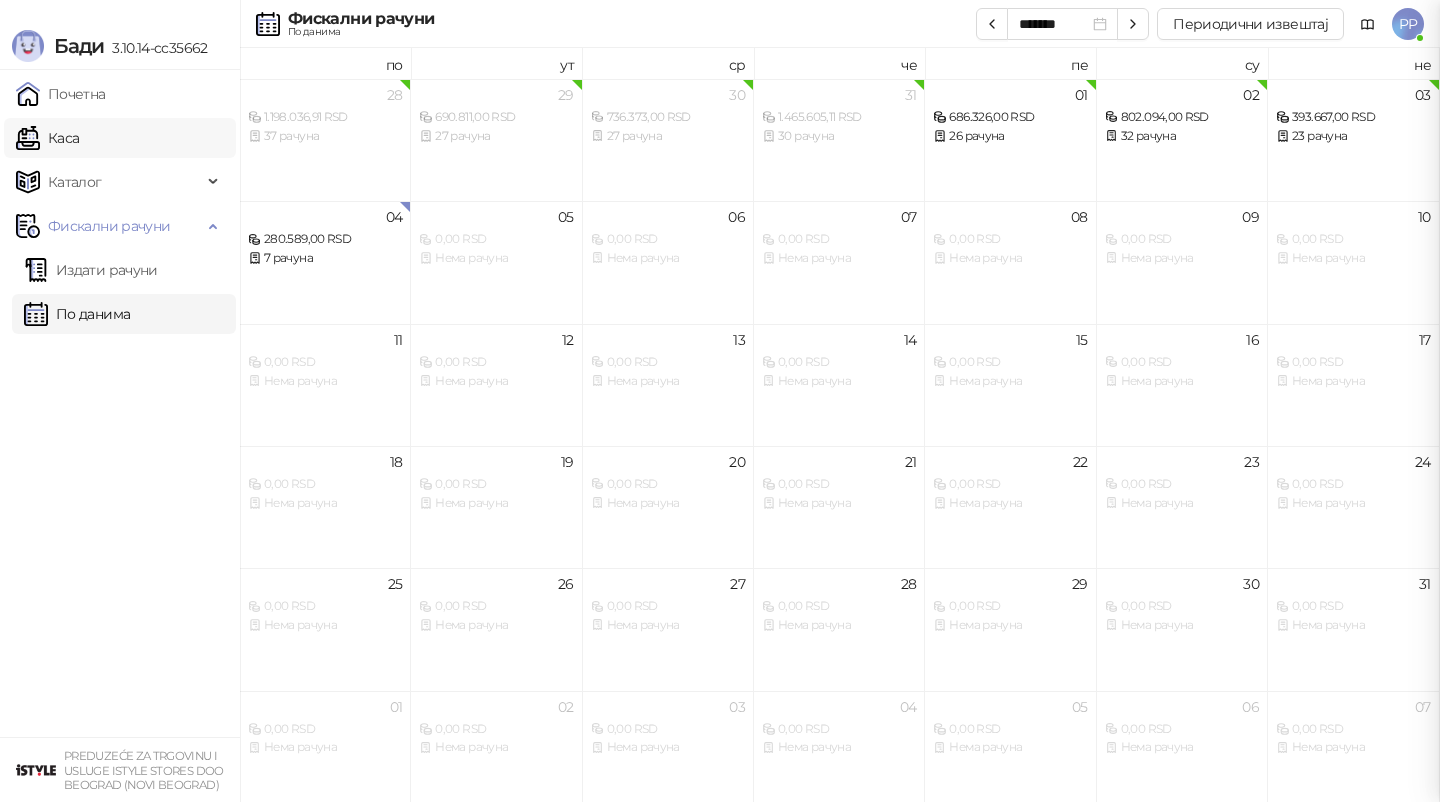 click on "Каса" at bounding box center [47, 138] 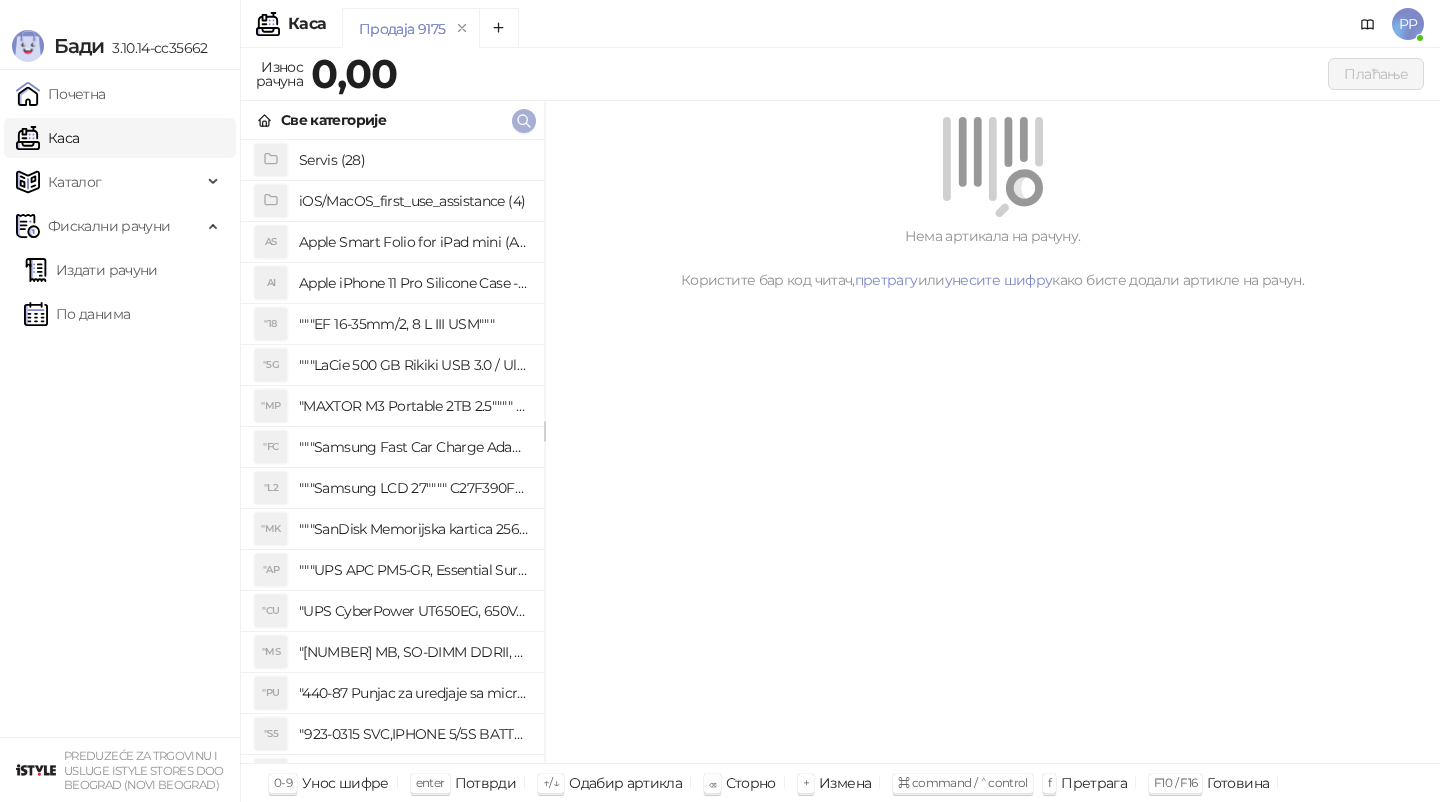 click 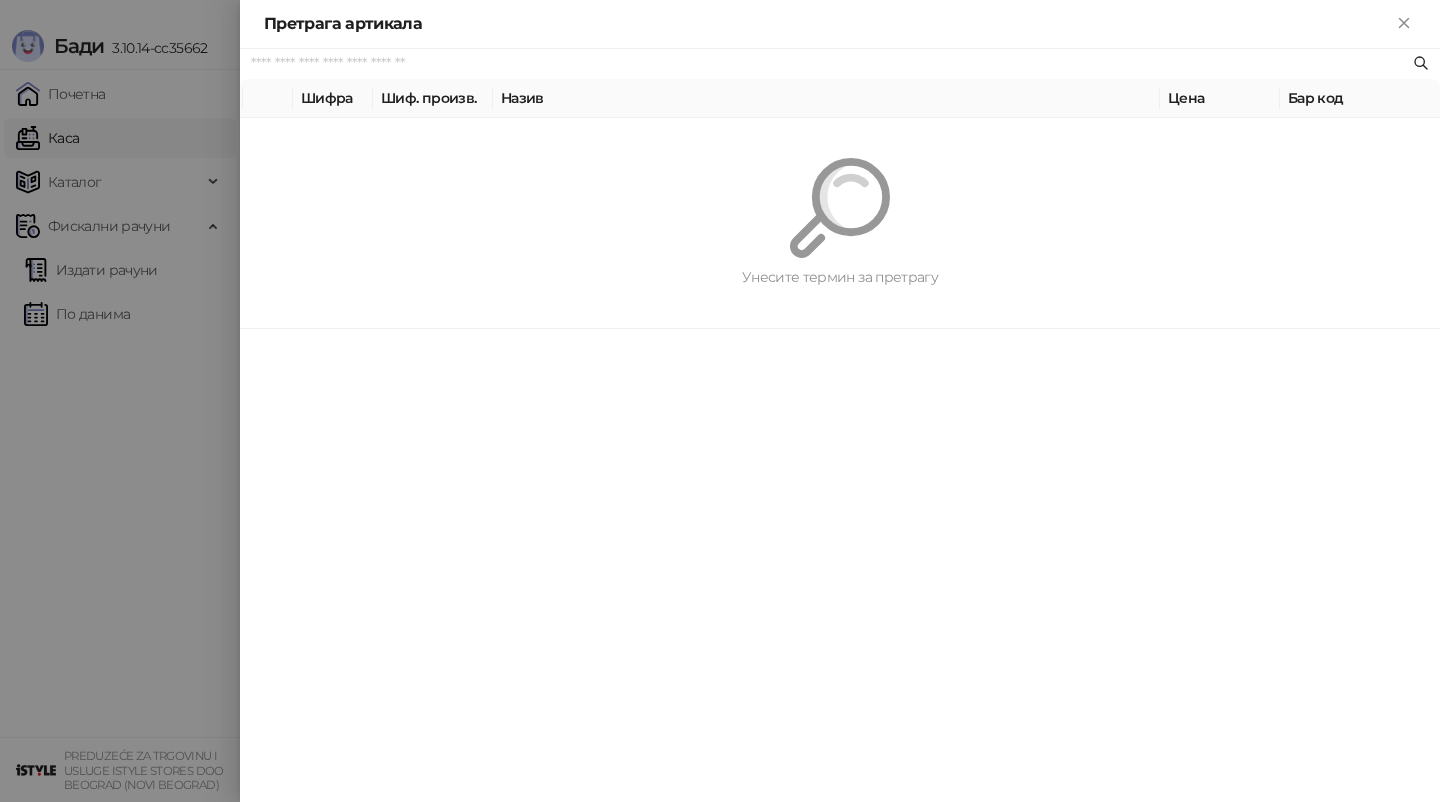 paste on "*********" 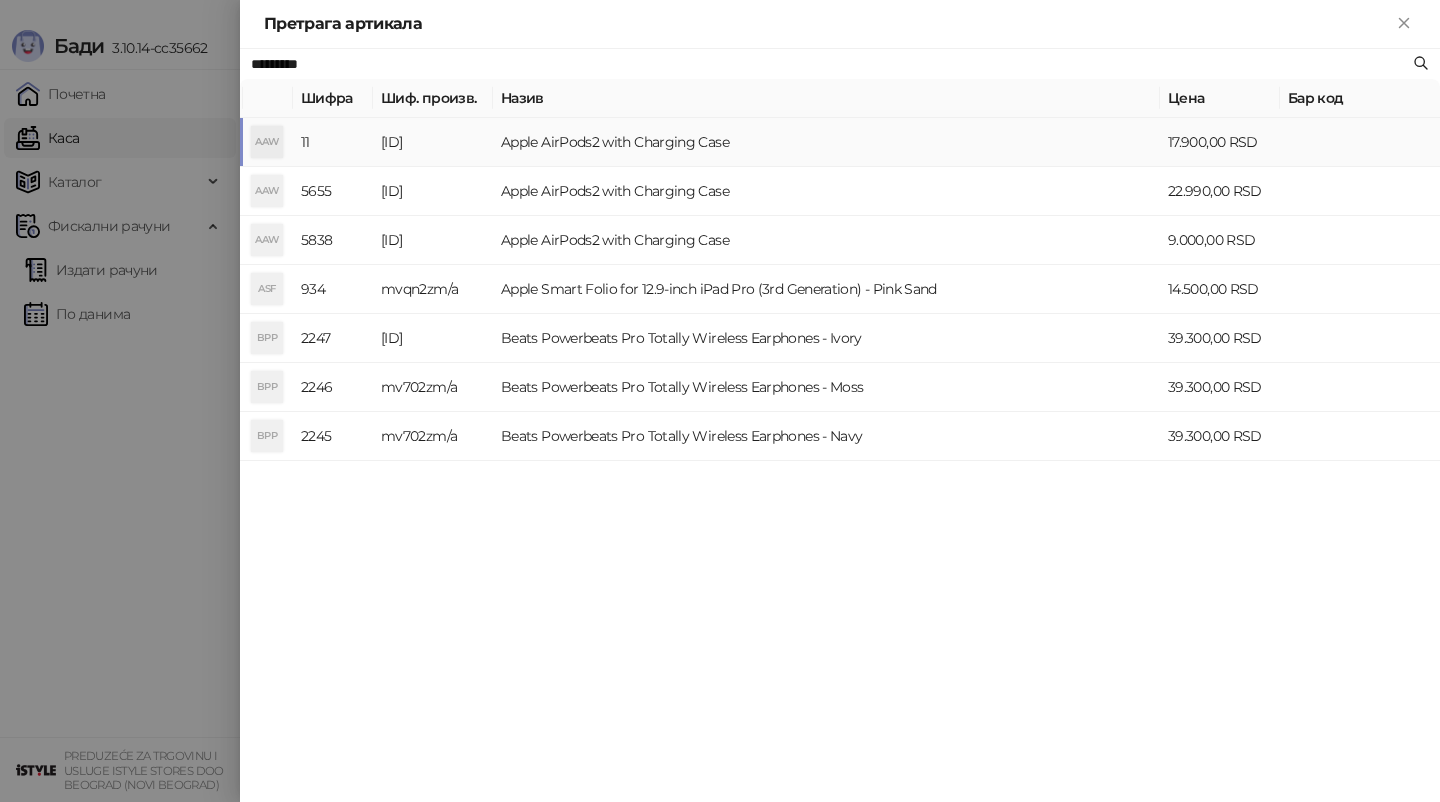 click on "Apple AirPods2 with Charging Case" at bounding box center (826, 142) 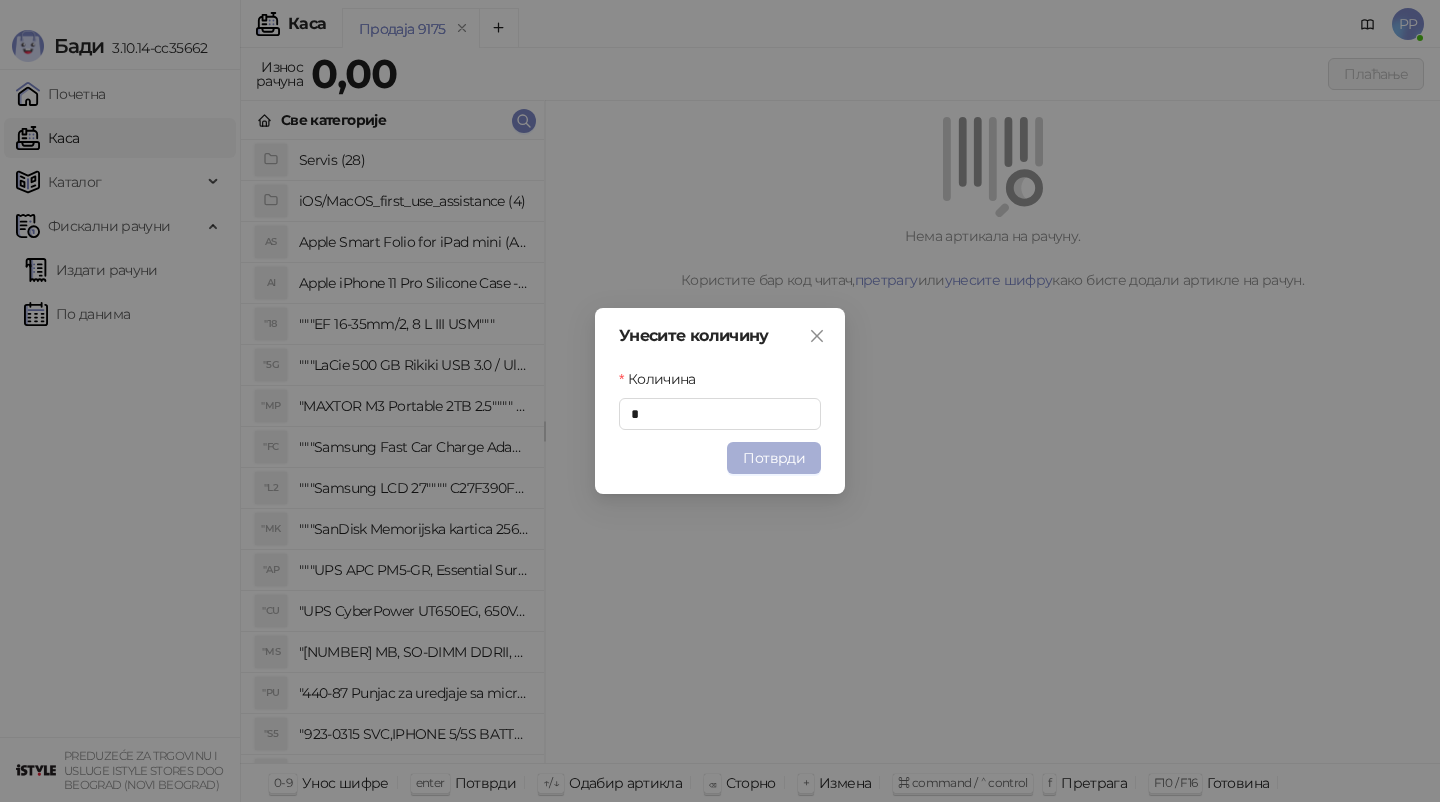 click on "Потврди" at bounding box center (774, 458) 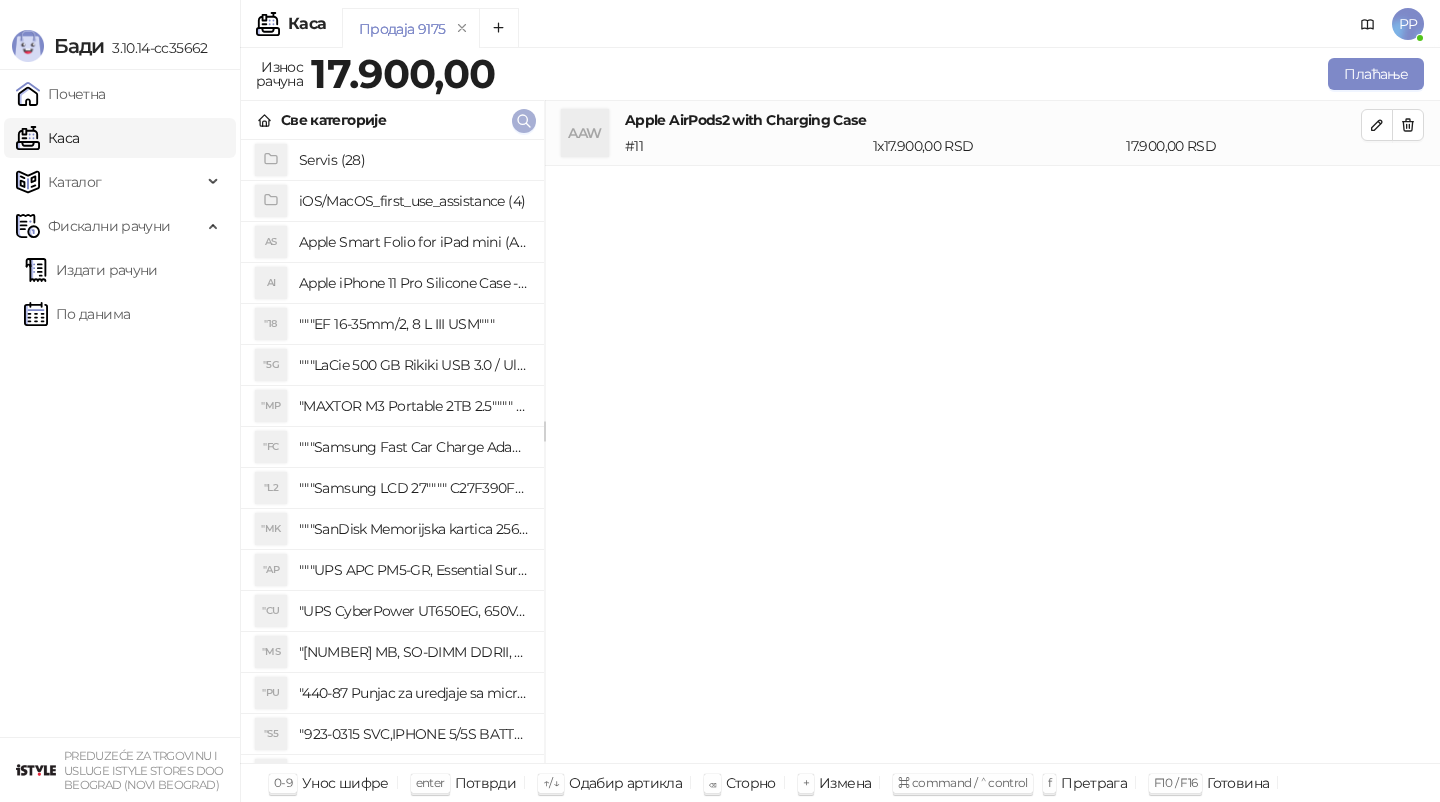 click 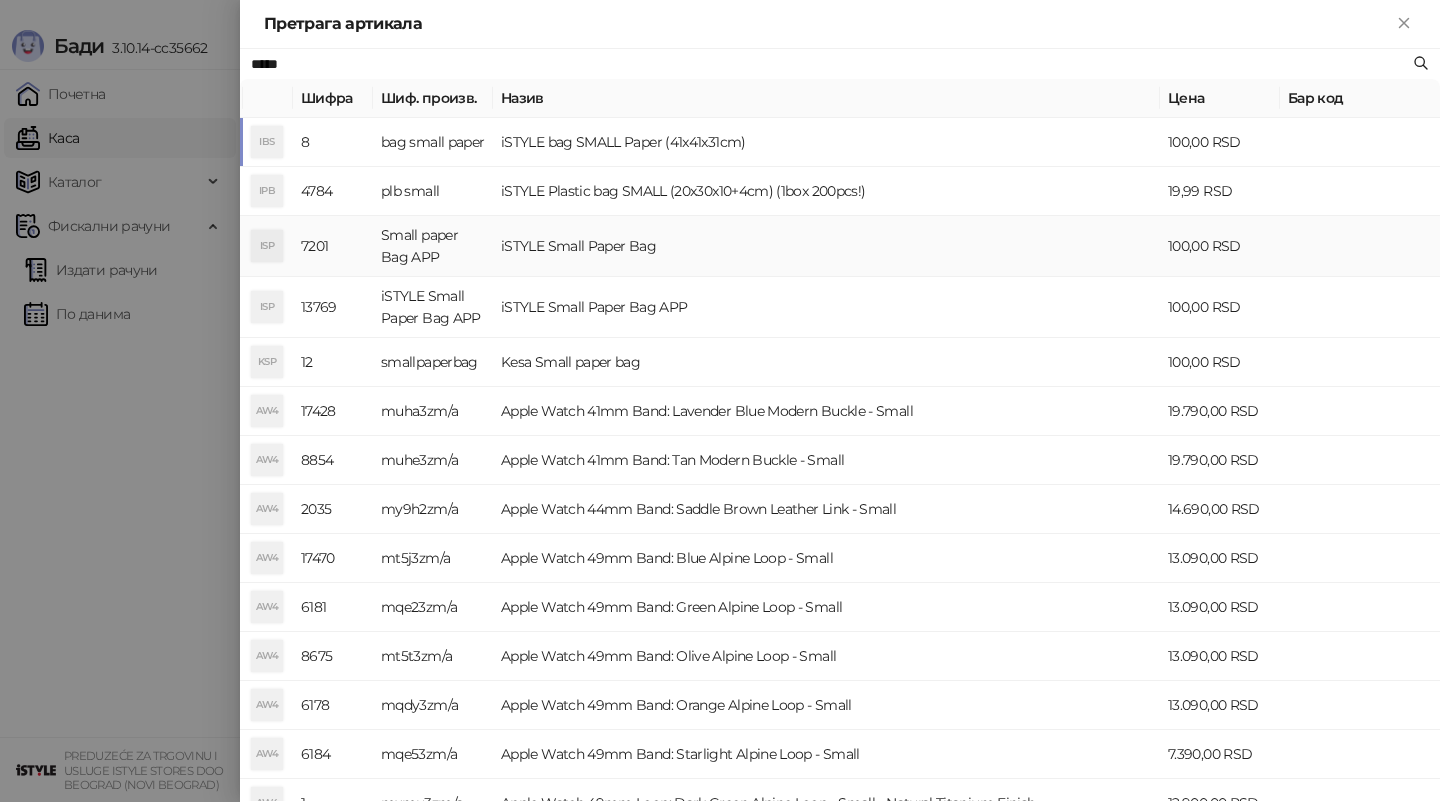 type on "*****" 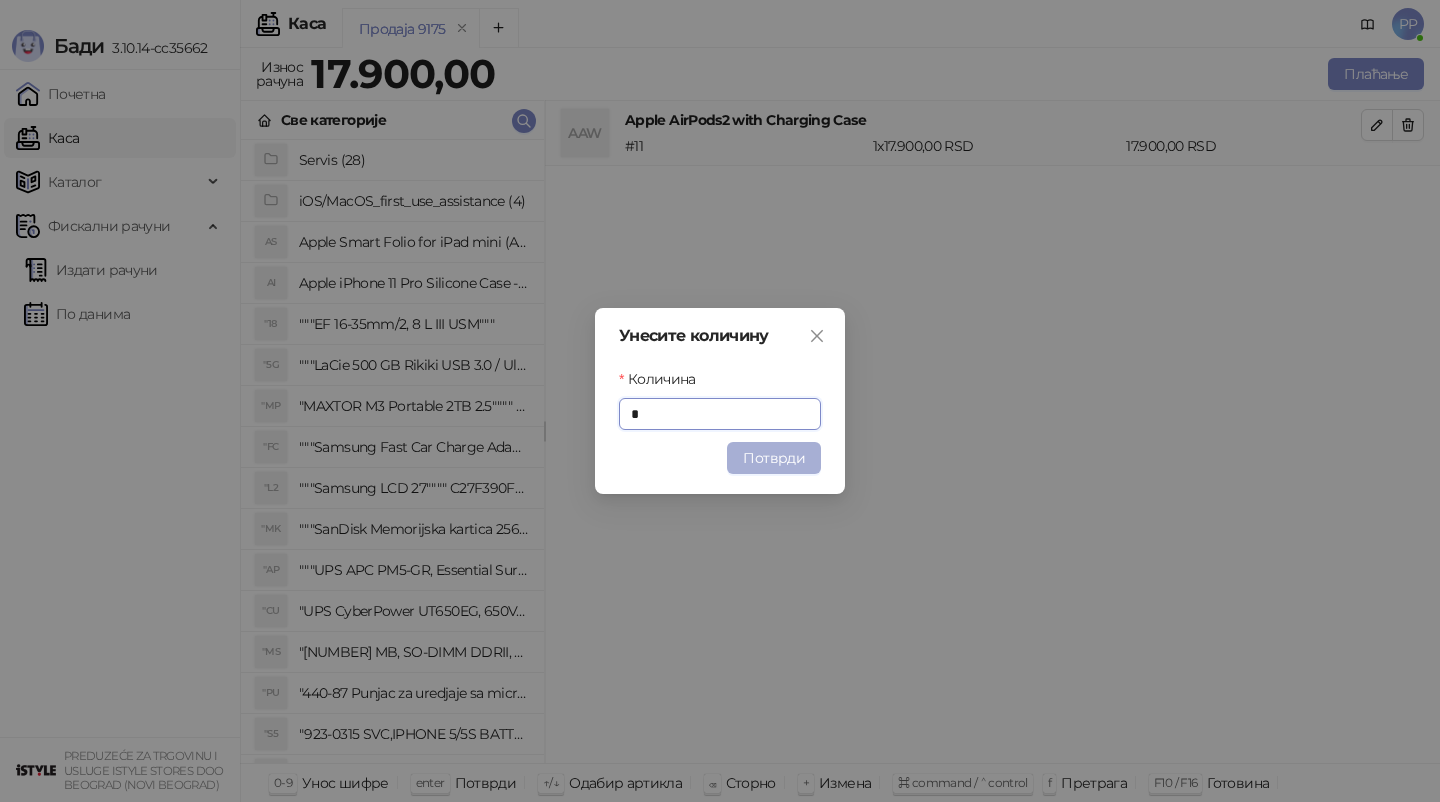 click on "Потврди" at bounding box center (774, 458) 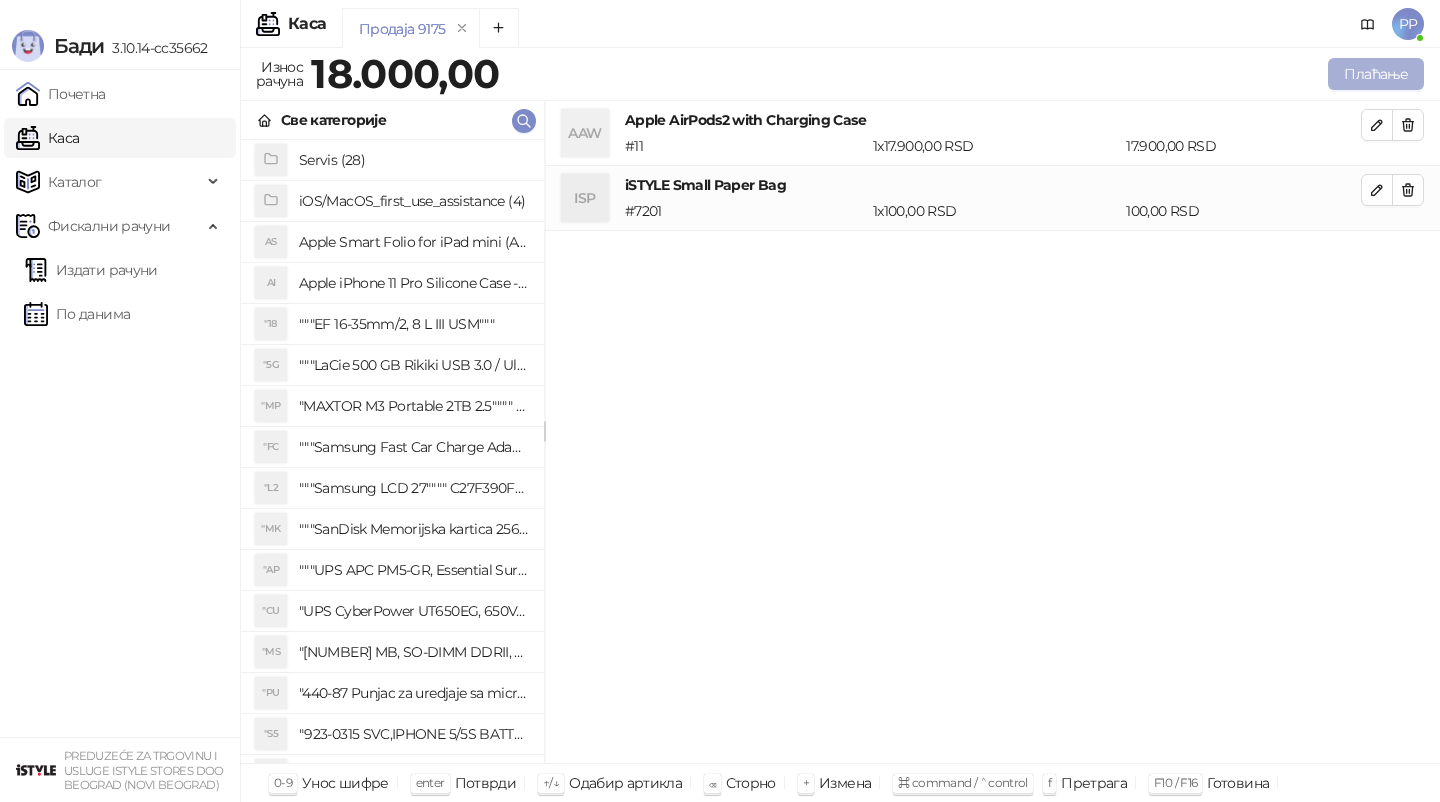 click on "Плаћање" at bounding box center (1376, 74) 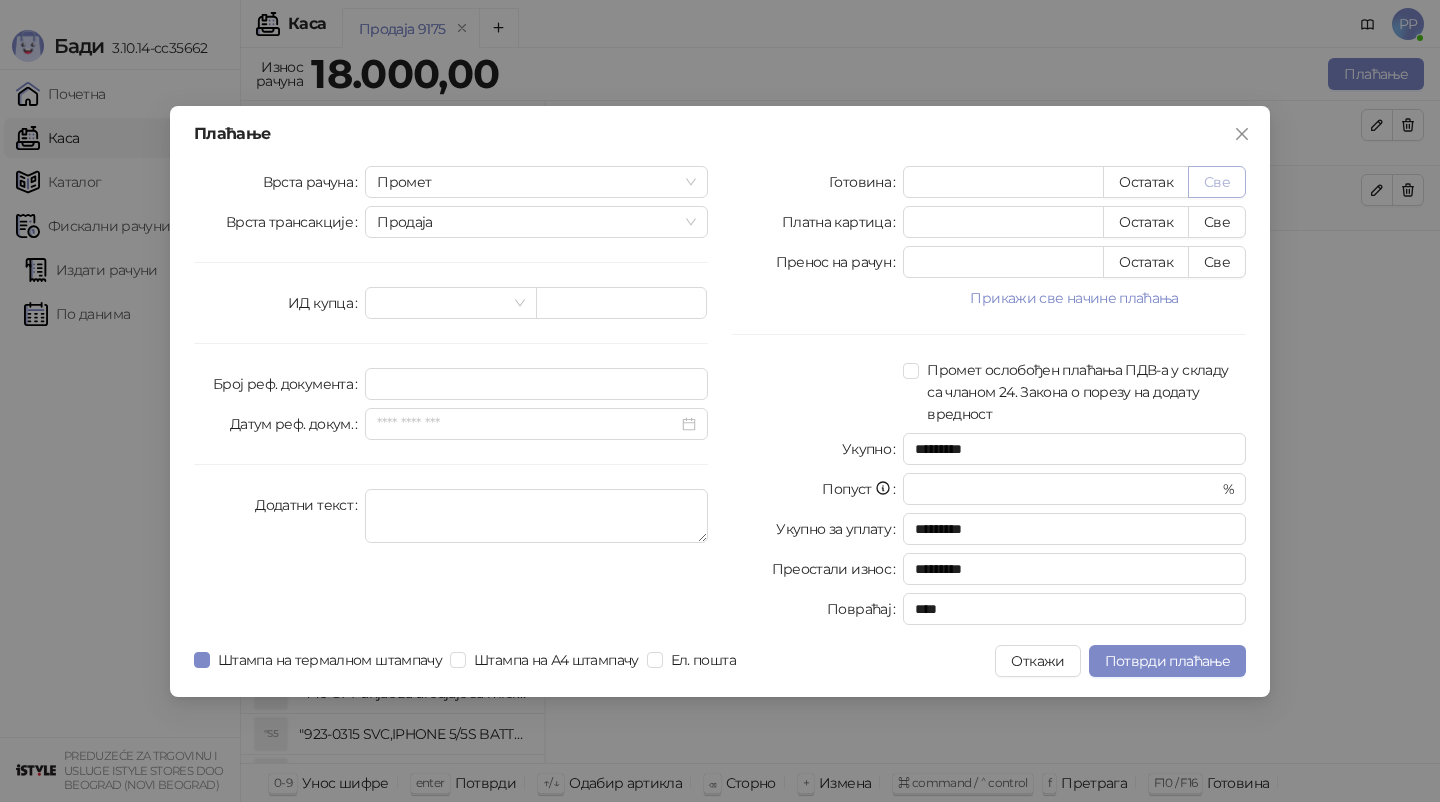 click on "Све" at bounding box center (1217, 182) 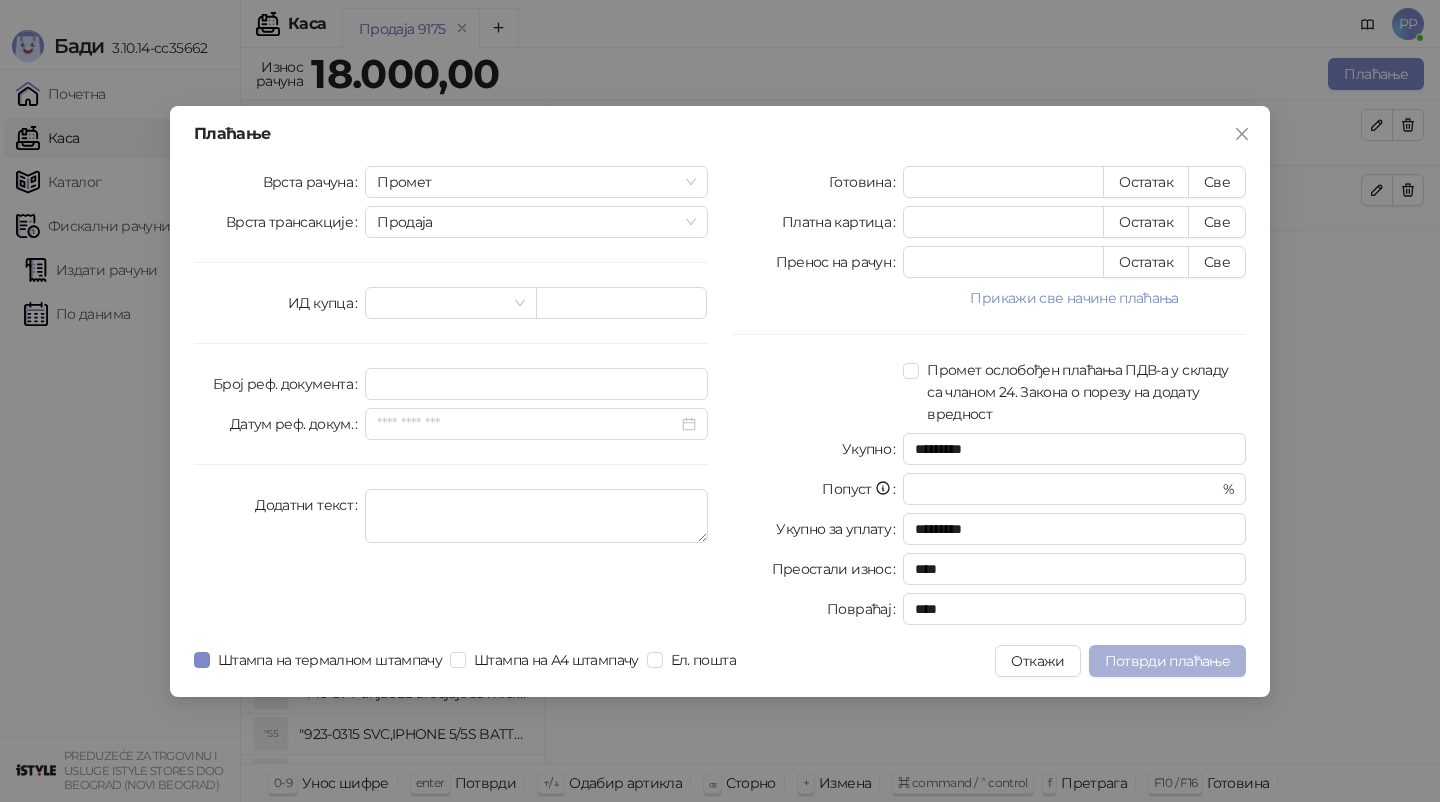 click on "Потврди плаћање" at bounding box center [1167, 661] 